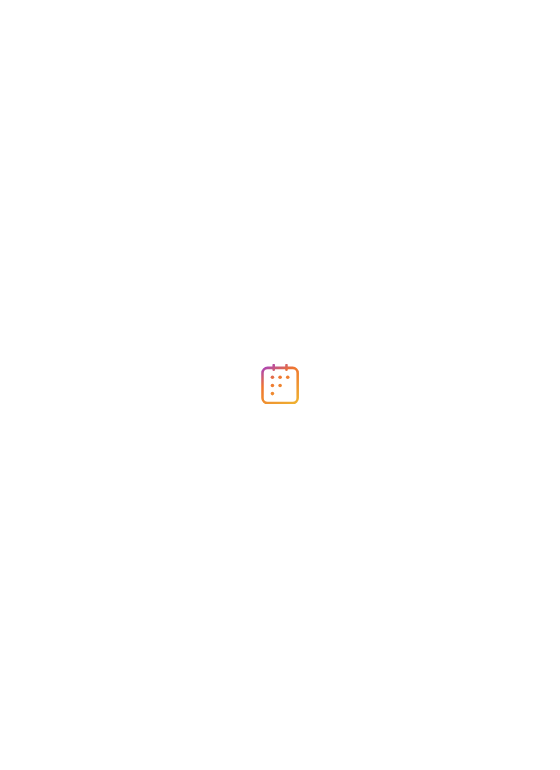 scroll, scrollTop: 0, scrollLeft: 0, axis: both 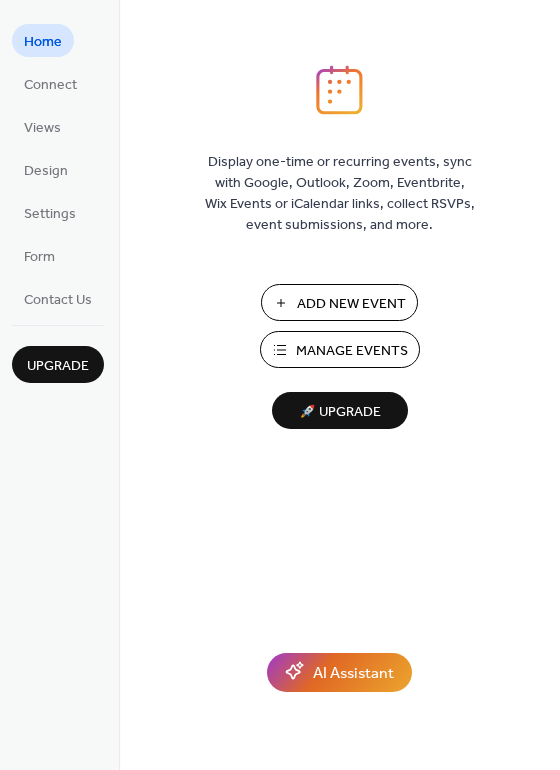 click on "Add New Event" at bounding box center (351, 304) 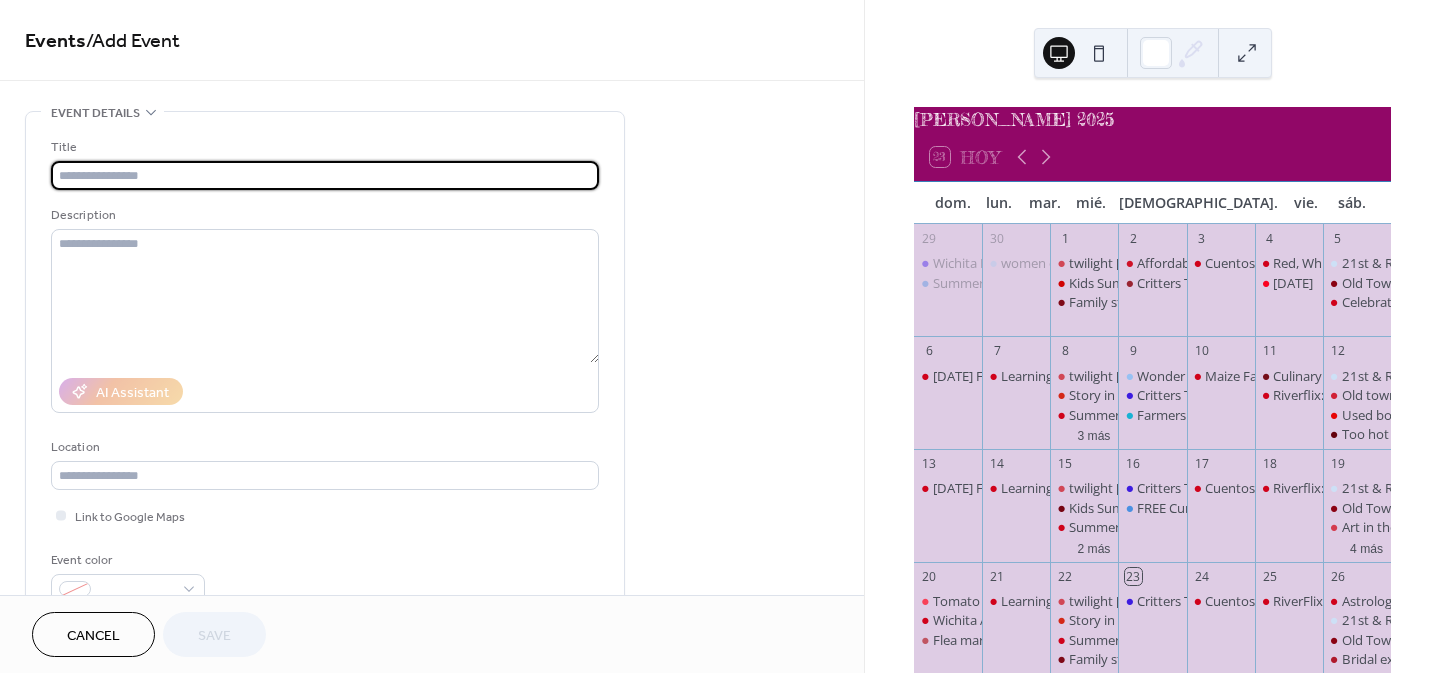 scroll, scrollTop: 0, scrollLeft: 0, axis: both 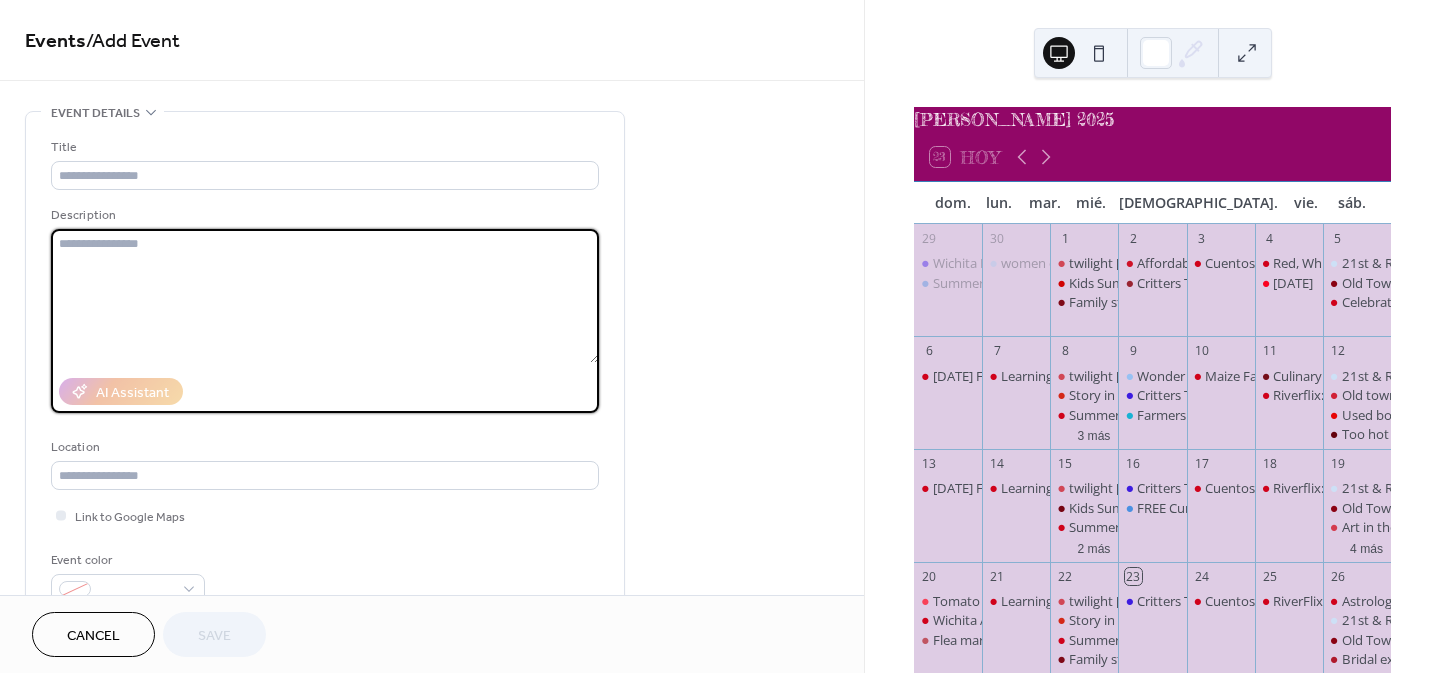 click at bounding box center [325, 296] 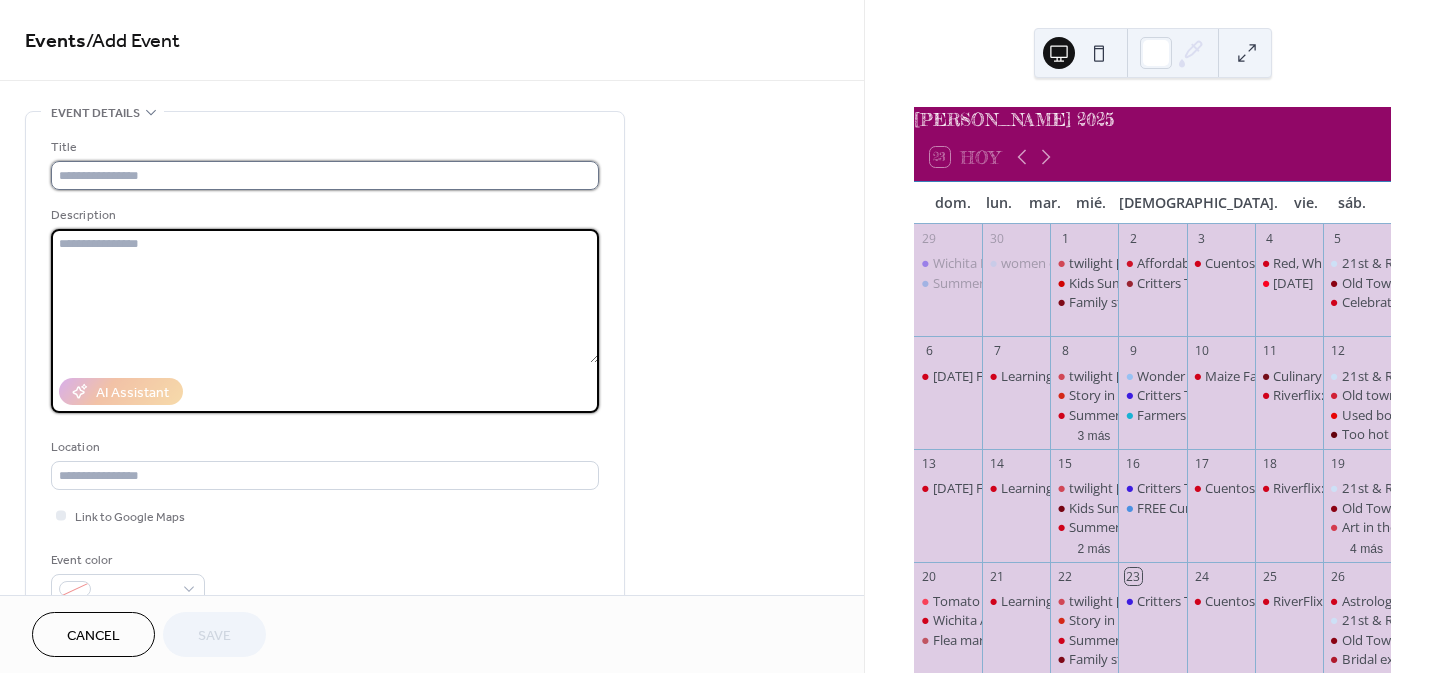 click at bounding box center [325, 175] 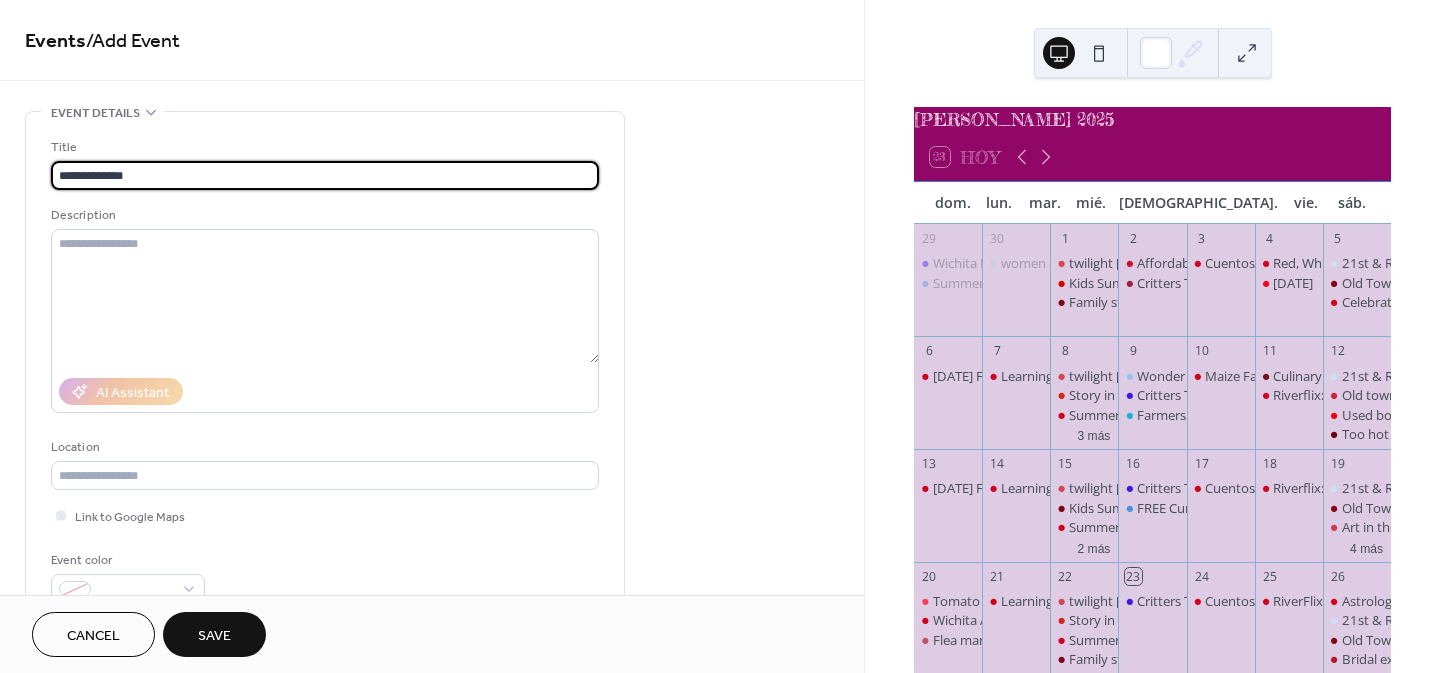 click on "**********" at bounding box center (325, 175) 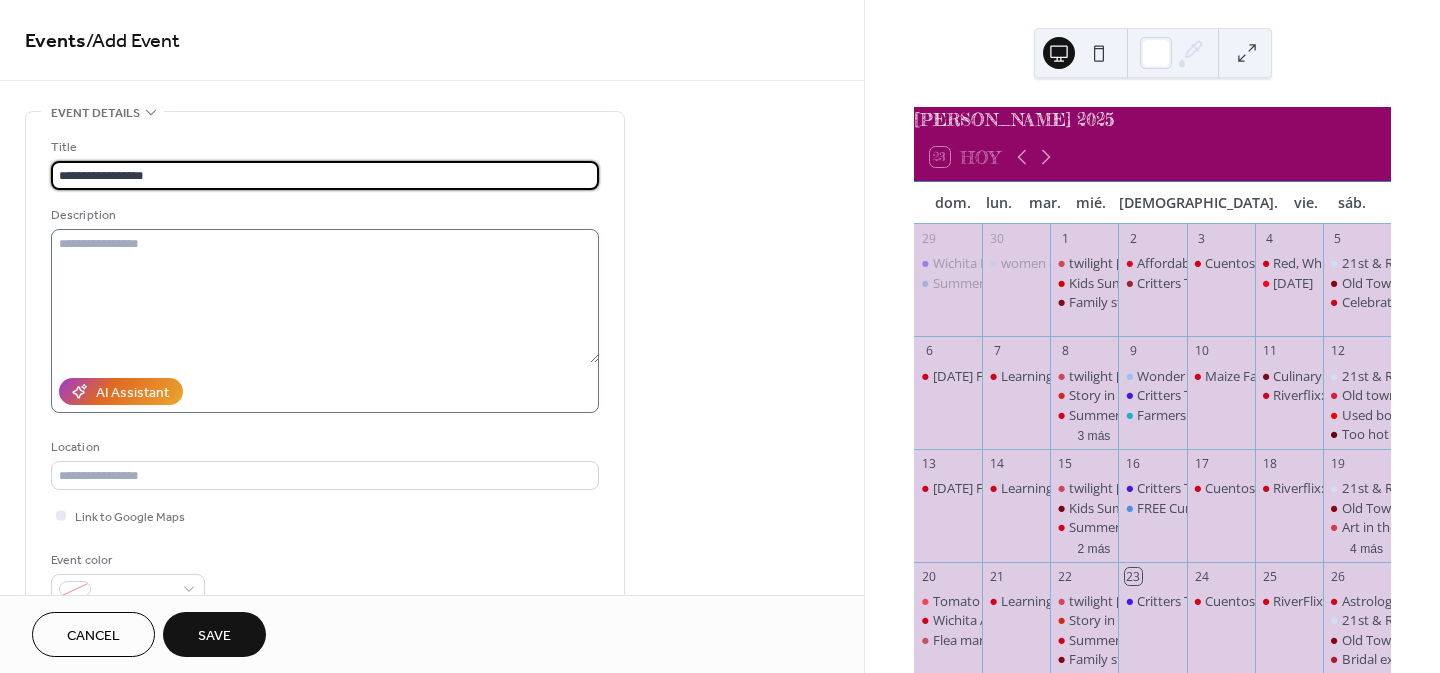 type on "**********" 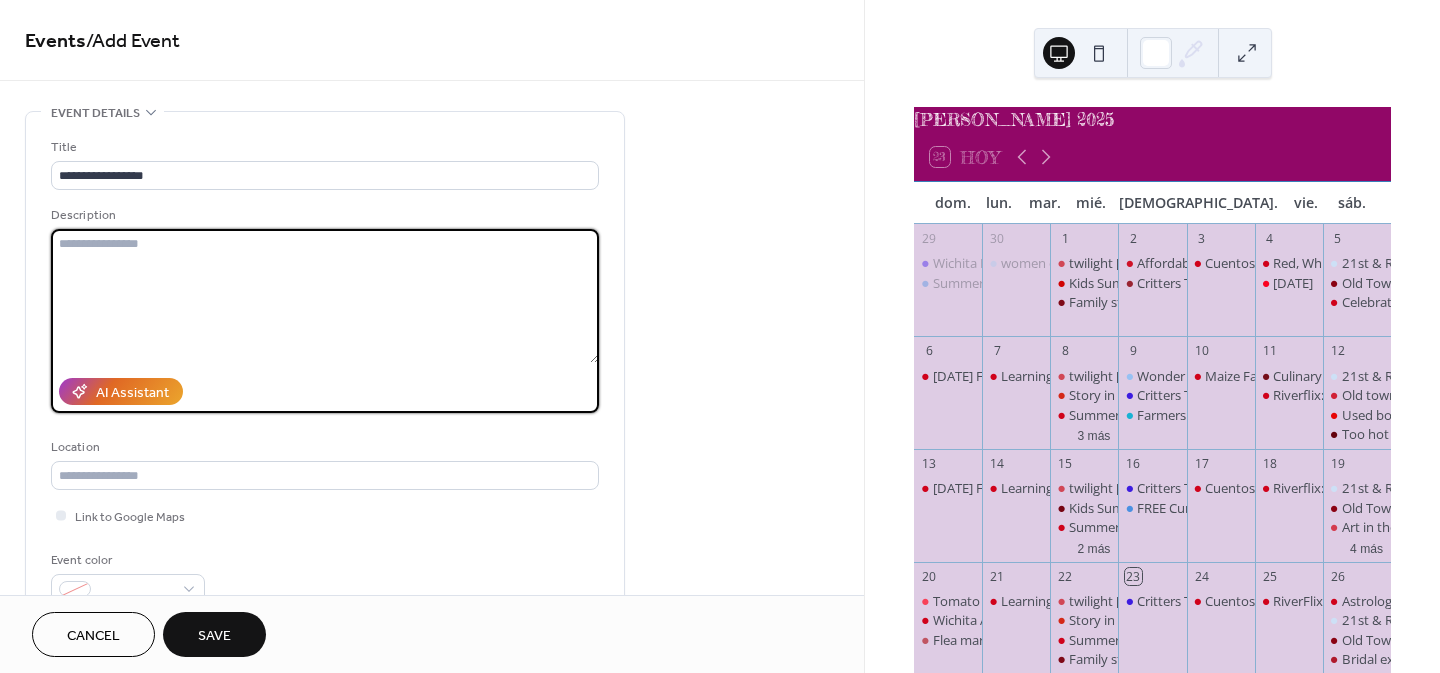 click at bounding box center [325, 296] 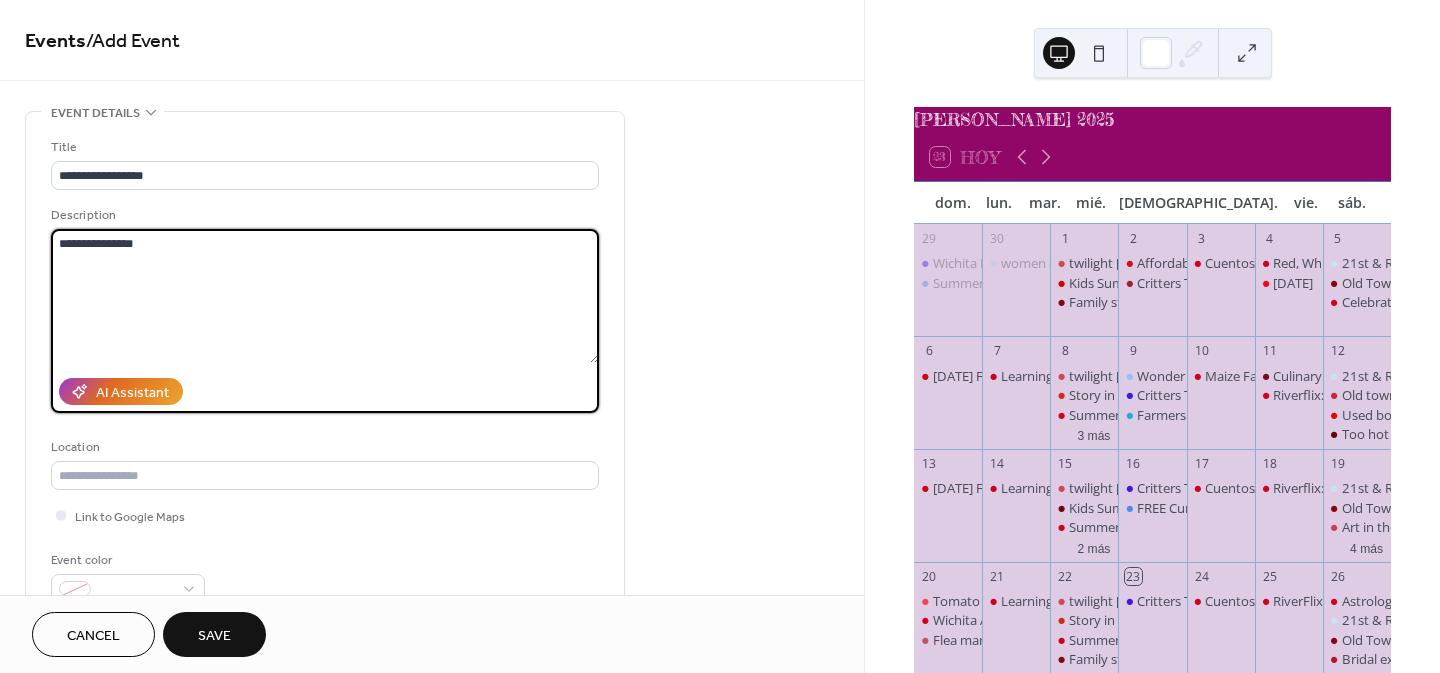 paste on "**********" 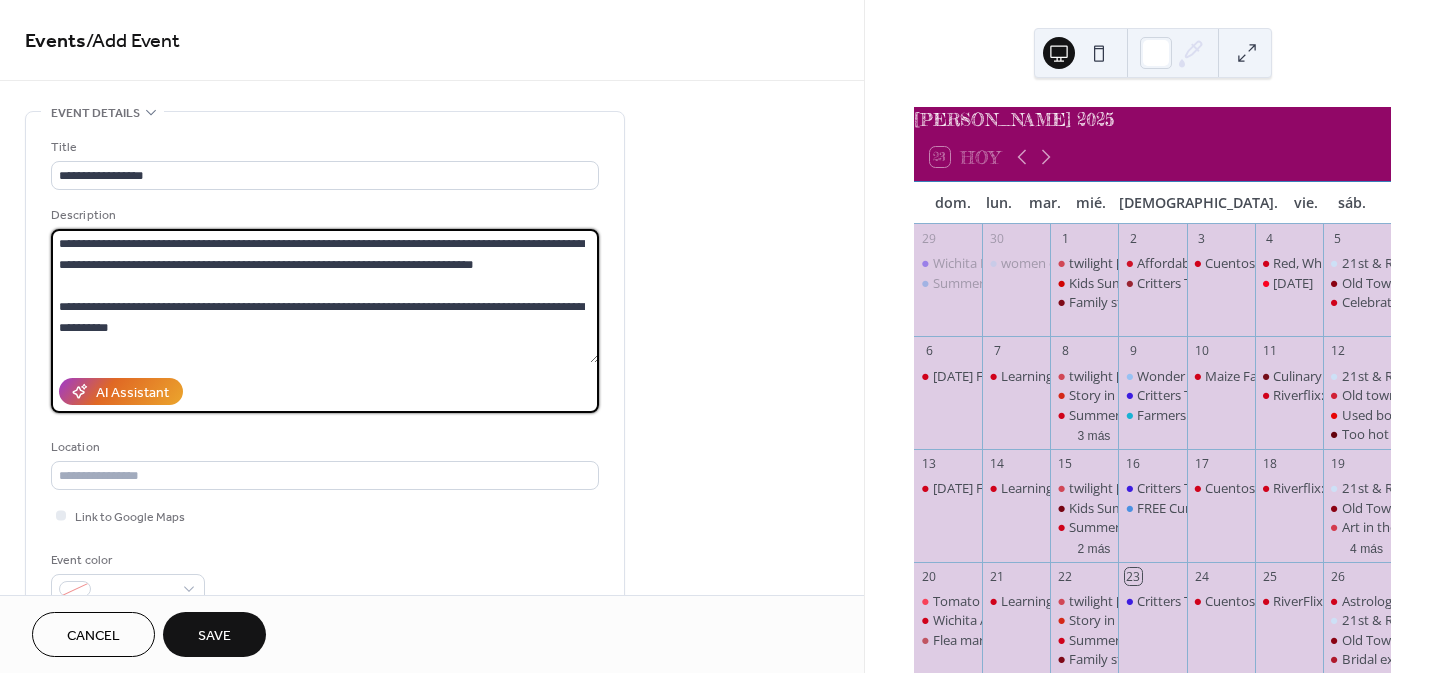 drag, startPoint x: 299, startPoint y: 242, endPoint x: 252, endPoint y: 246, distance: 47.169907 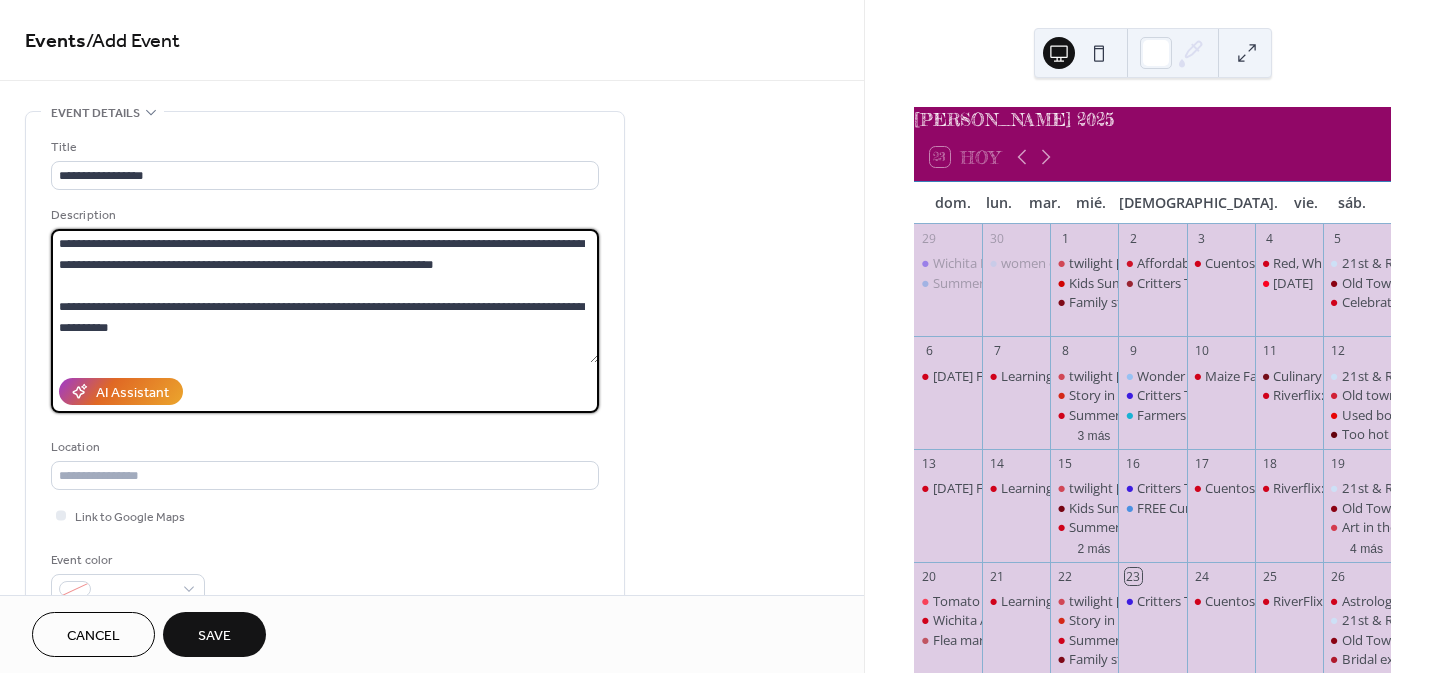 drag, startPoint x: 307, startPoint y: 242, endPoint x: 141, endPoint y: 245, distance: 166.0271 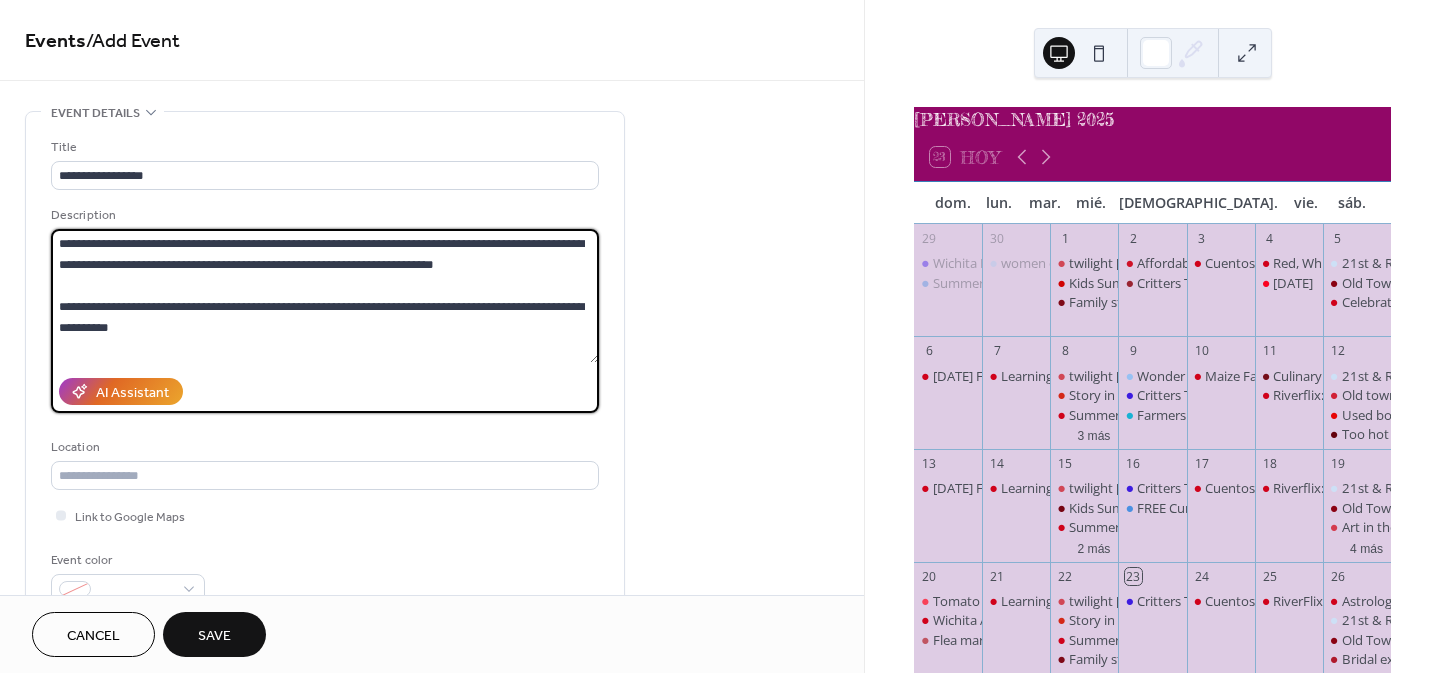 click on "**********" at bounding box center (325, 296) 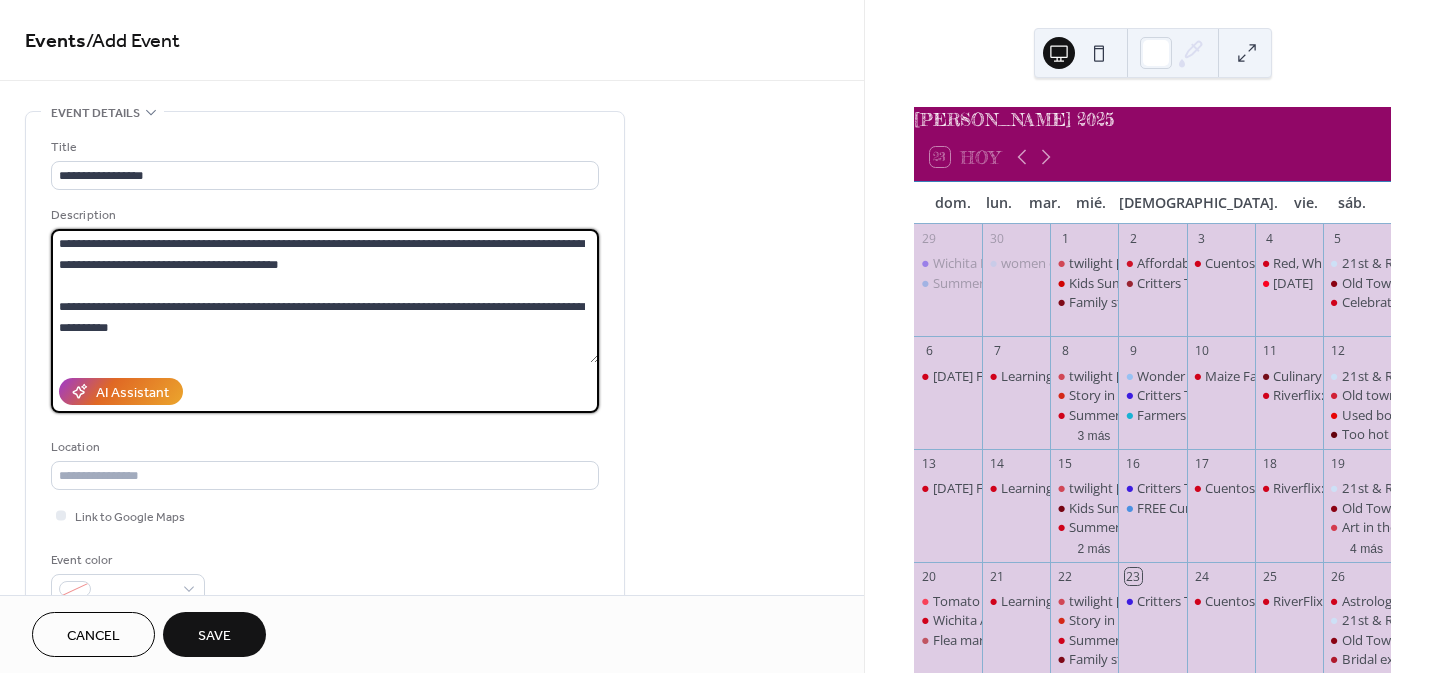 drag, startPoint x: 258, startPoint y: 242, endPoint x: 141, endPoint y: 241, distance: 117.00427 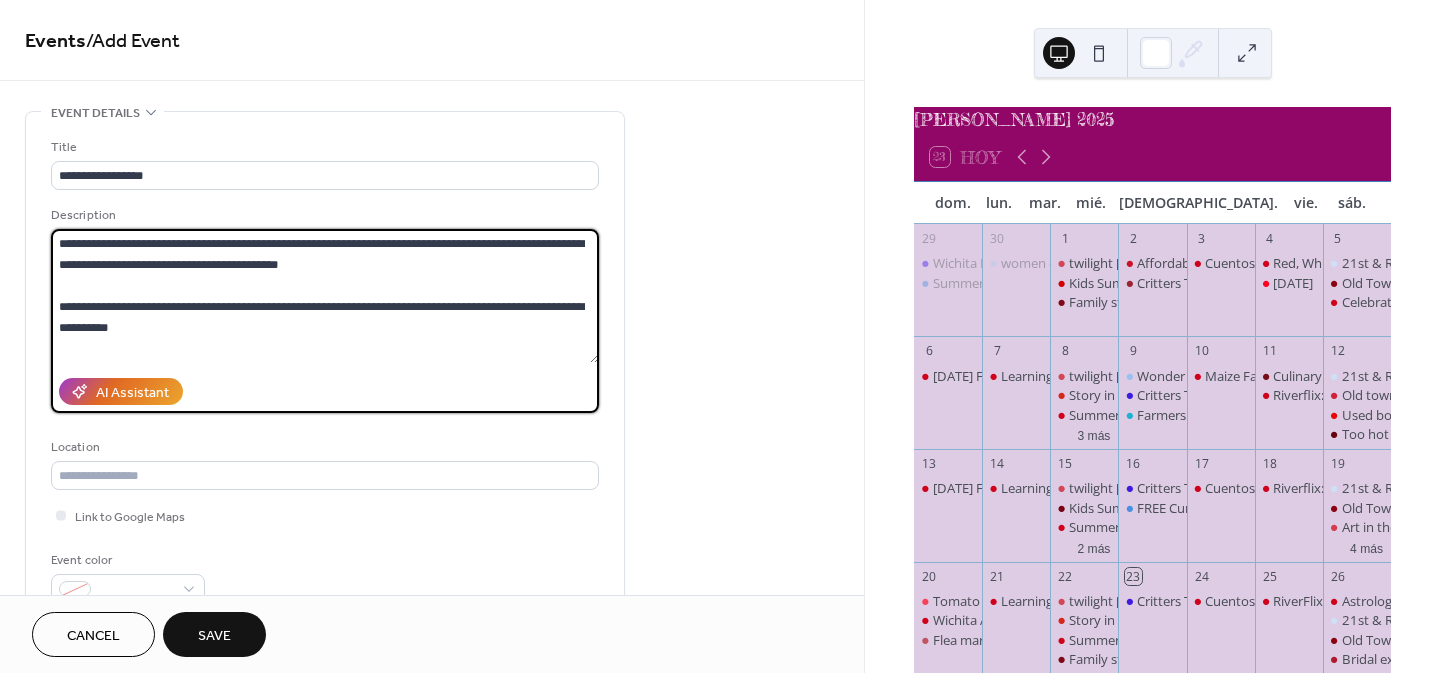 click on "**********" at bounding box center [325, 296] 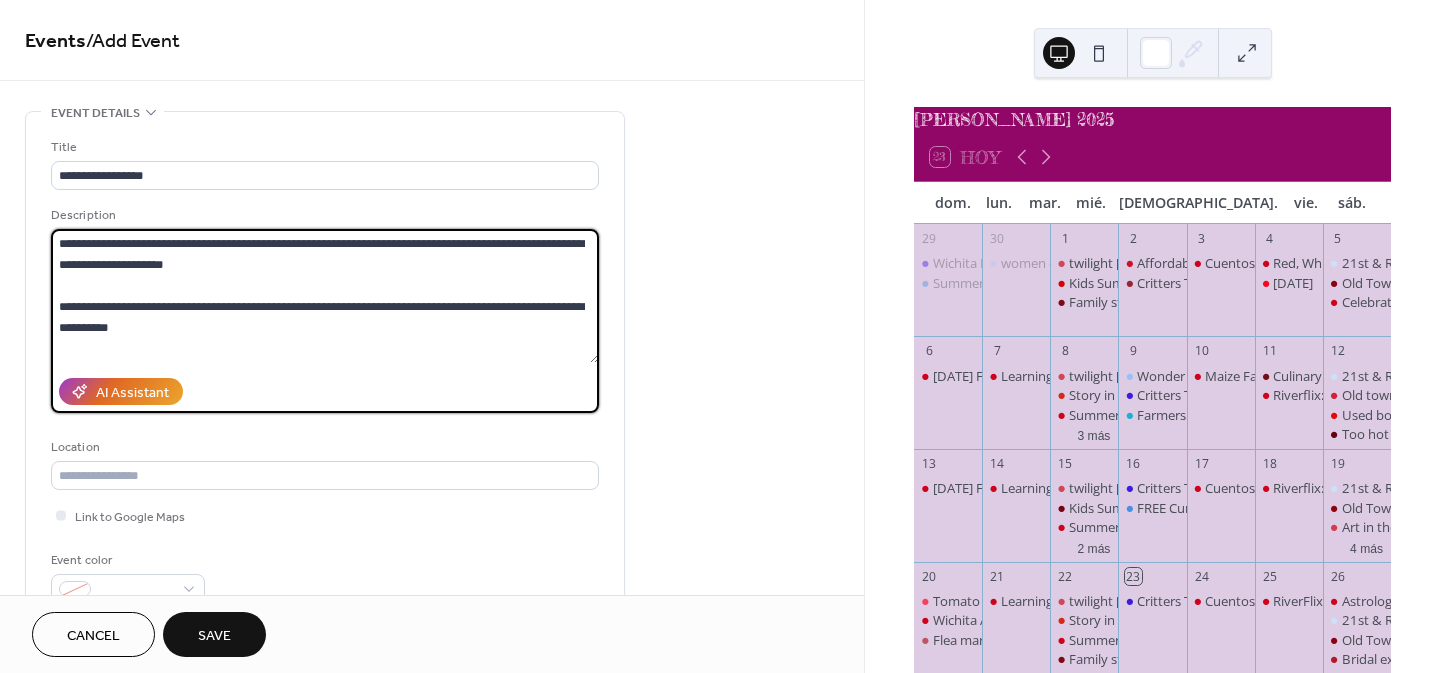 drag, startPoint x: 311, startPoint y: 246, endPoint x: 141, endPoint y: 239, distance: 170.14406 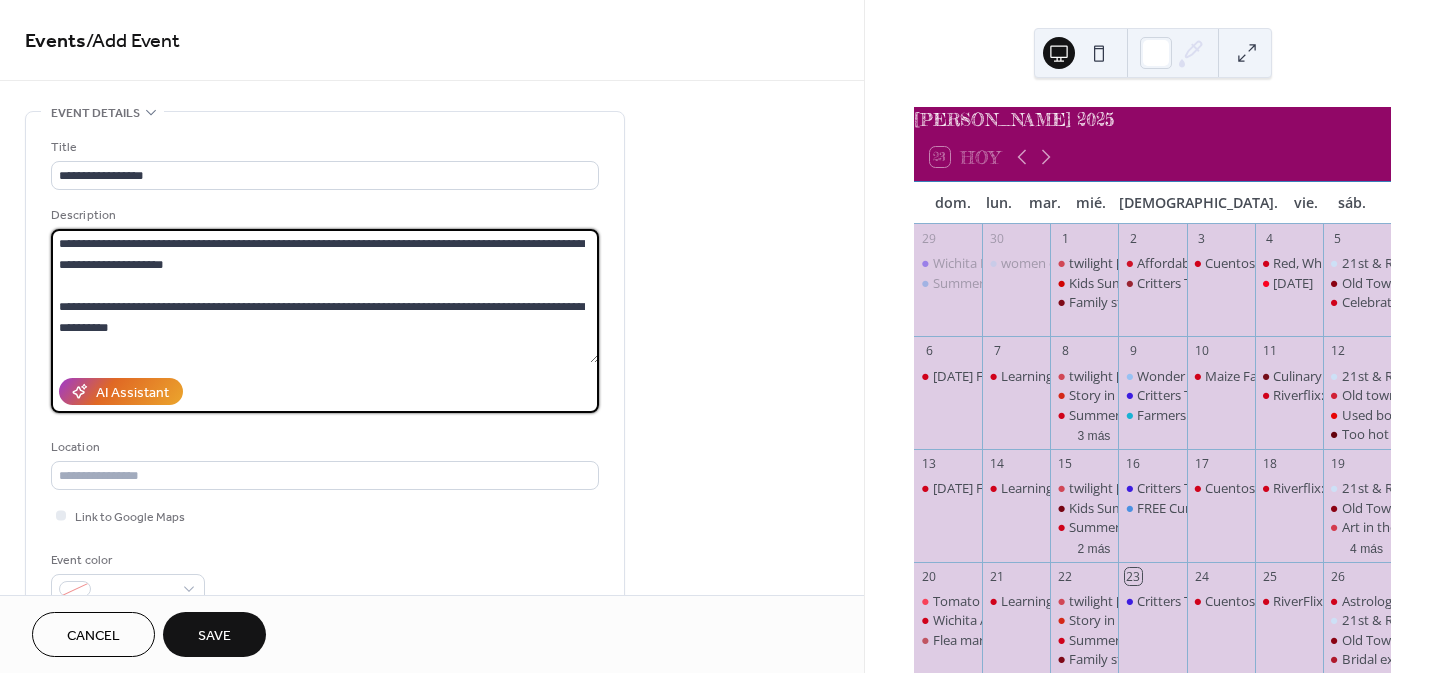 click on "**********" at bounding box center [325, 296] 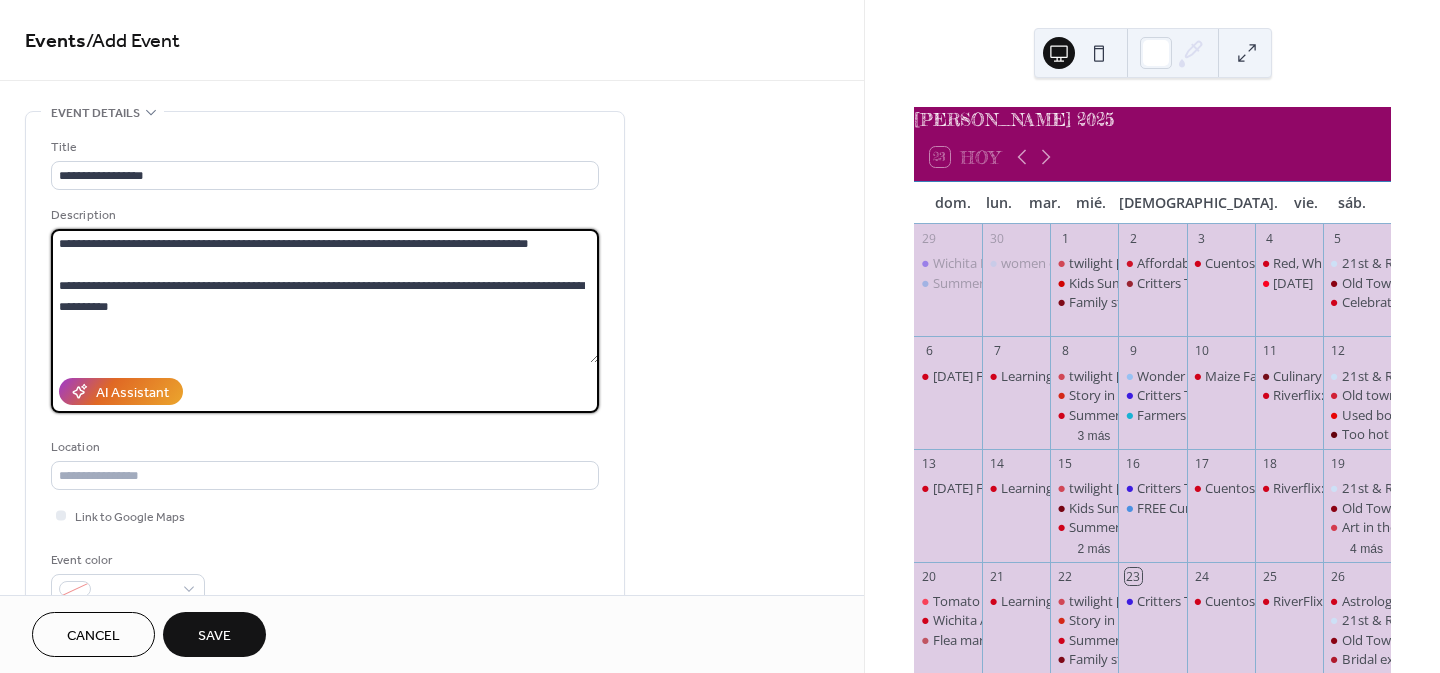 click on "**********" at bounding box center [325, 296] 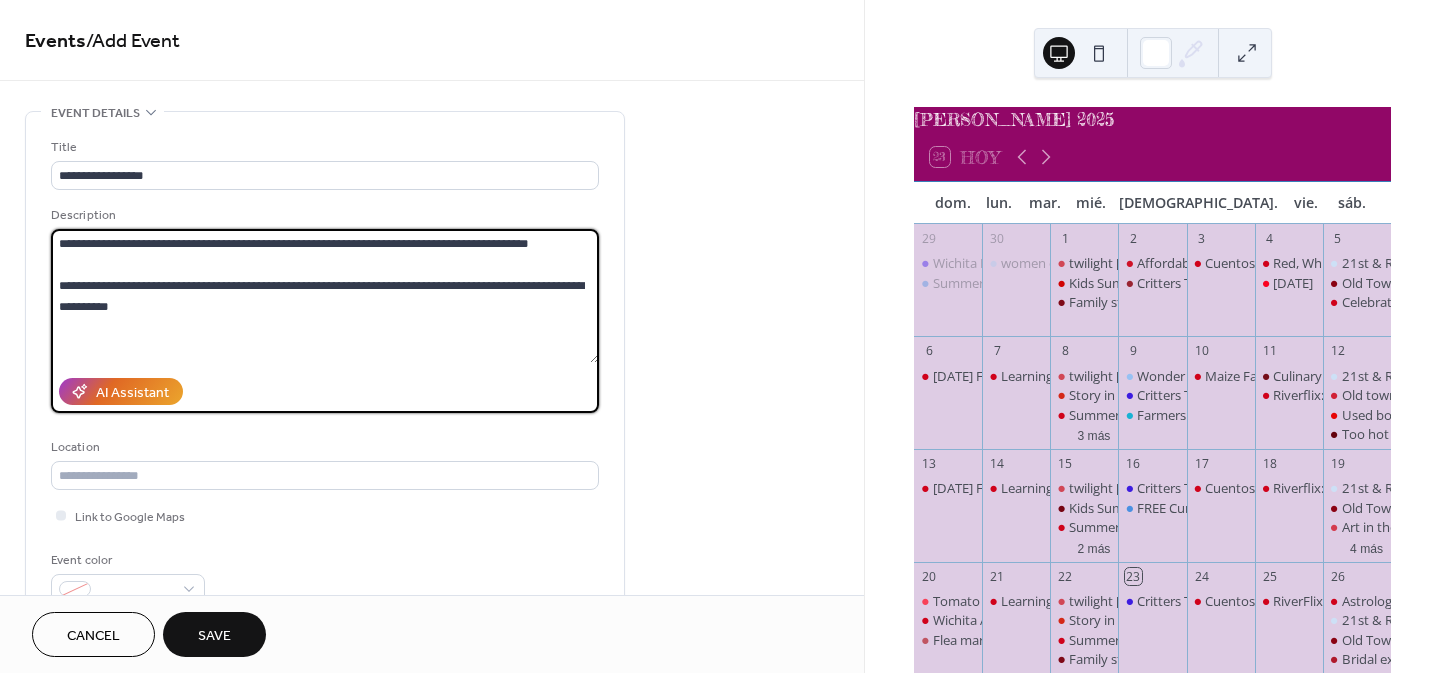 type on "**********" 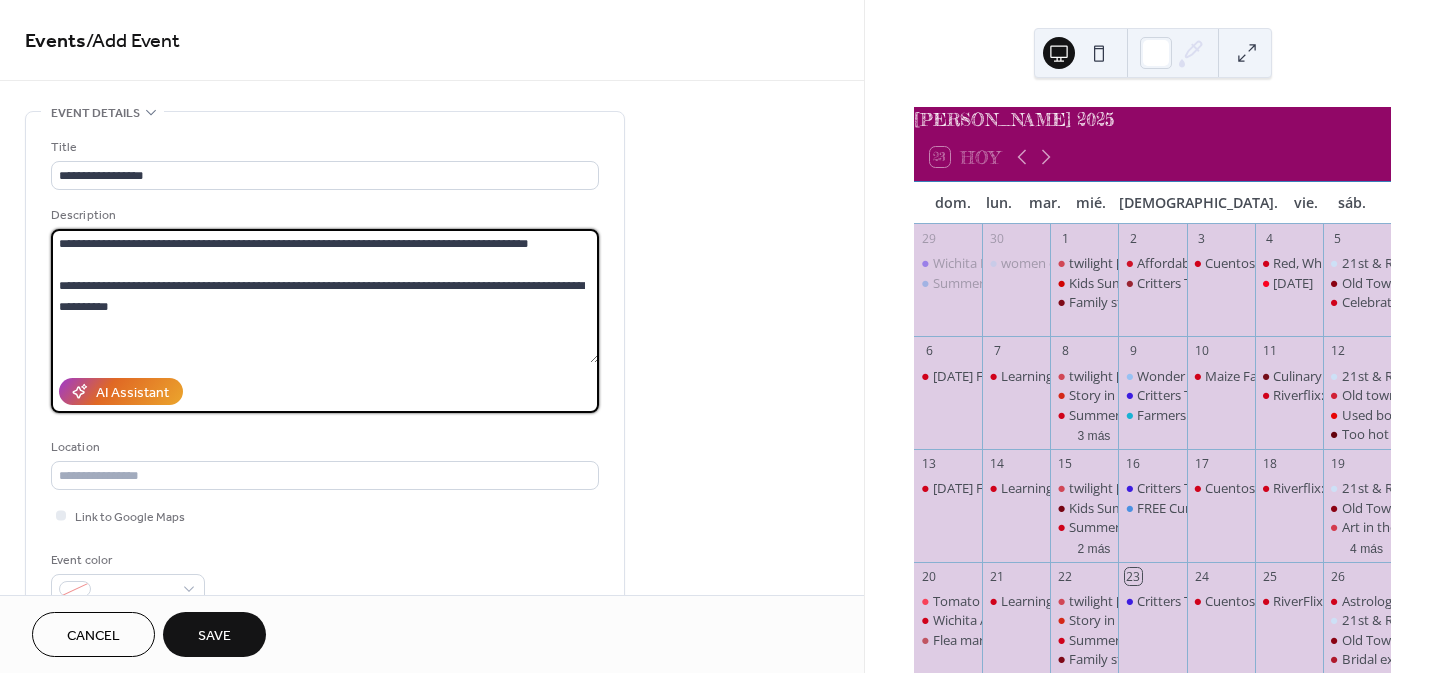 scroll, scrollTop: 440, scrollLeft: 0, axis: vertical 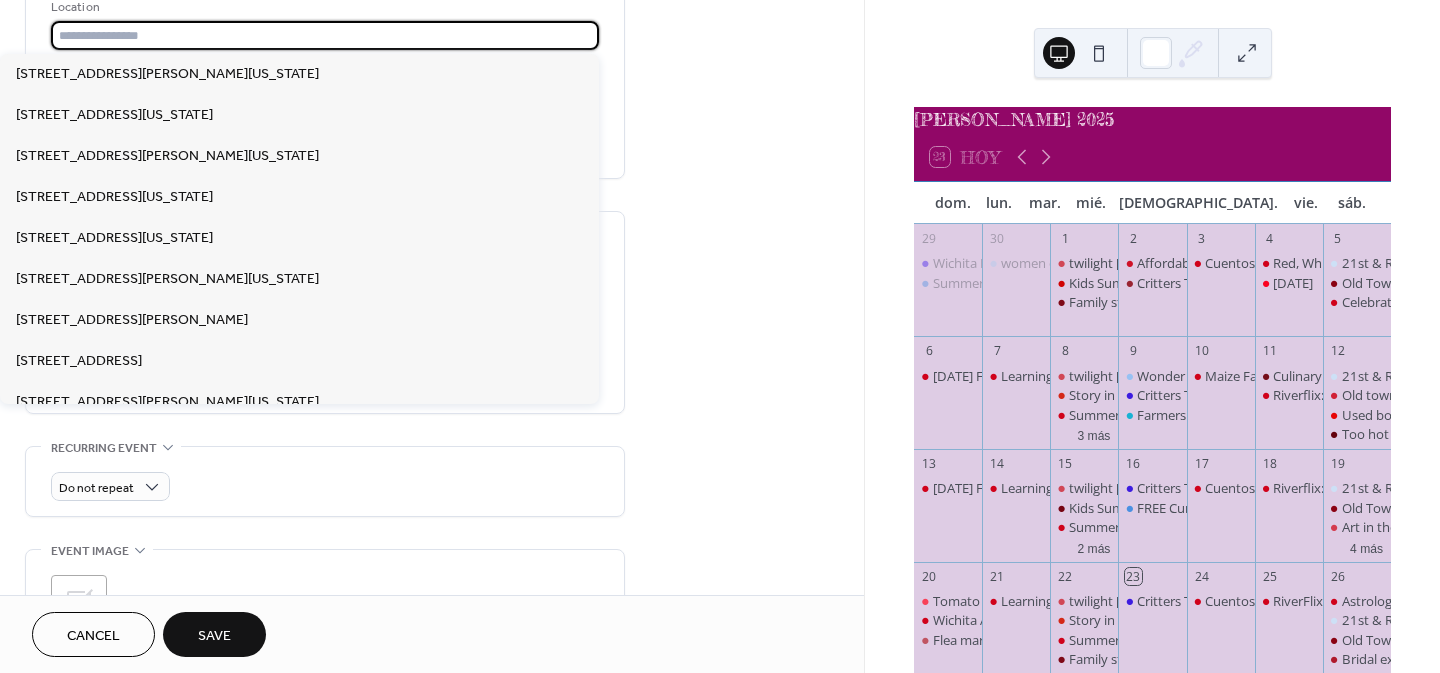 click at bounding box center [325, 35] 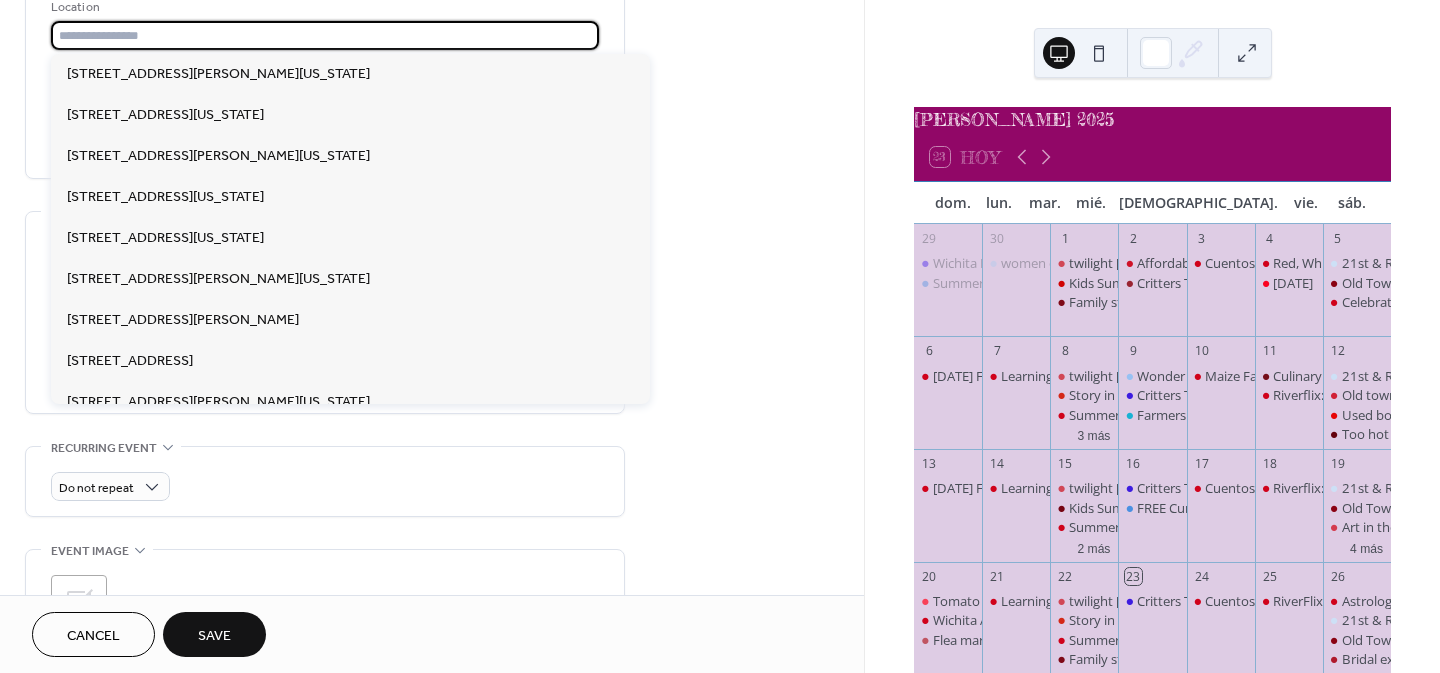 paste on "**********" 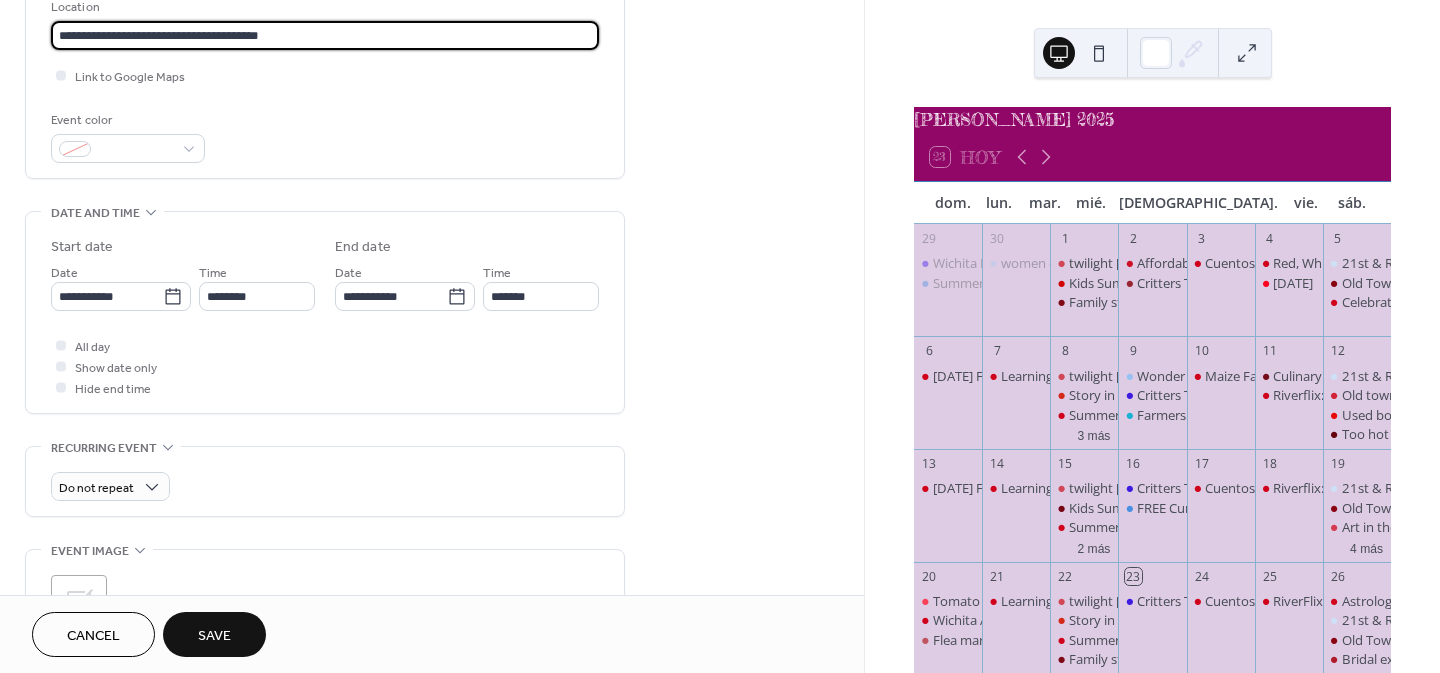 click on "**********" at bounding box center (325, 35) 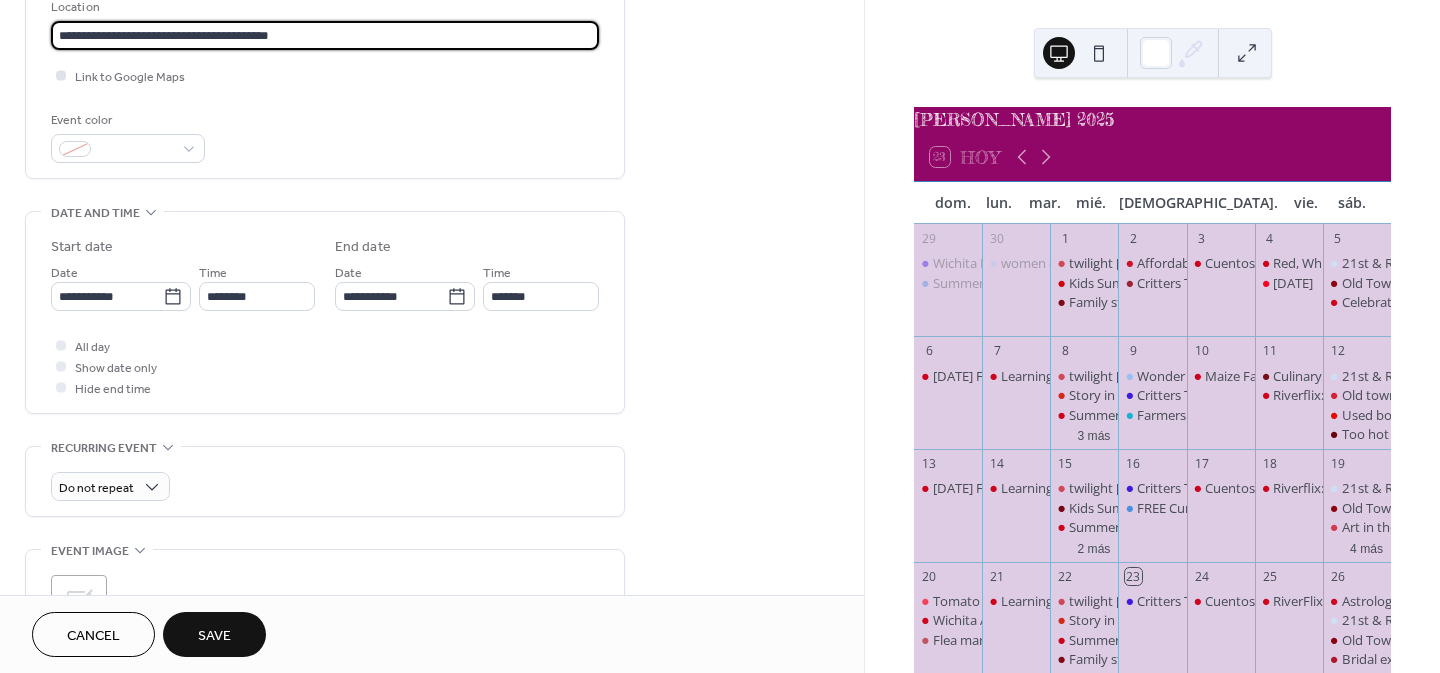 type on "**********" 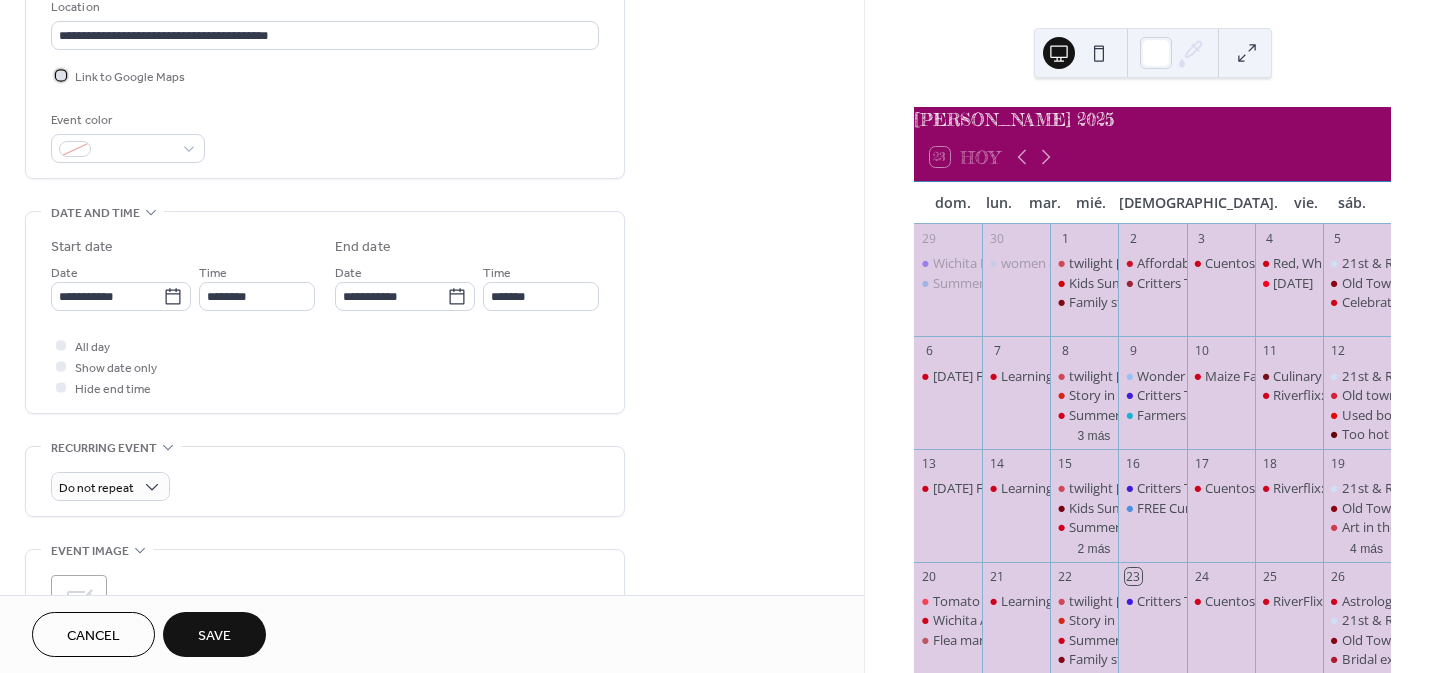 click on "Link to Google Maps" at bounding box center [130, 77] 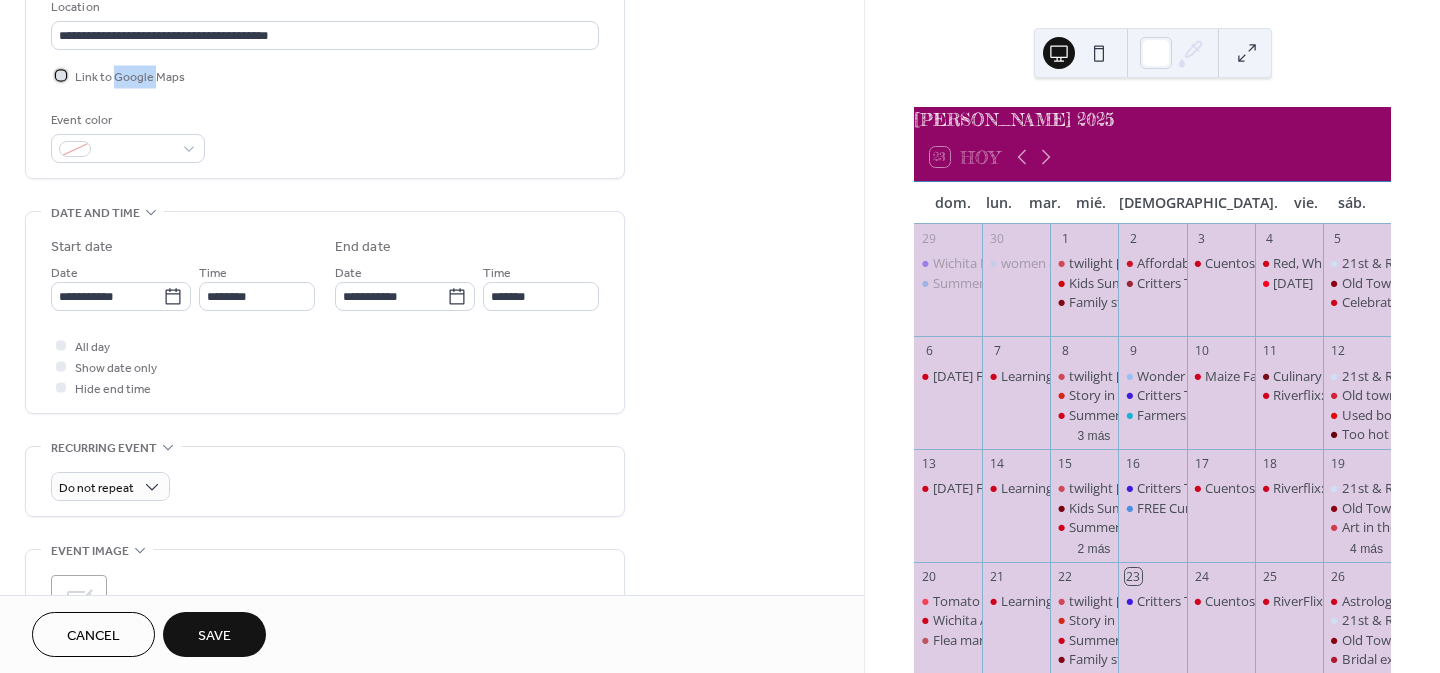 click on "Link to Google Maps" at bounding box center (130, 77) 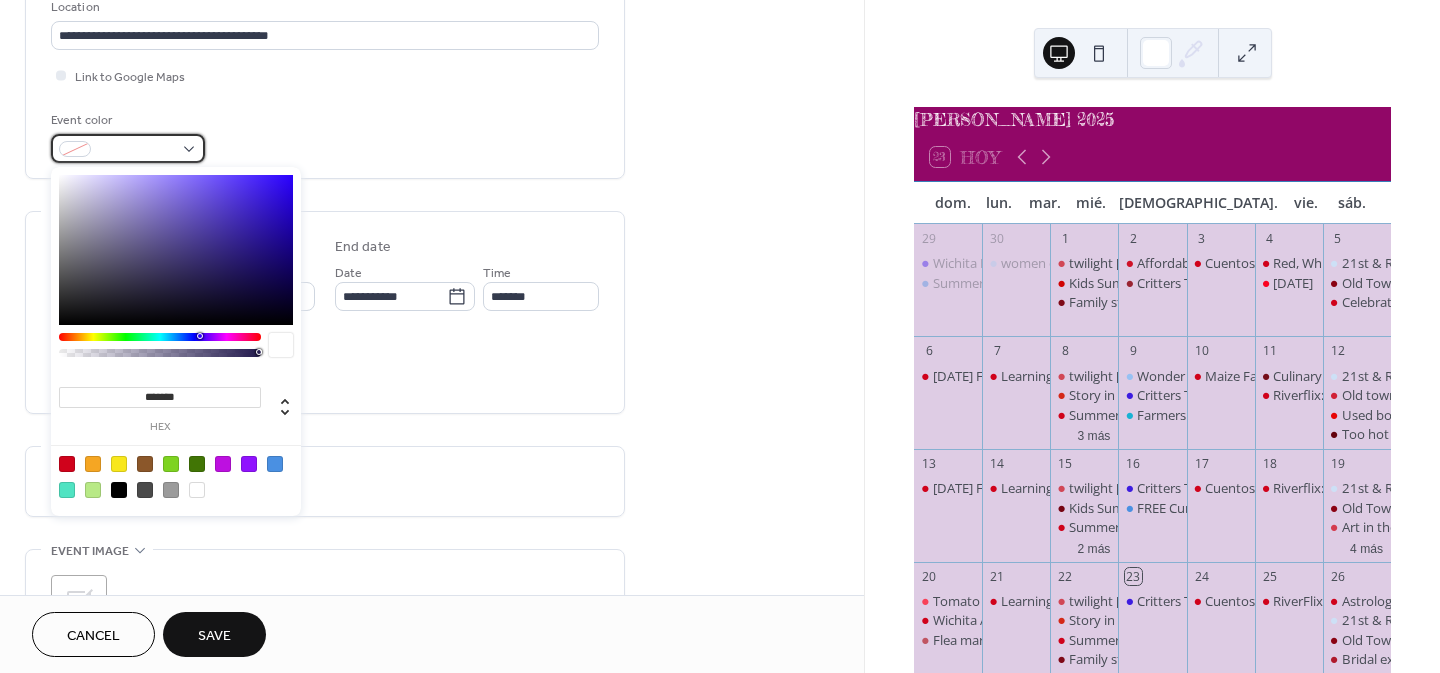 click at bounding box center [128, 148] 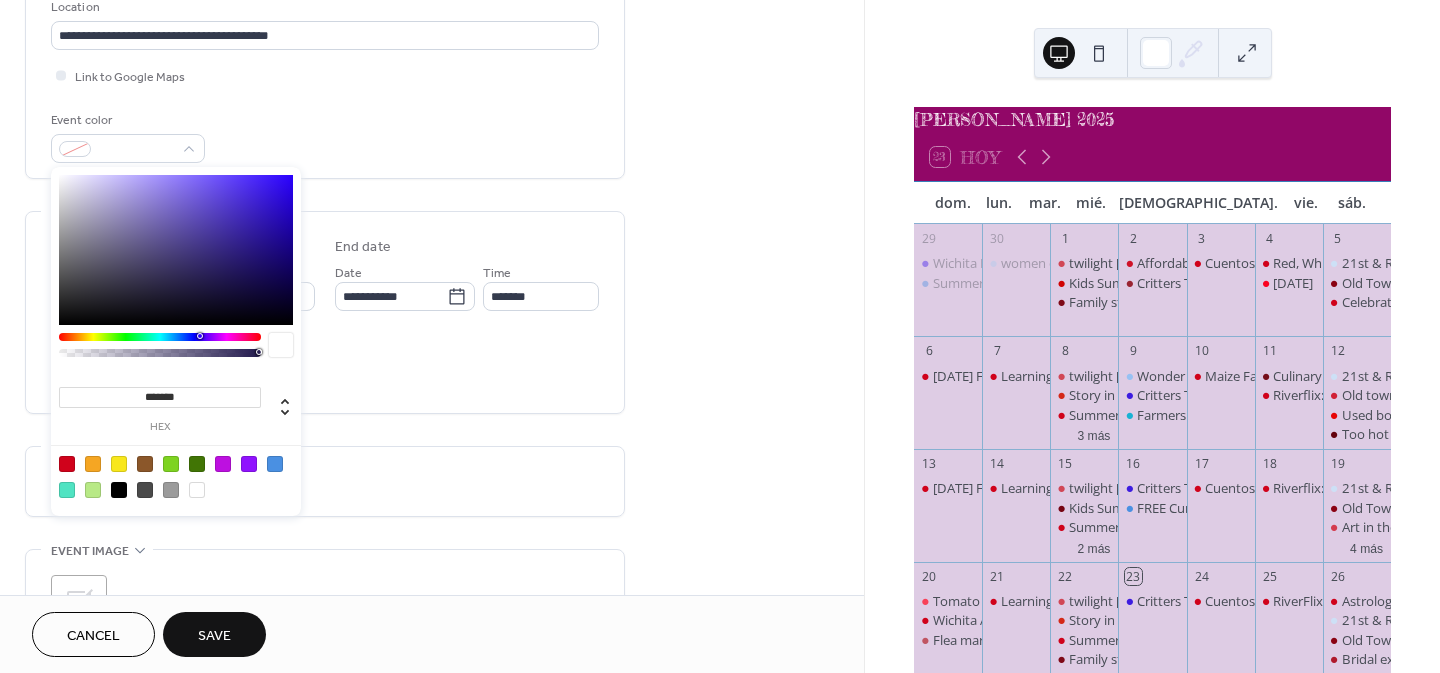 click at bounding box center [67, 464] 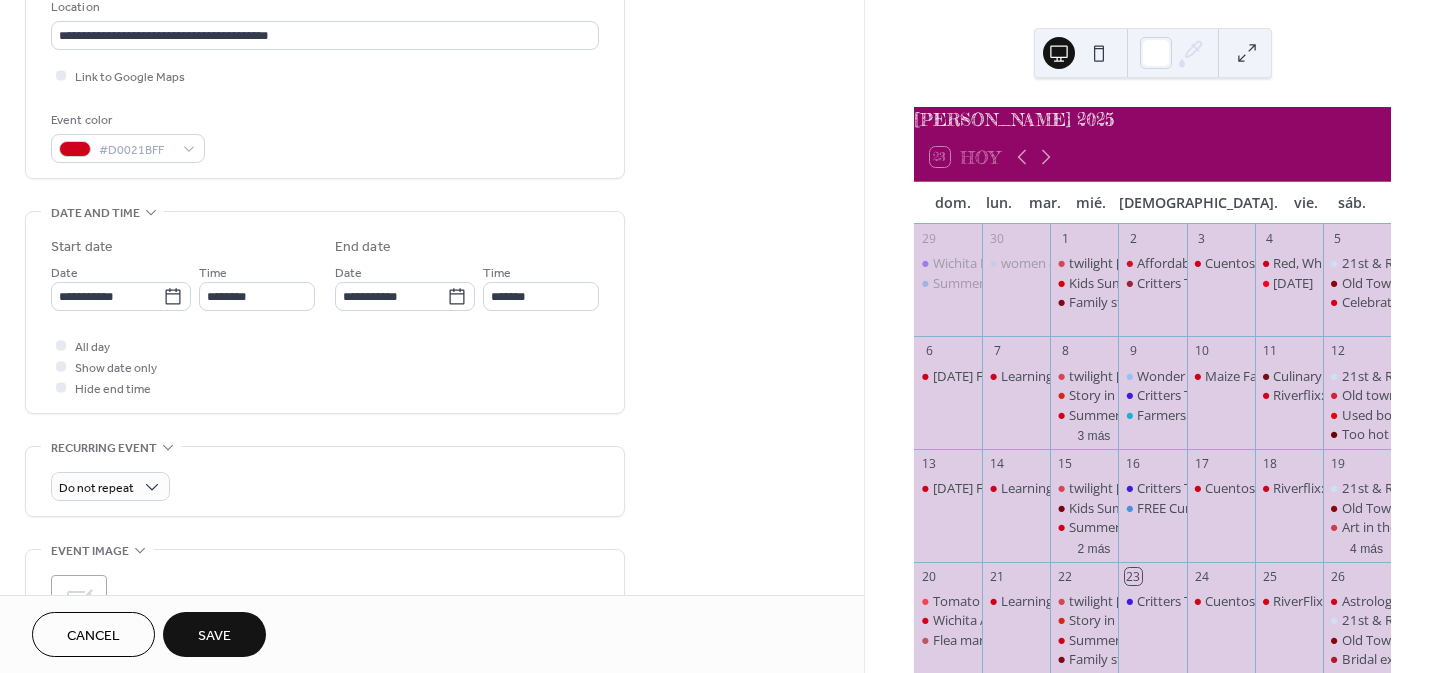 click on "**********" at bounding box center (325, 423) 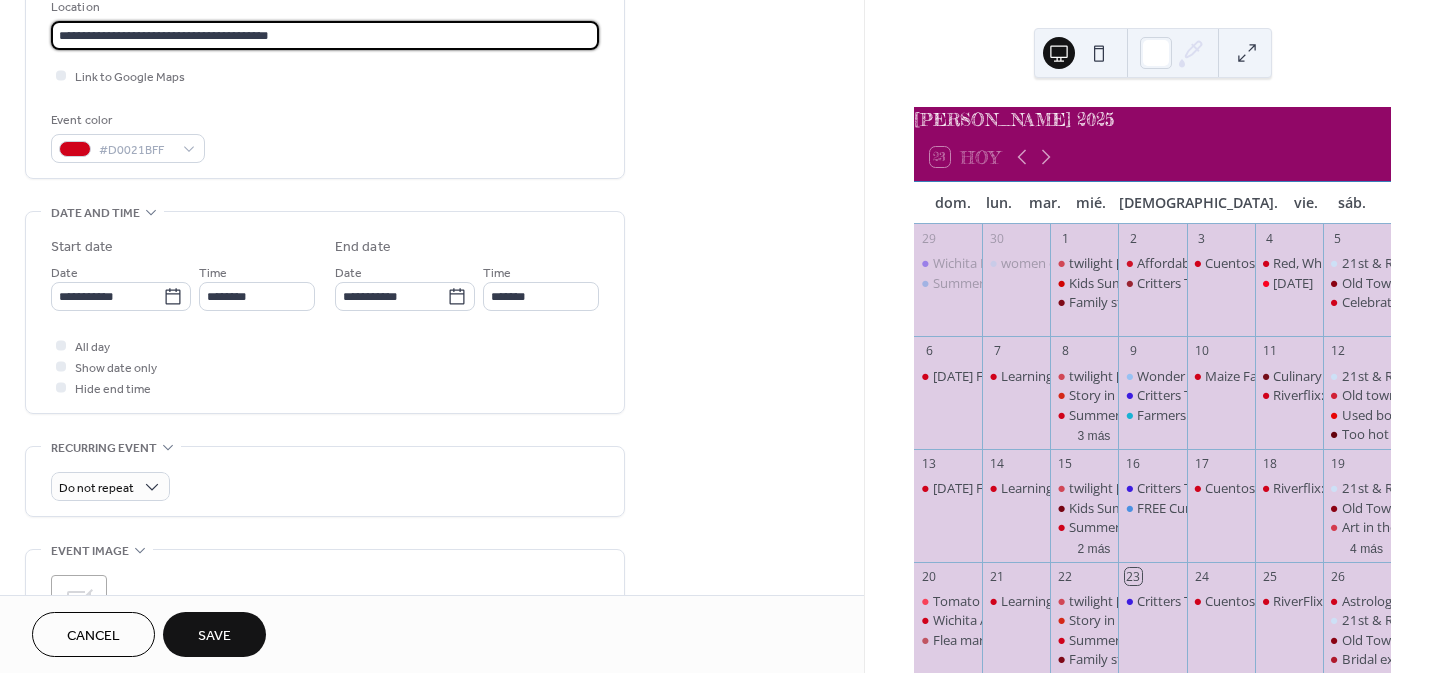 scroll, scrollTop: 0, scrollLeft: 0, axis: both 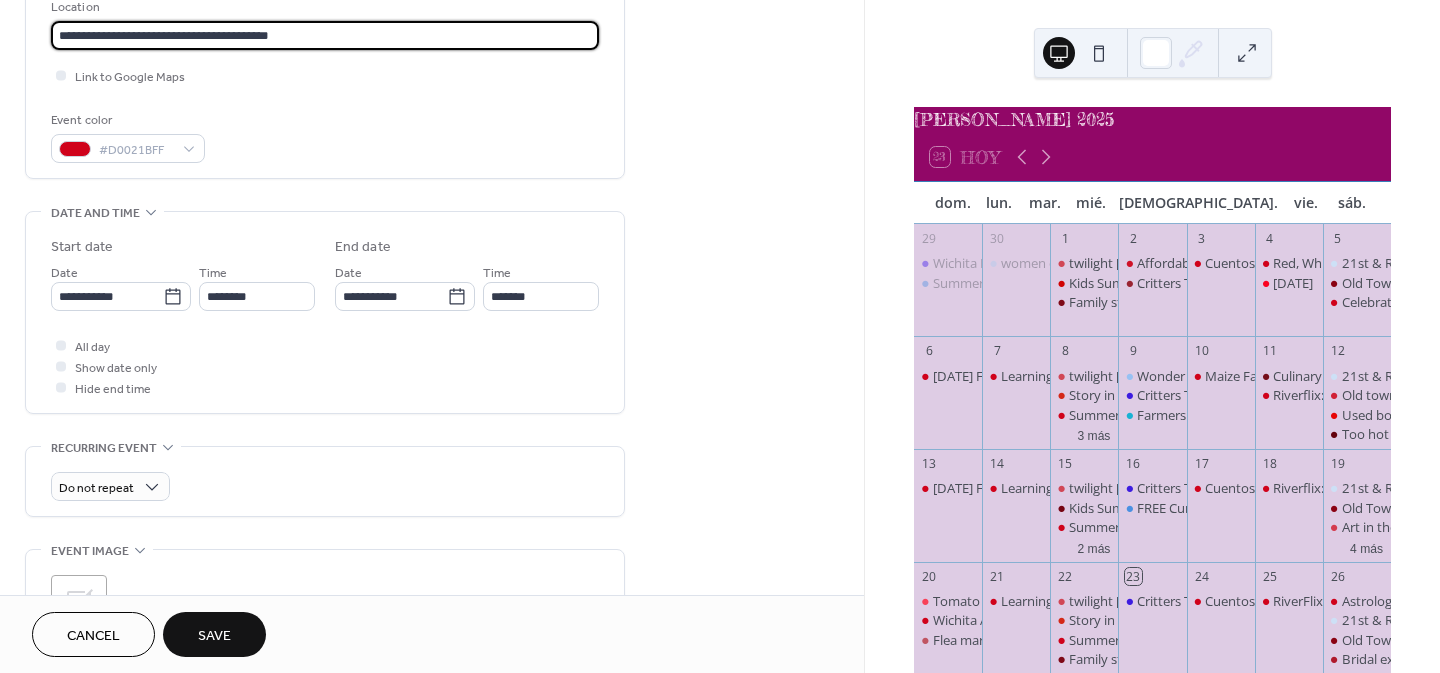 drag, startPoint x: 194, startPoint y: 28, endPoint x: 53, endPoint y: 30, distance: 141.01419 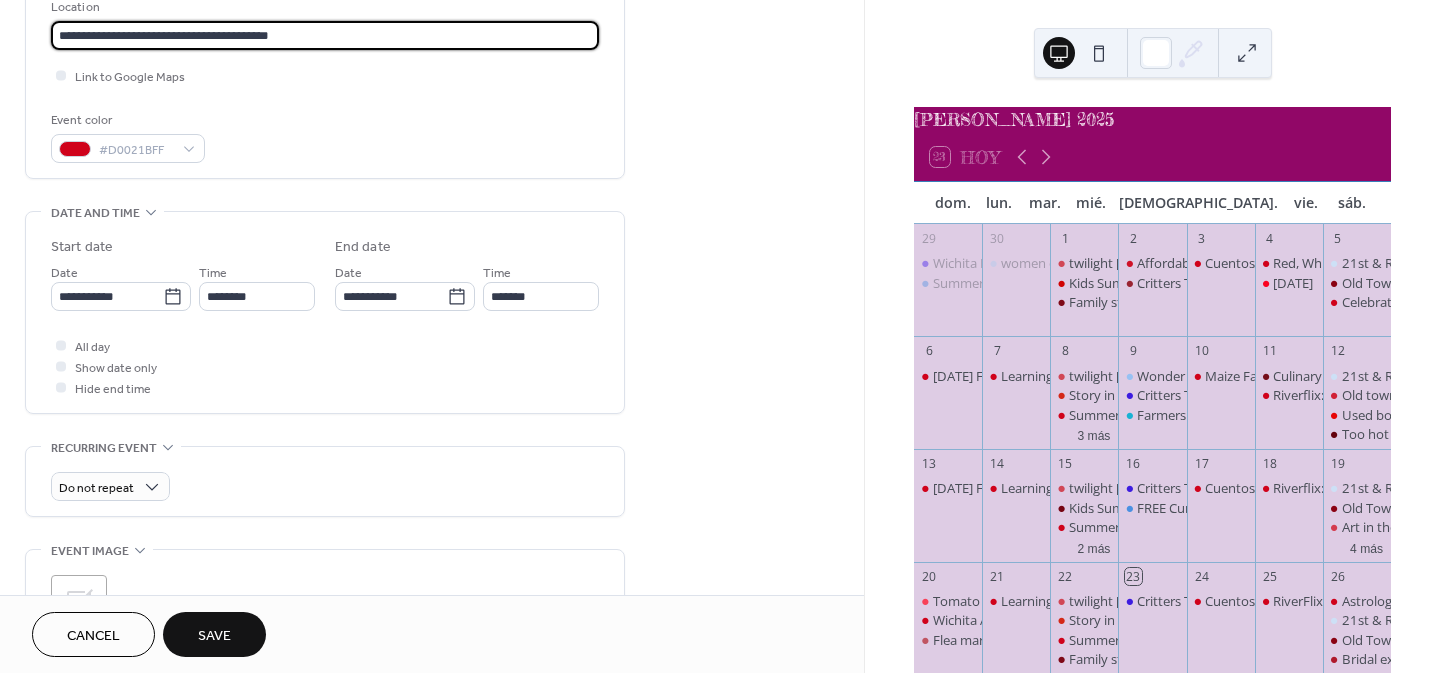 click on "**********" at bounding box center [325, 35] 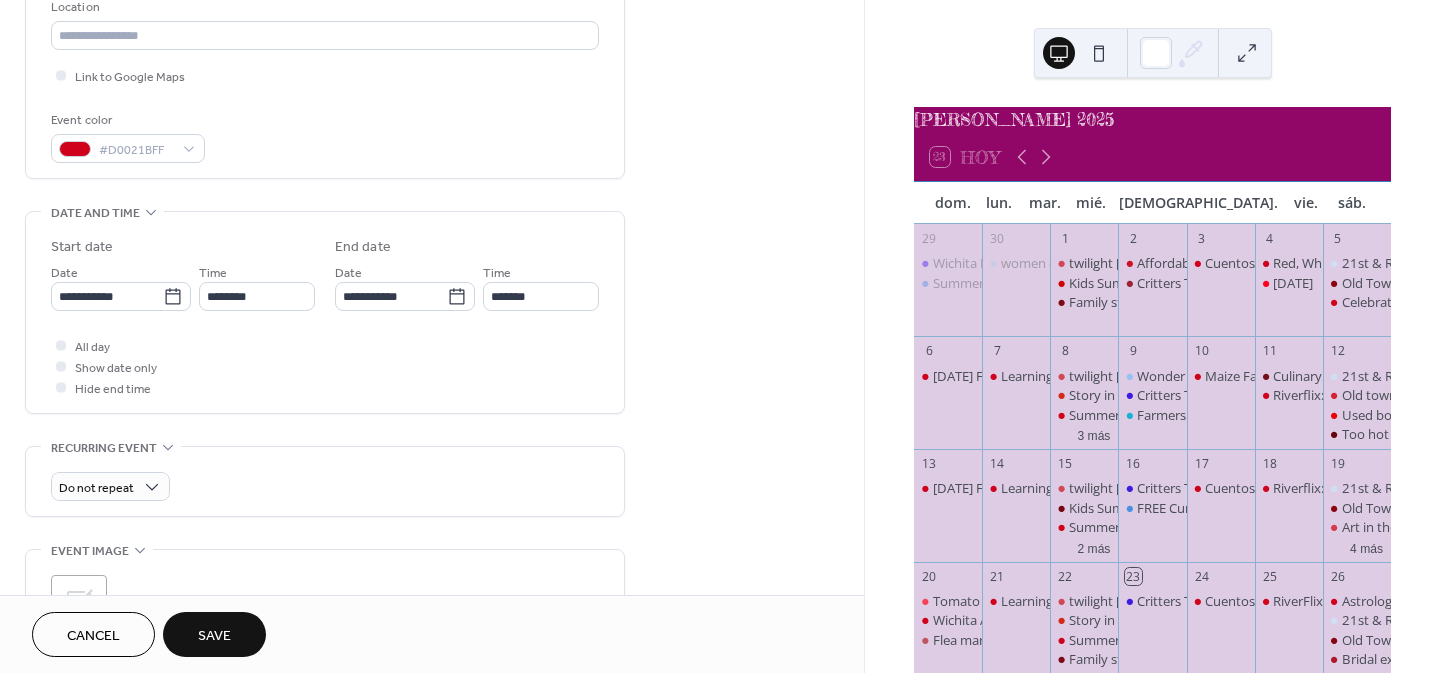 click on "**********" at bounding box center [325, -70] 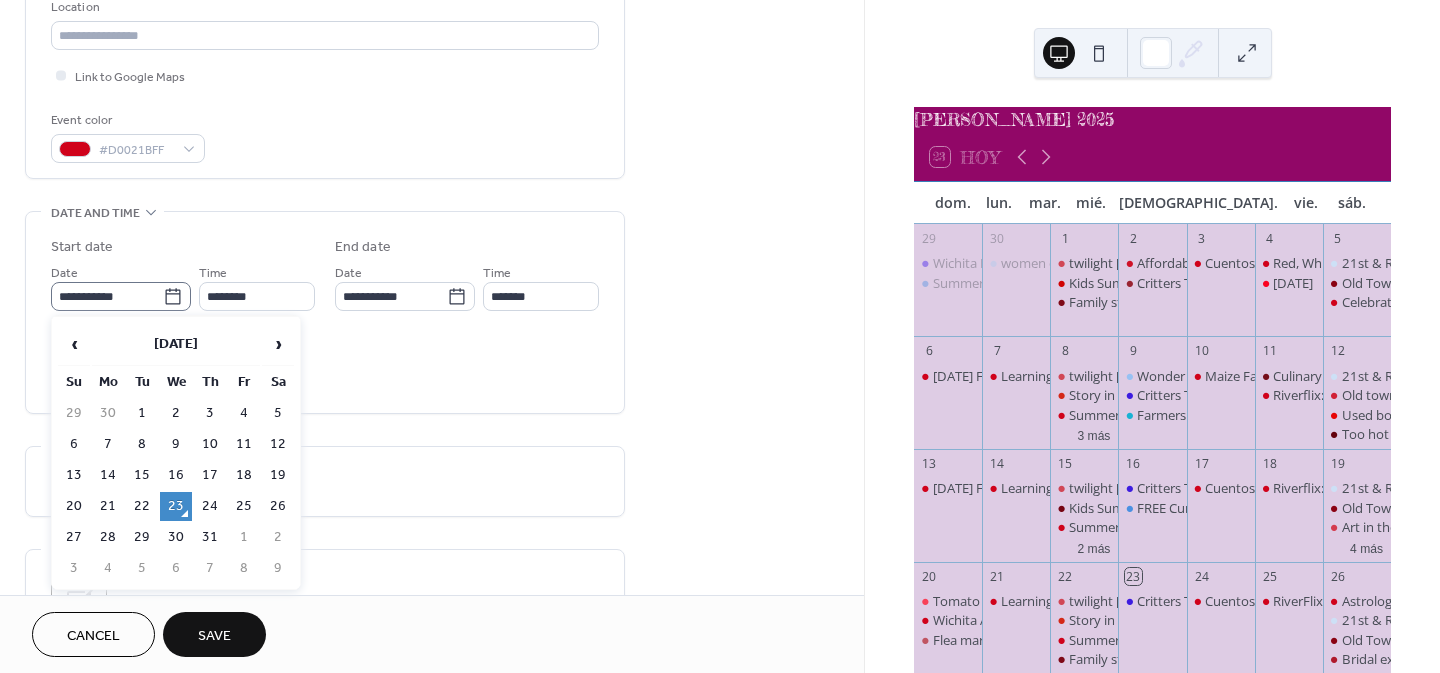 click 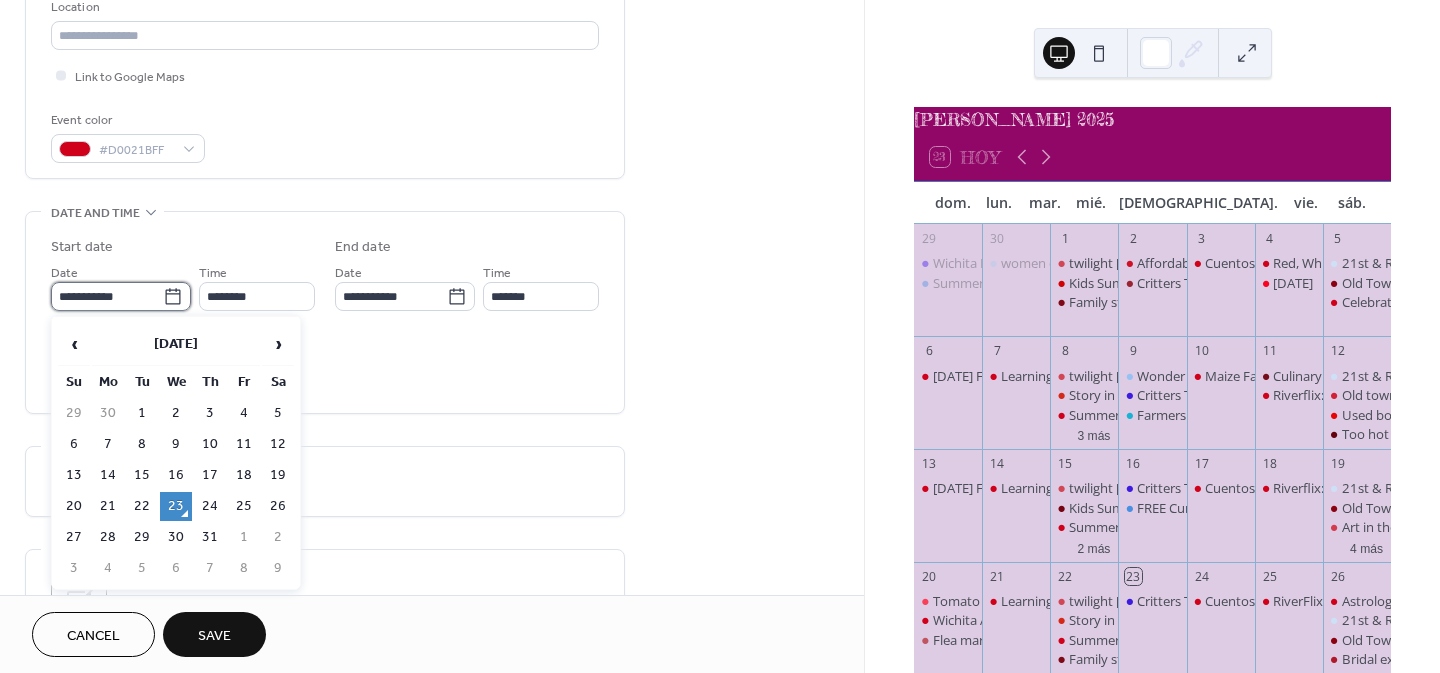 click on "**********" at bounding box center (107, 296) 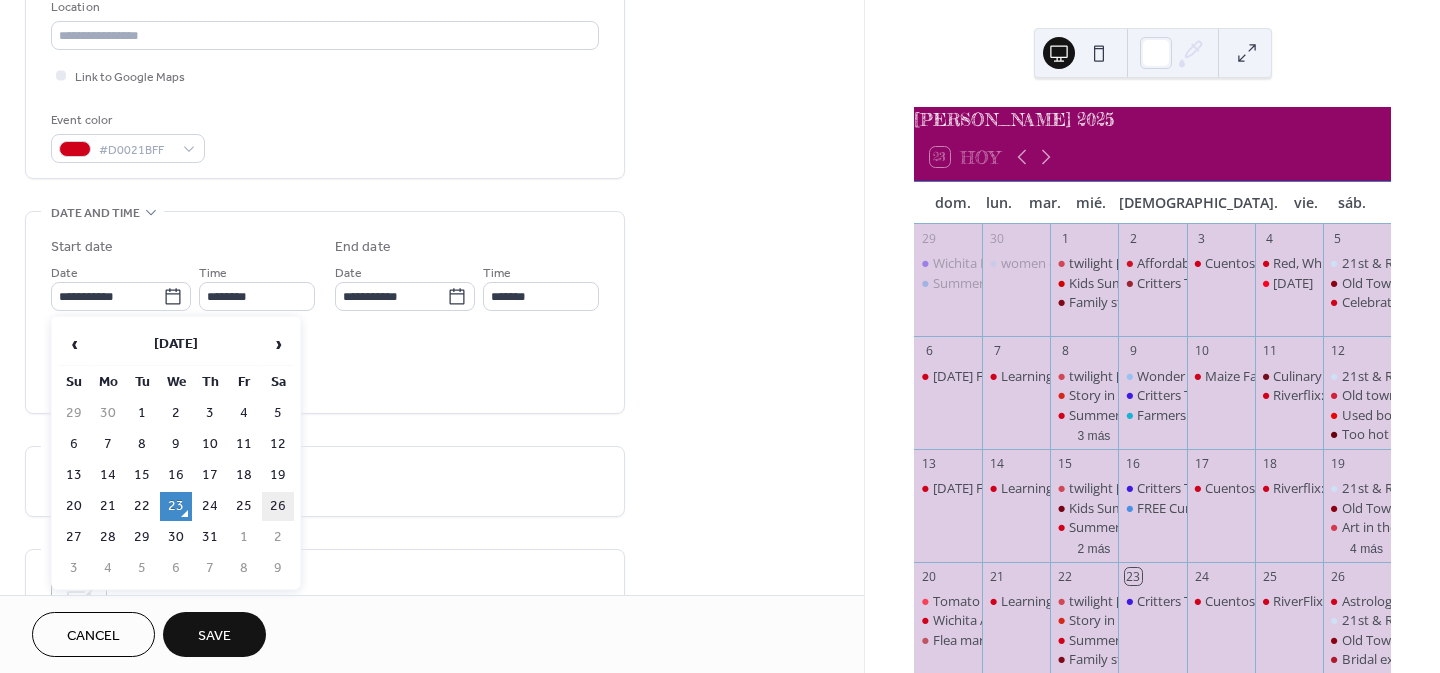 click on "26" at bounding box center (278, 506) 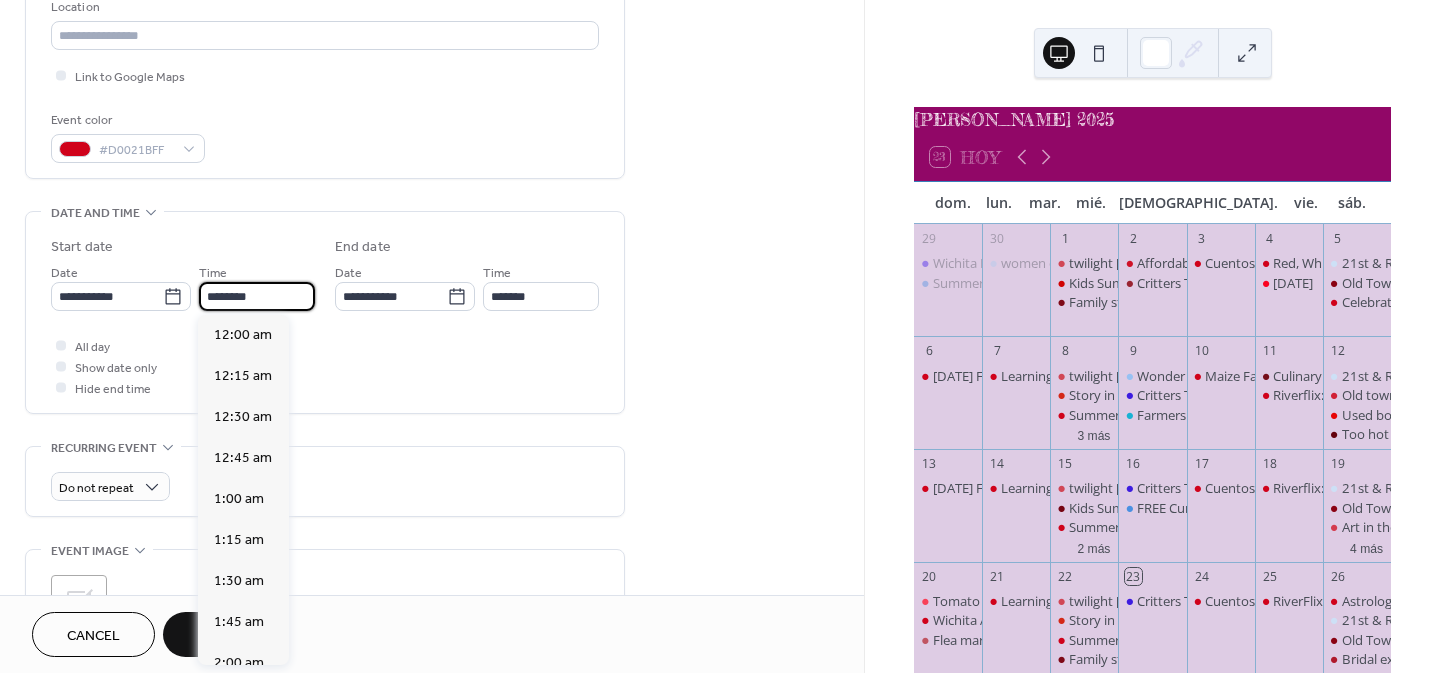 click on "********" at bounding box center [257, 296] 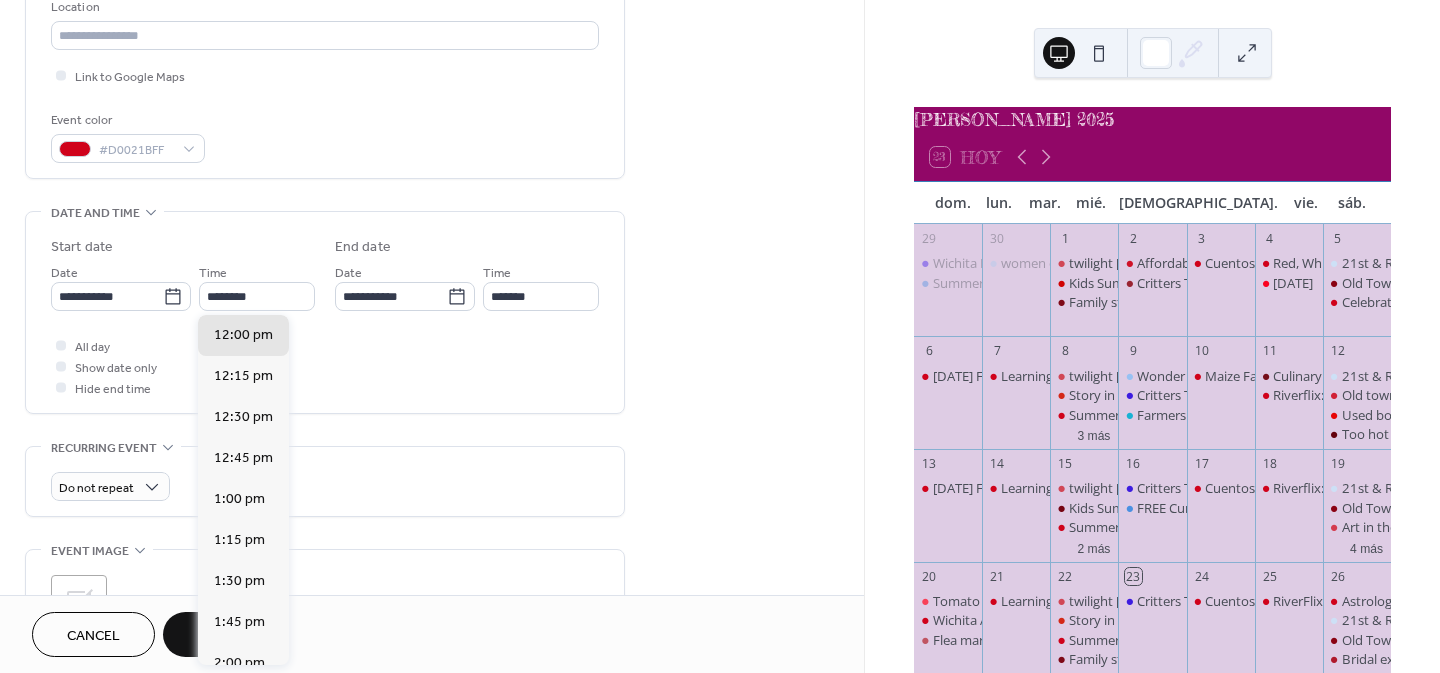 scroll, scrollTop: 1662, scrollLeft: 0, axis: vertical 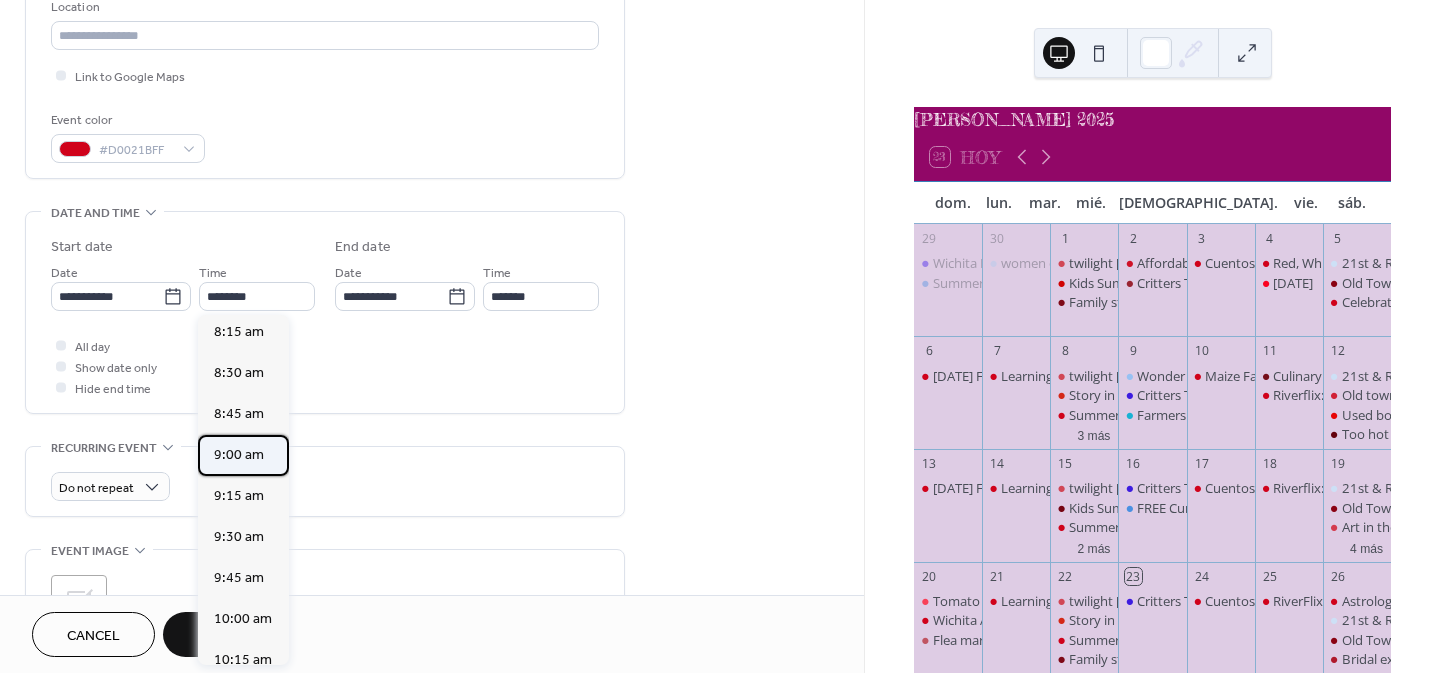 click on "9:00 am" at bounding box center [239, 455] 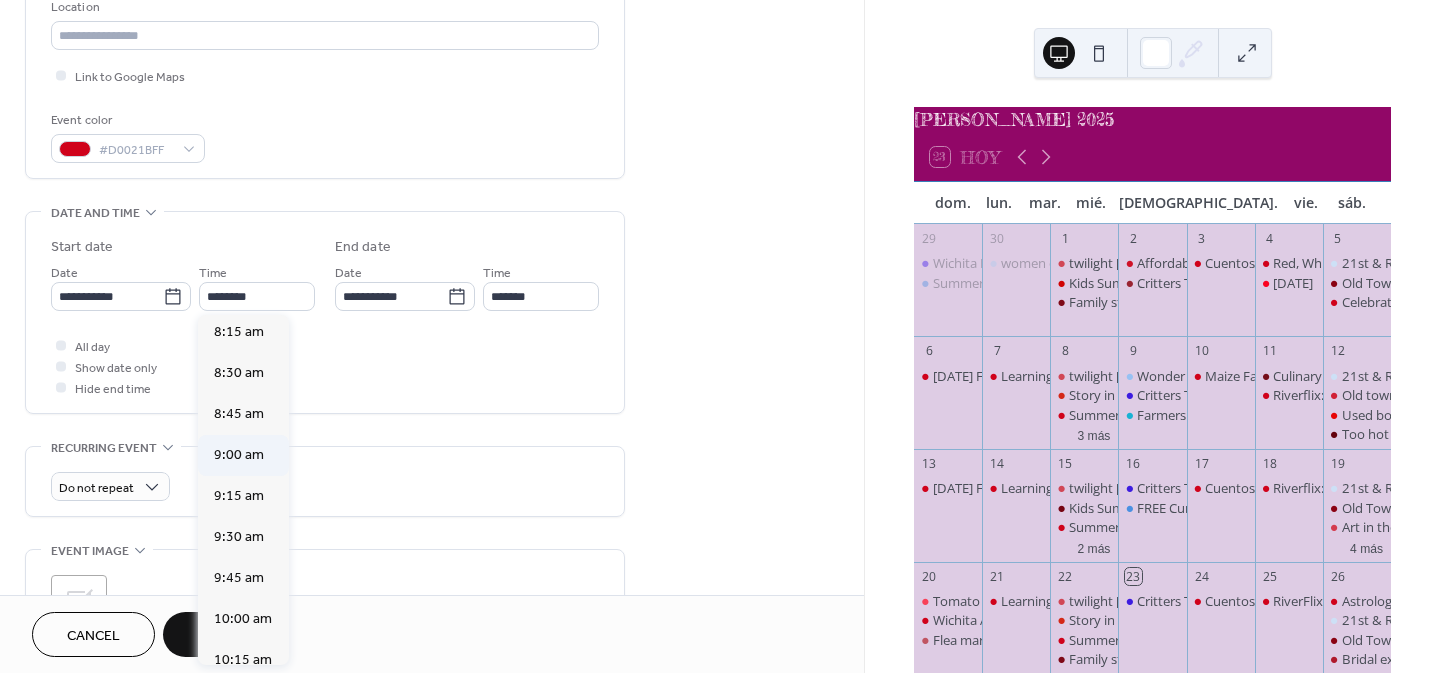 type on "*******" 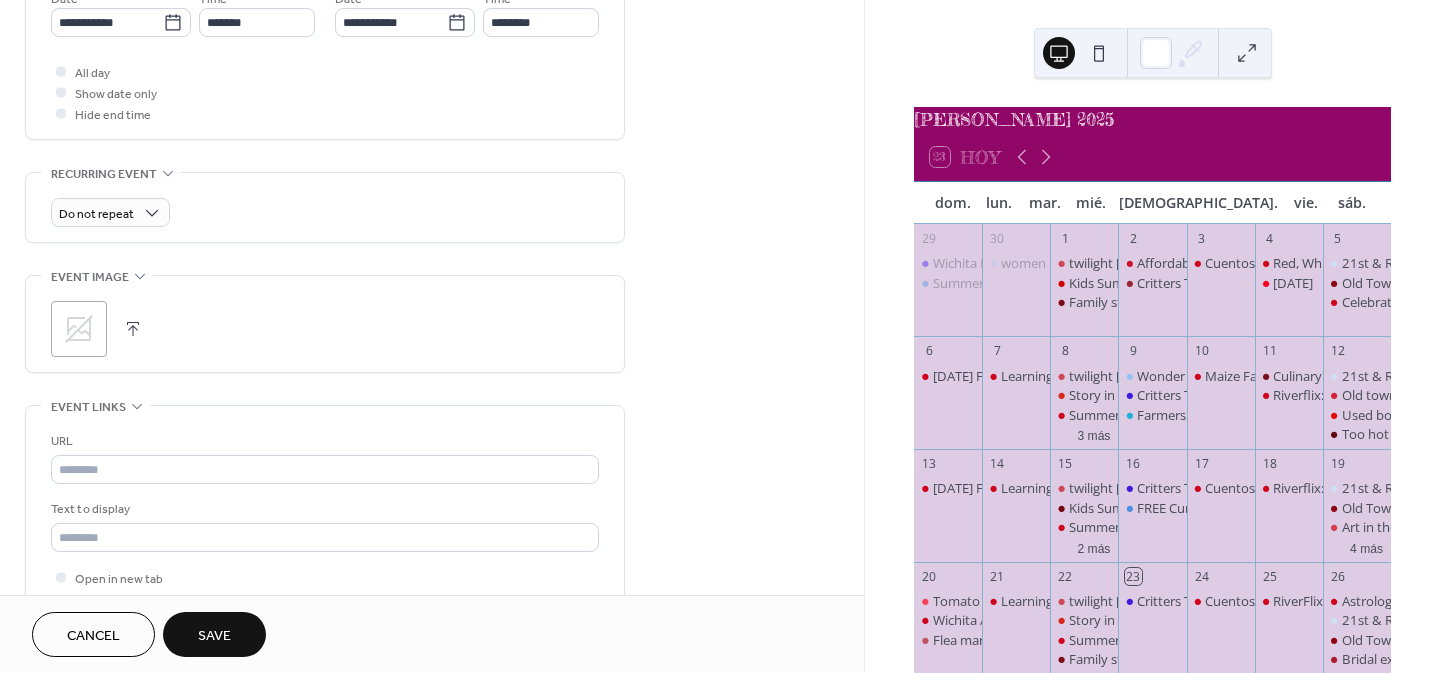scroll, scrollTop: 720, scrollLeft: 0, axis: vertical 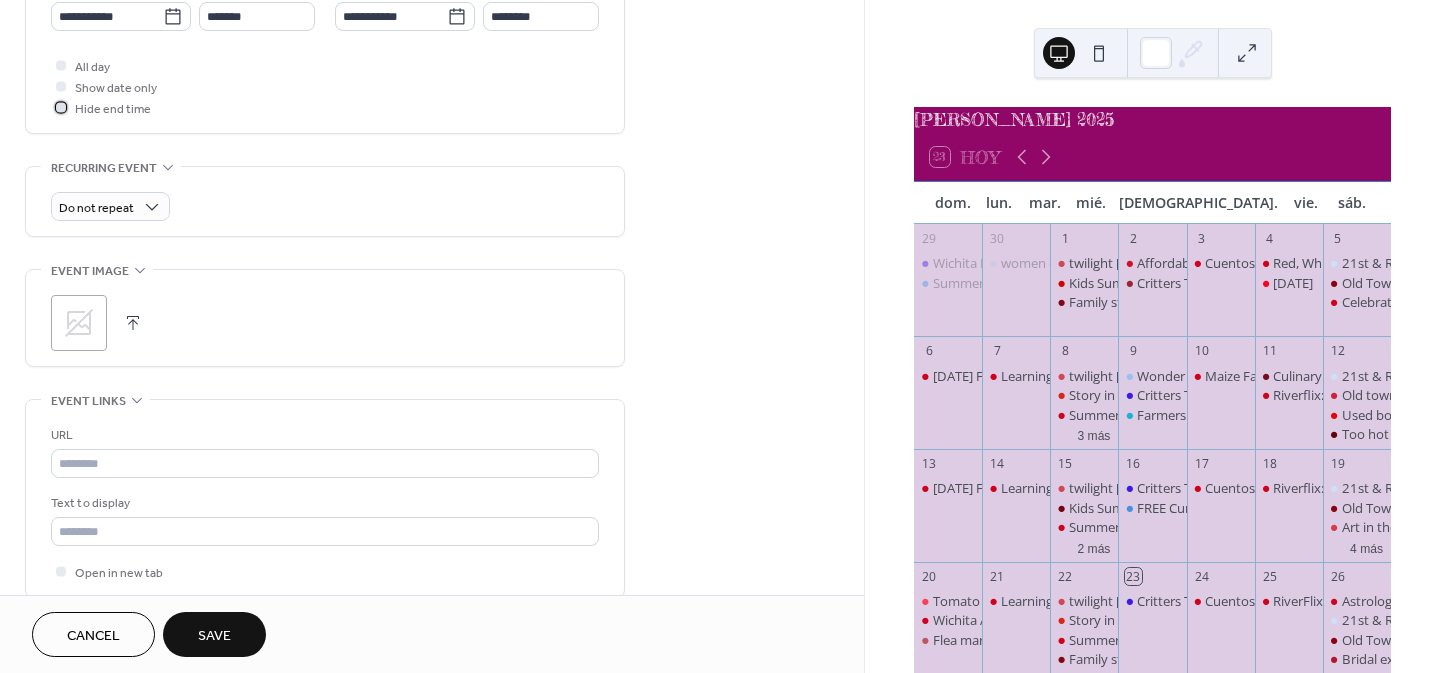 click on "Hide end time" at bounding box center (113, 109) 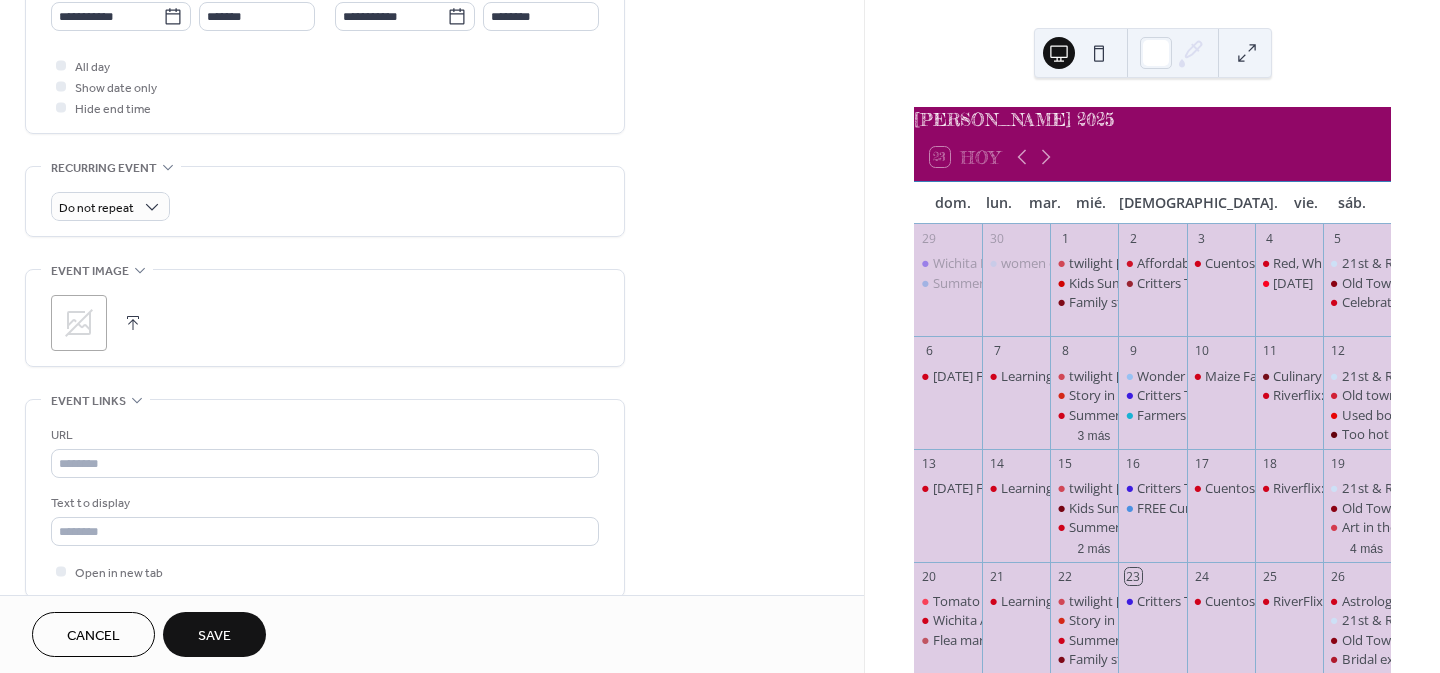 click at bounding box center (133, 323) 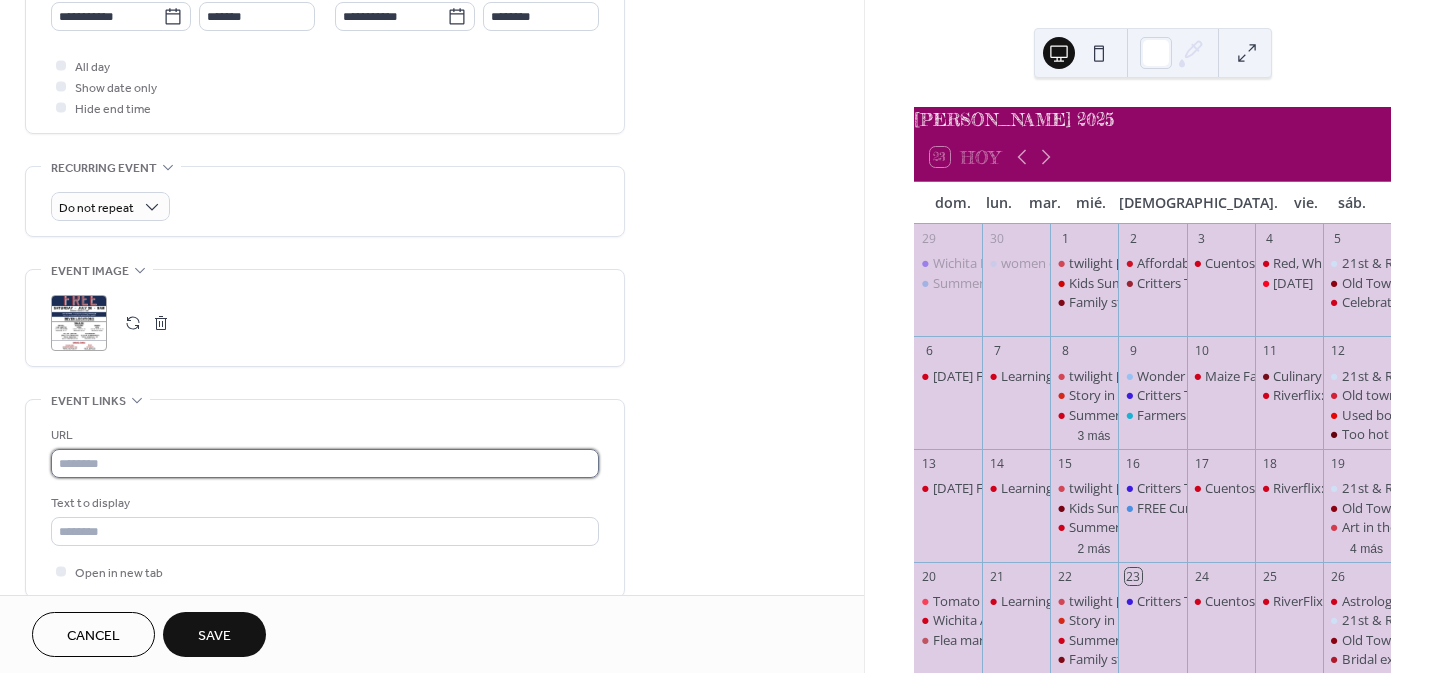 click at bounding box center (325, 463) 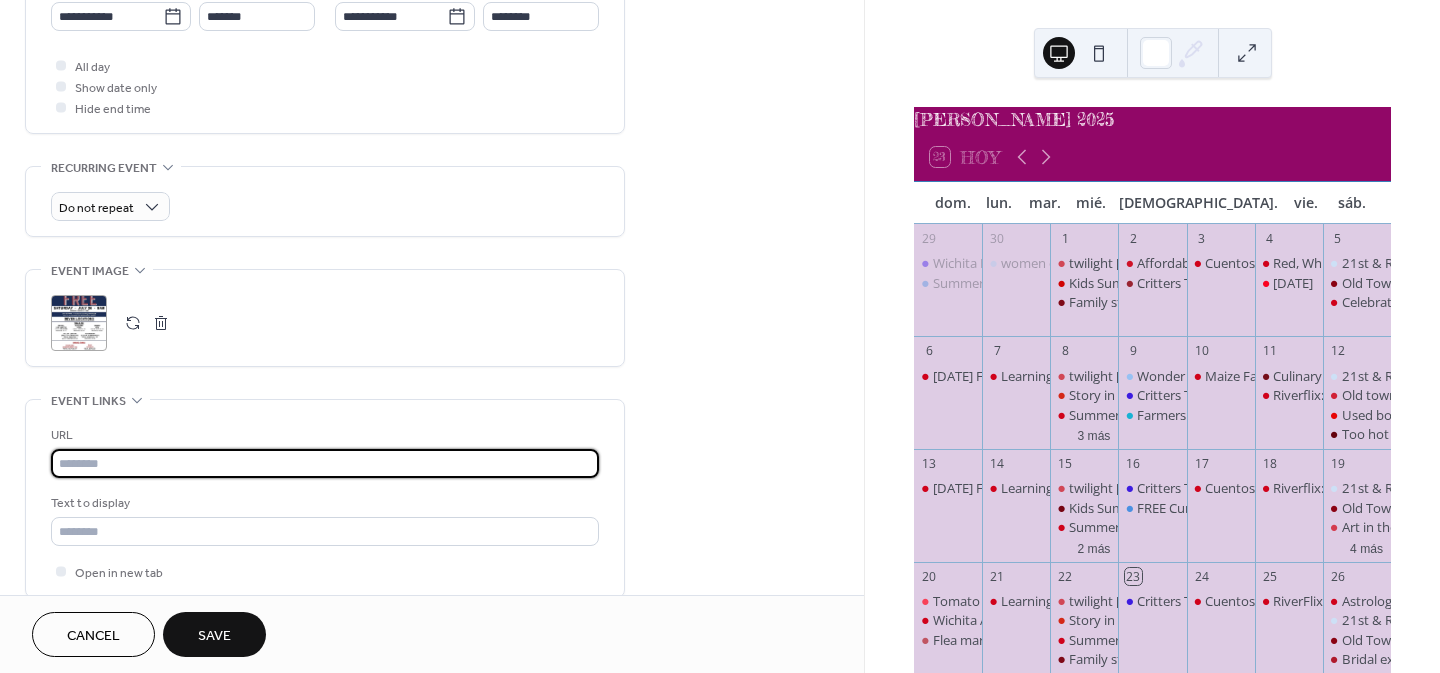 paste on "**********" 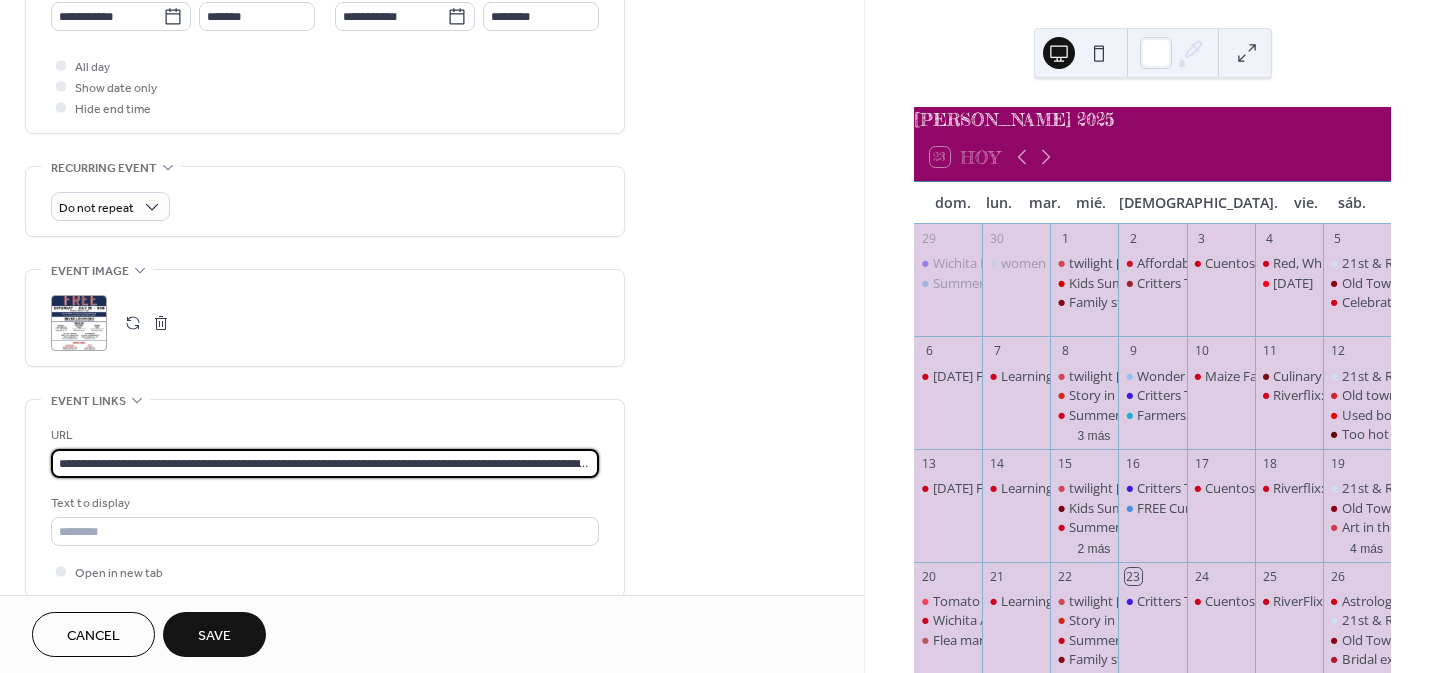 scroll, scrollTop: 0, scrollLeft: 629, axis: horizontal 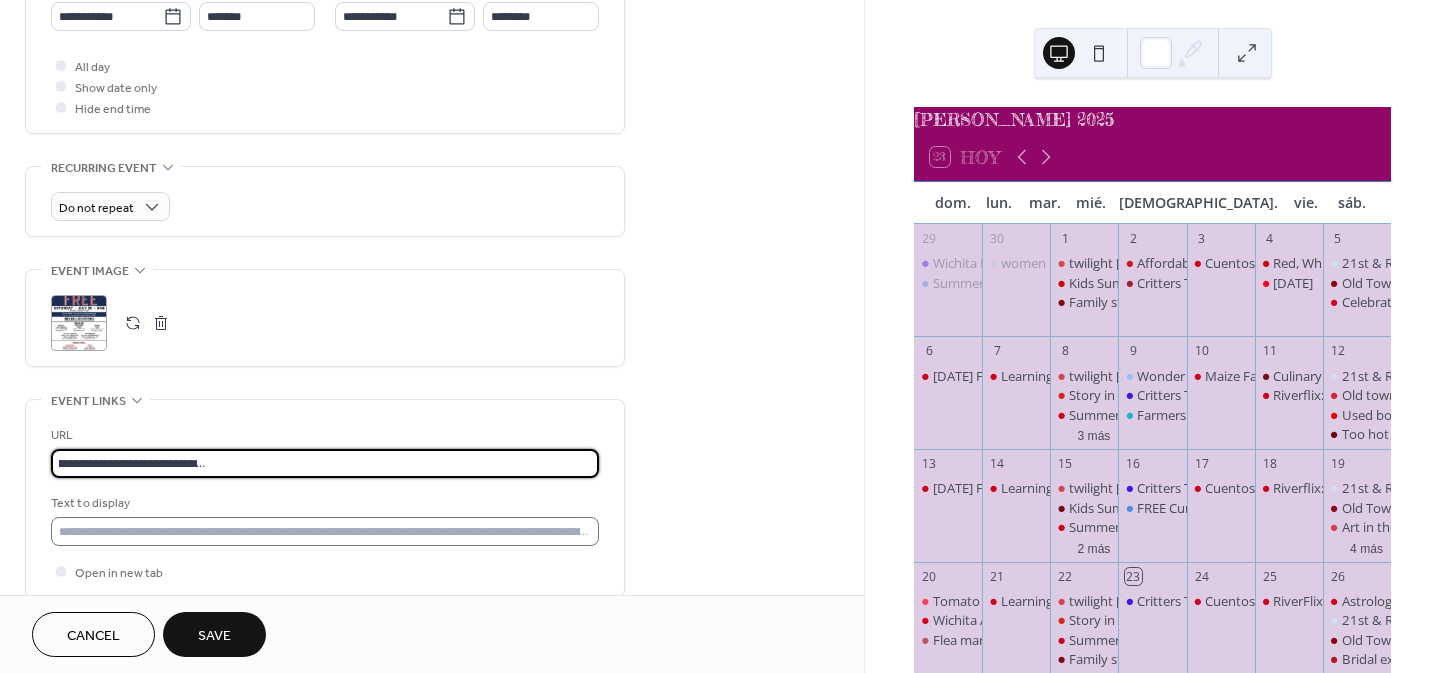 type on "**********" 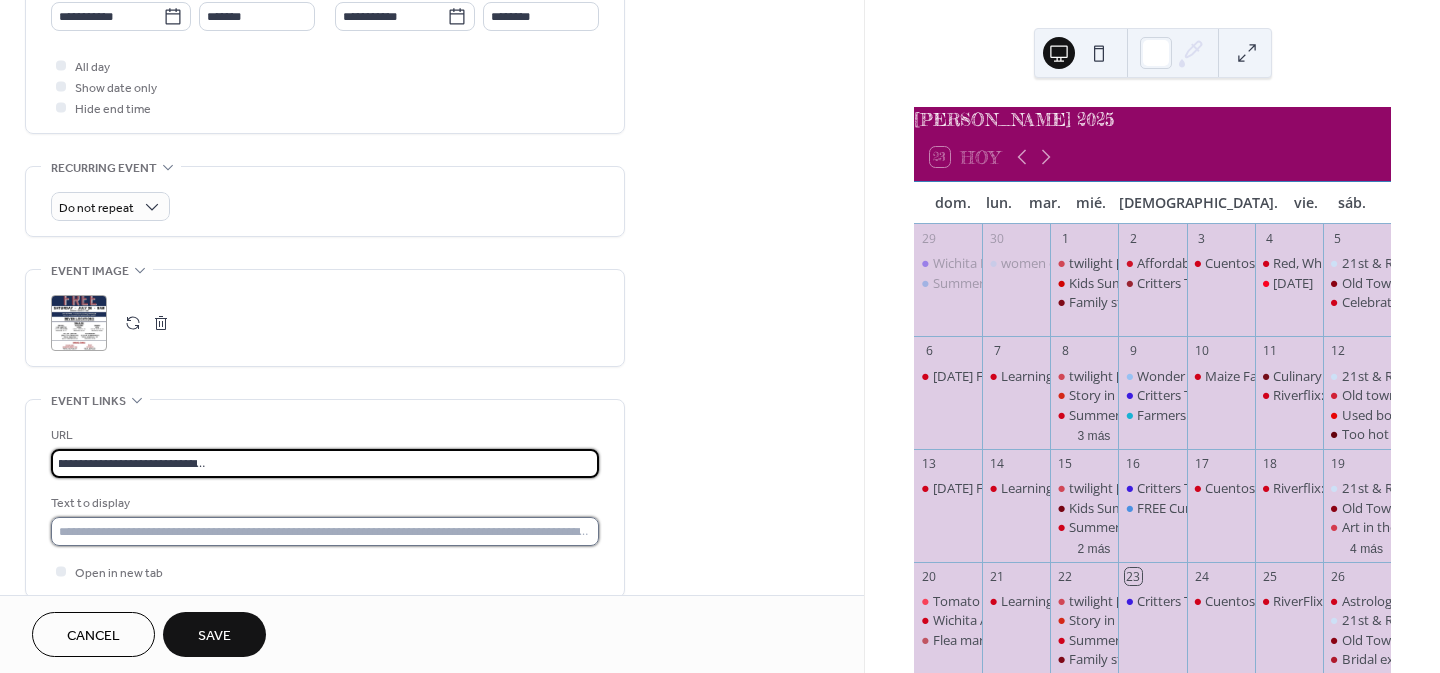scroll, scrollTop: 0, scrollLeft: 0, axis: both 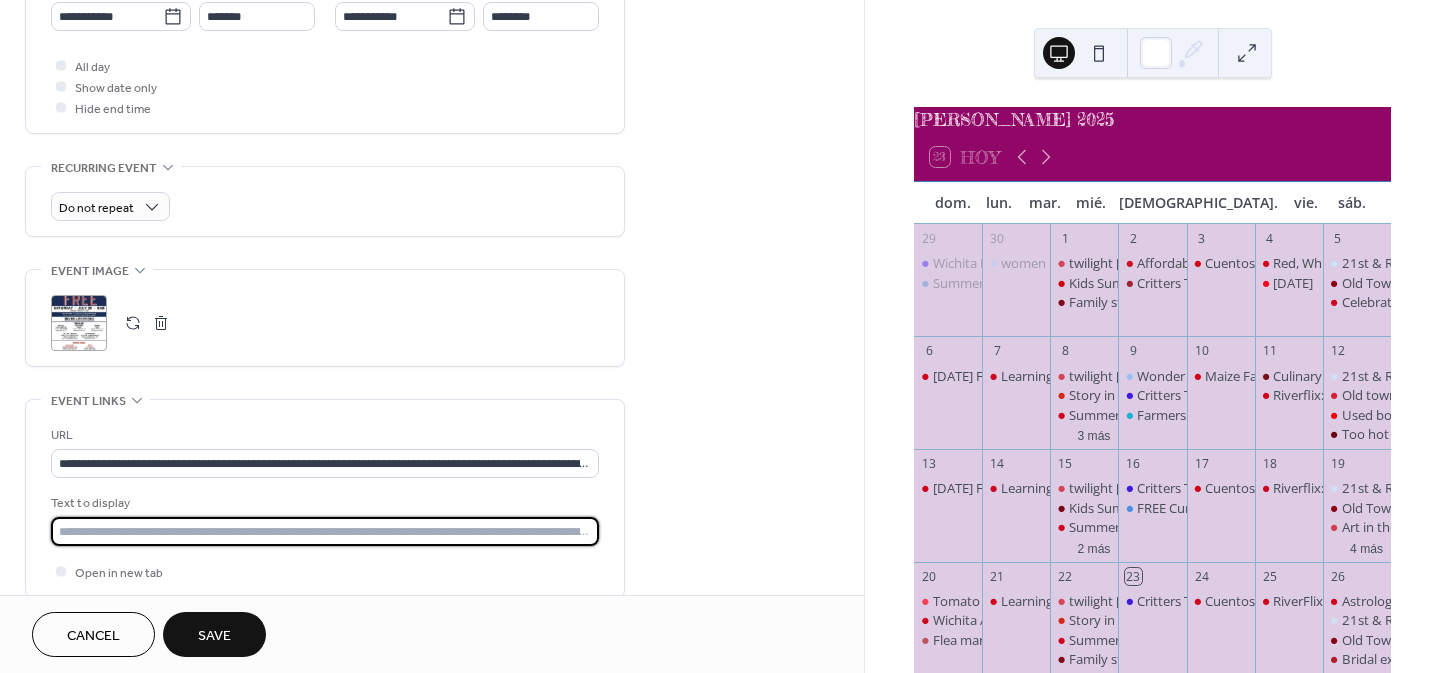 click at bounding box center [325, 531] 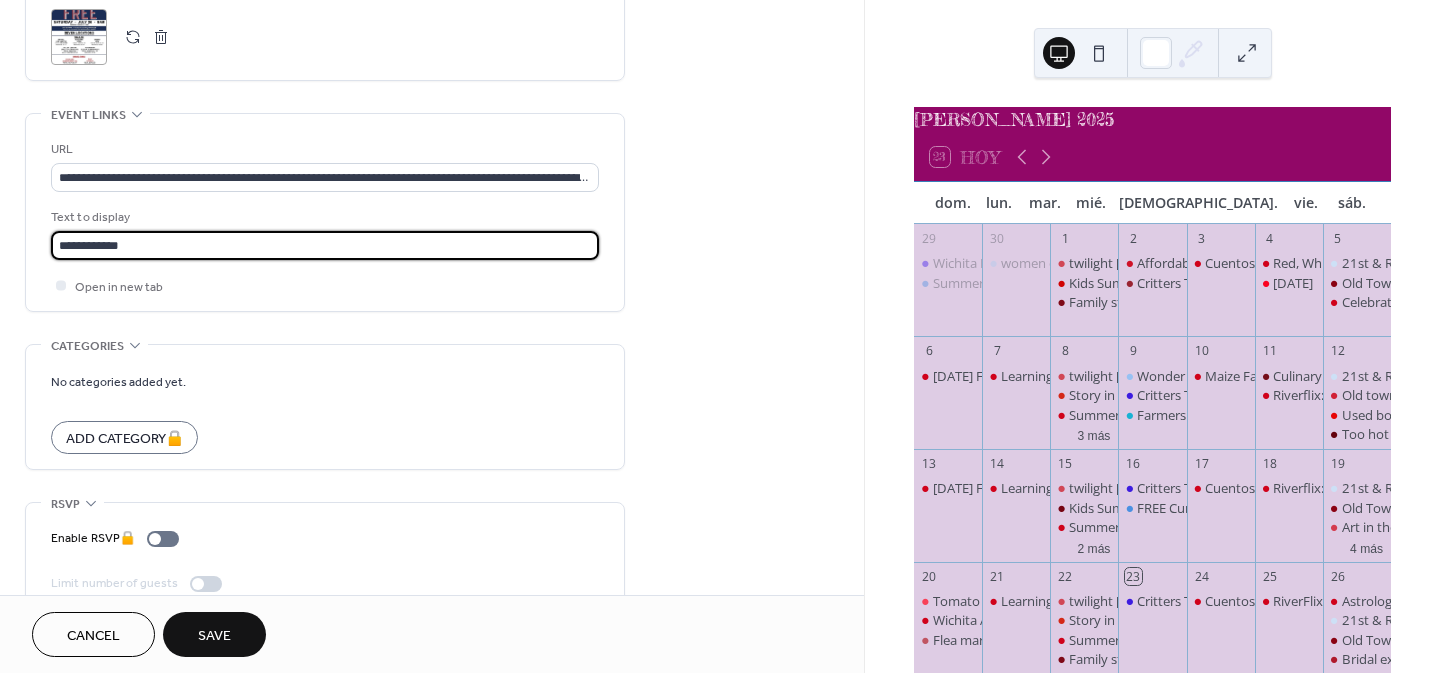 scroll, scrollTop: 1014, scrollLeft: 0, axis: vertical 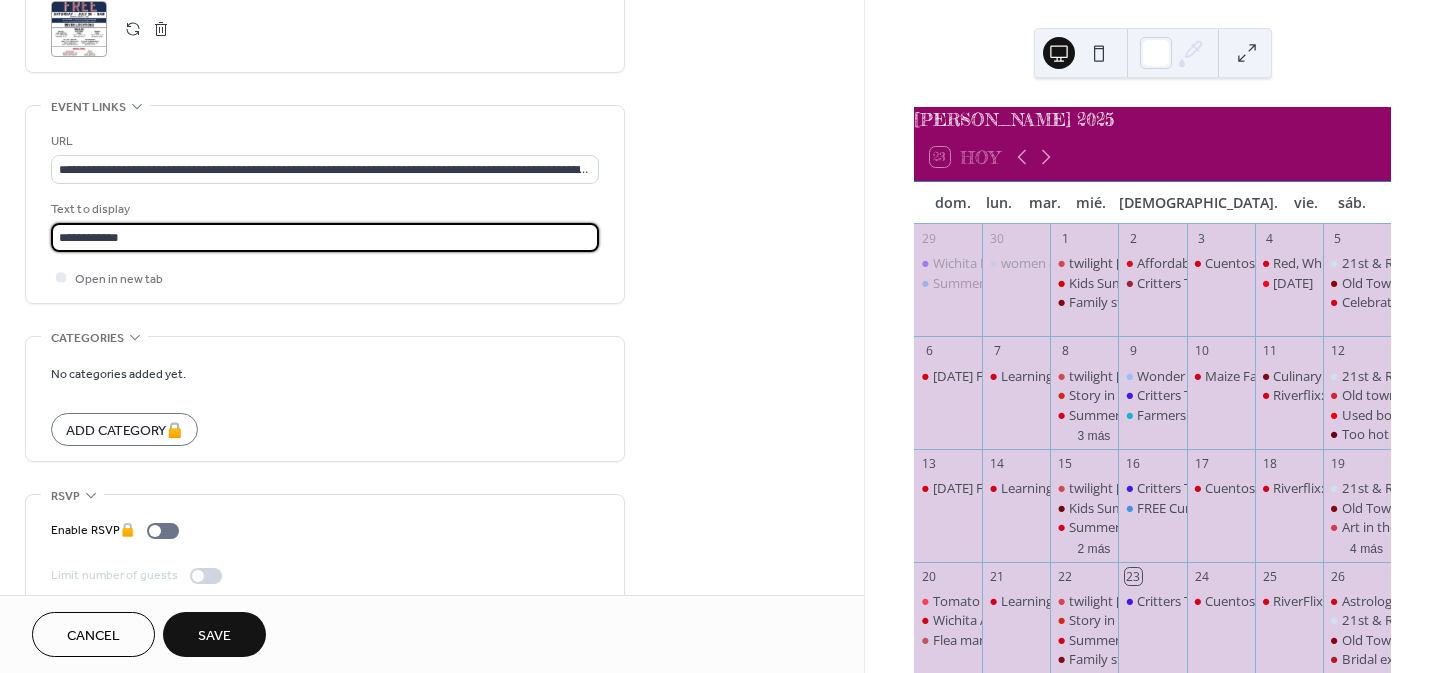type on "**********" 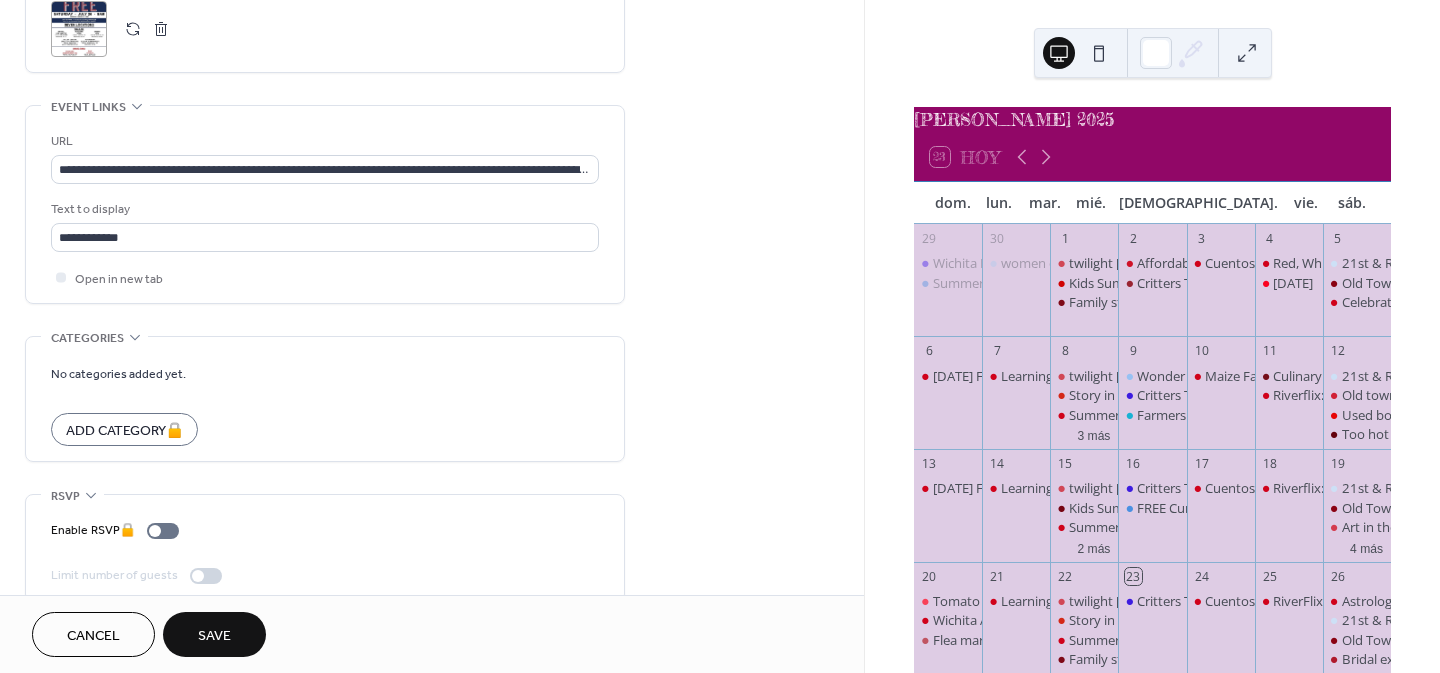 click on "Save" at bounding box center (214, 636) 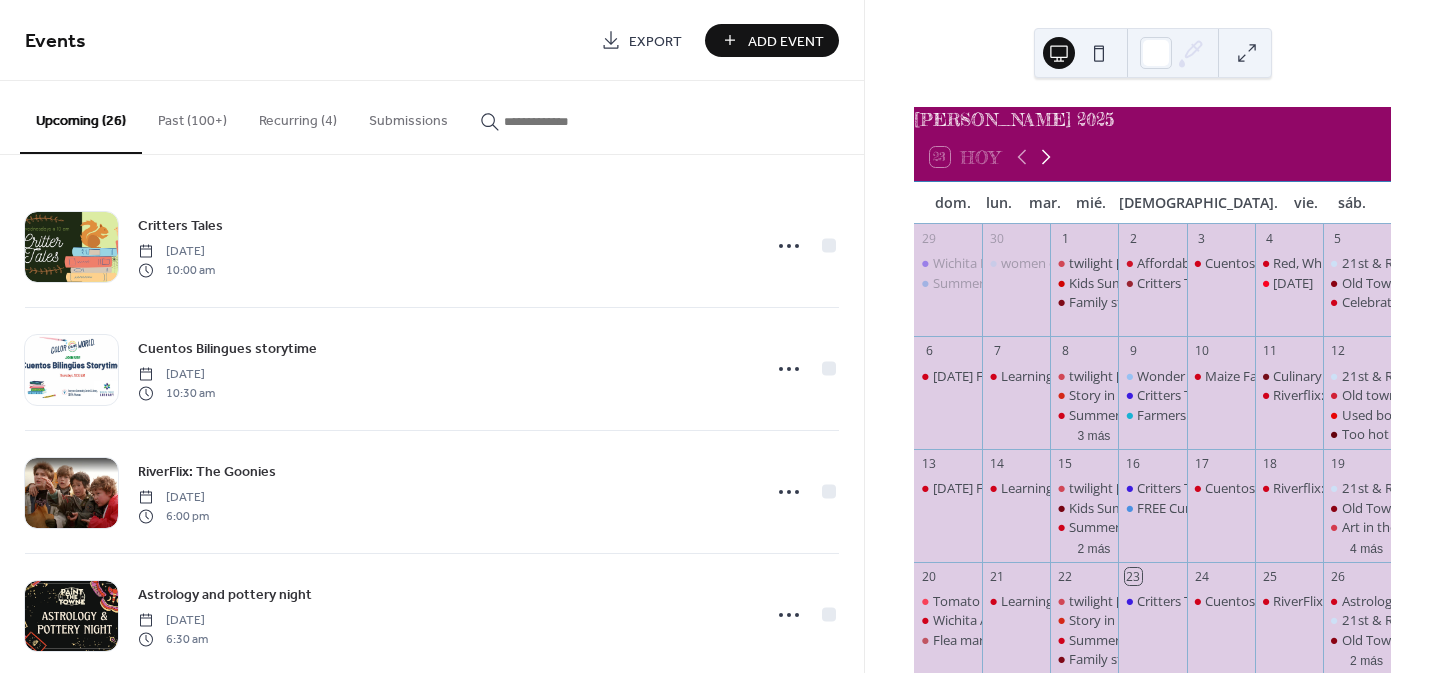 click 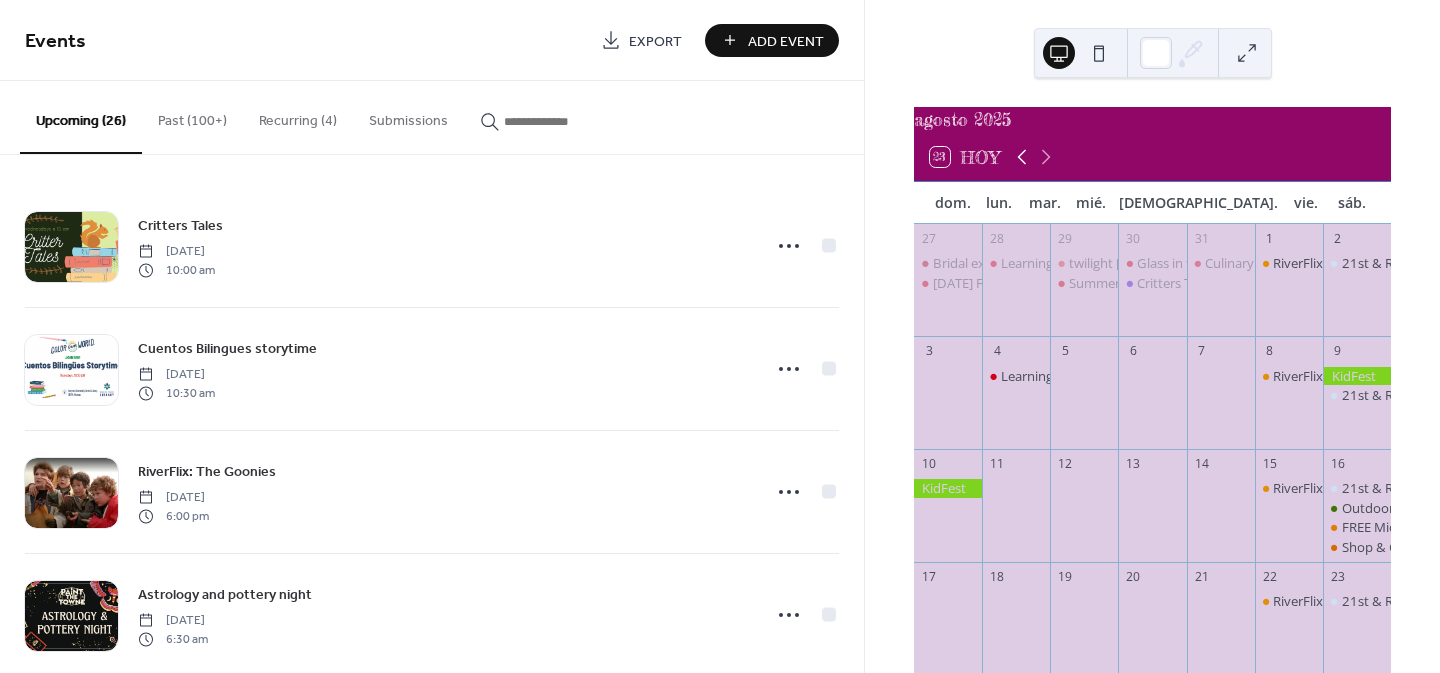 click 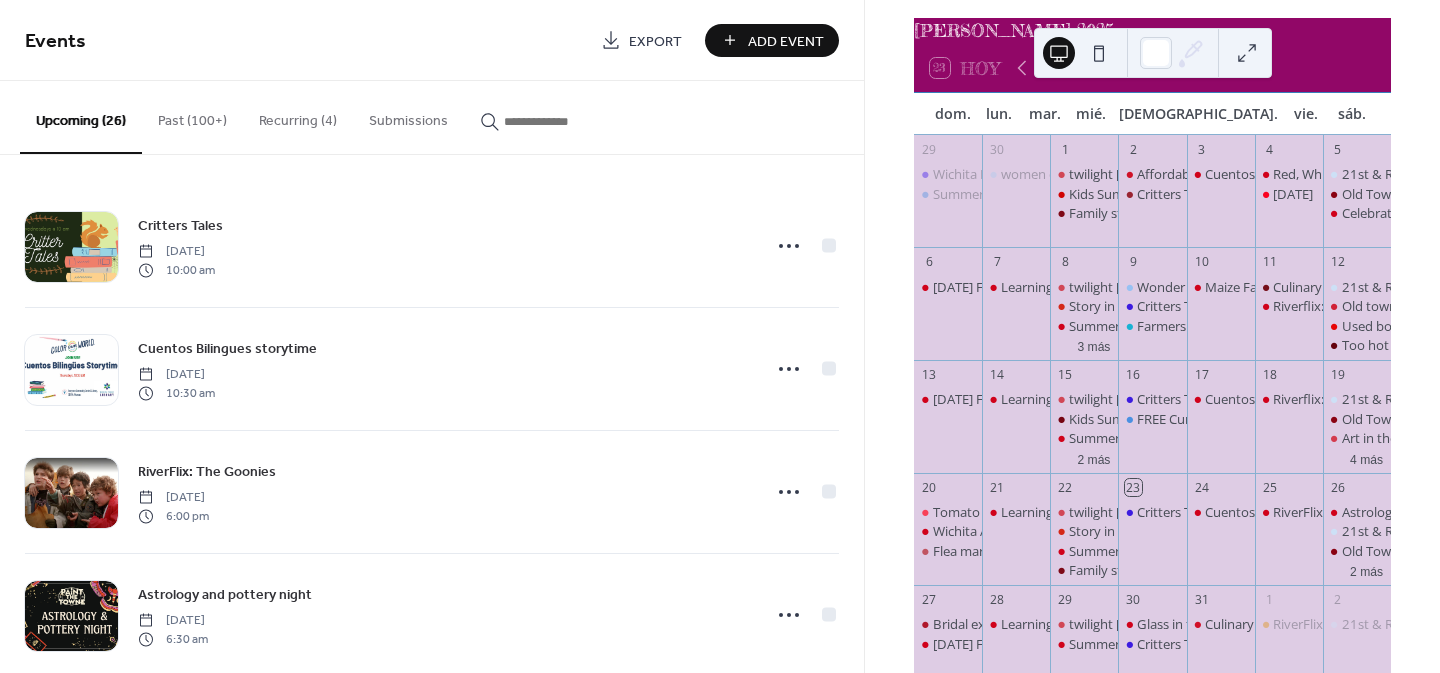 scroll, scrollTop: 93, scrollLeft: 0, axis: vertical 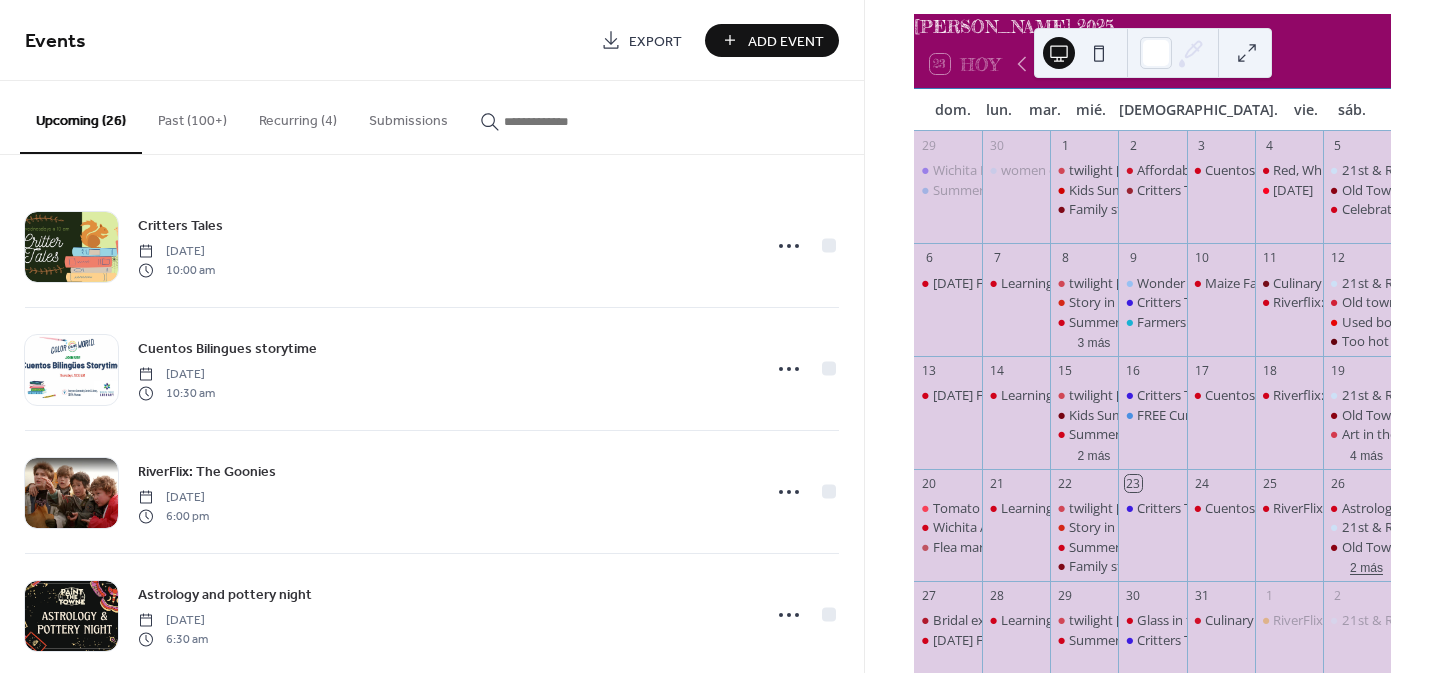click on "2 más" at bounding box center (1366, 566) 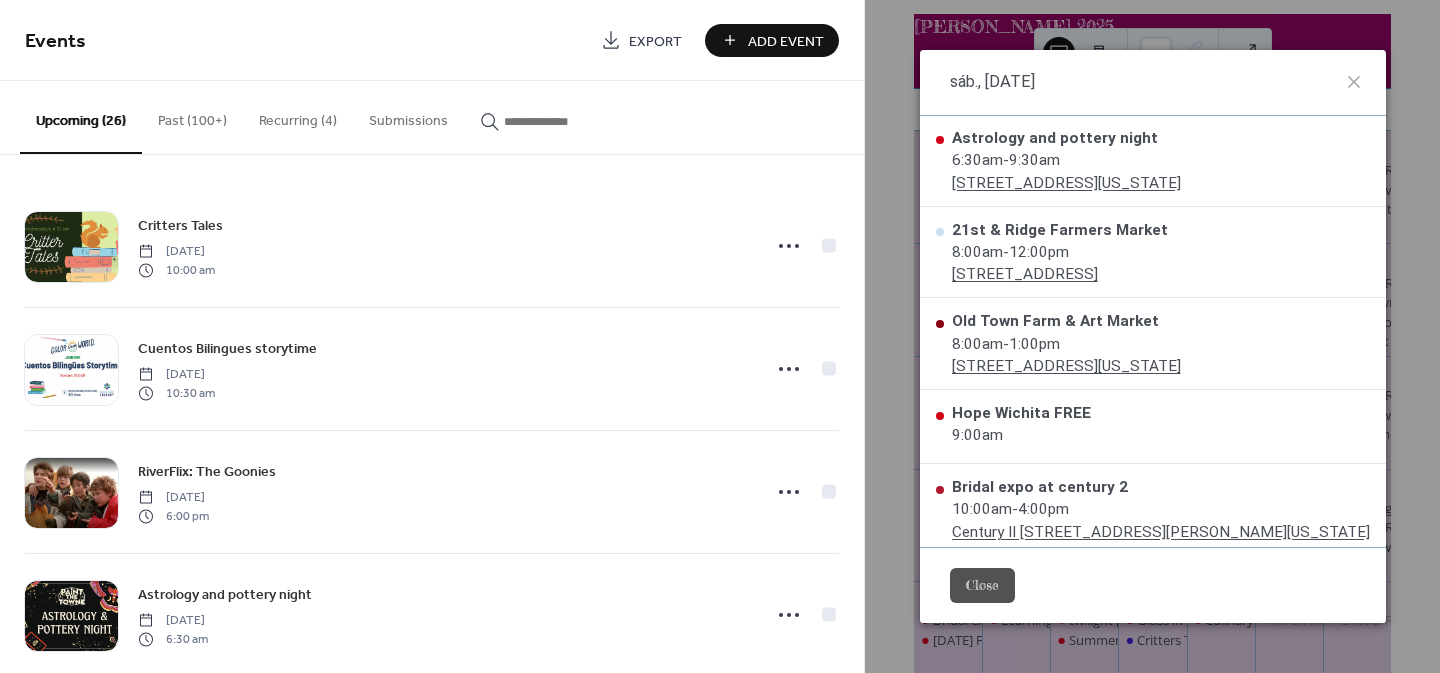scroll, scrollTop: 0, scrollLeft: 0, axis: both 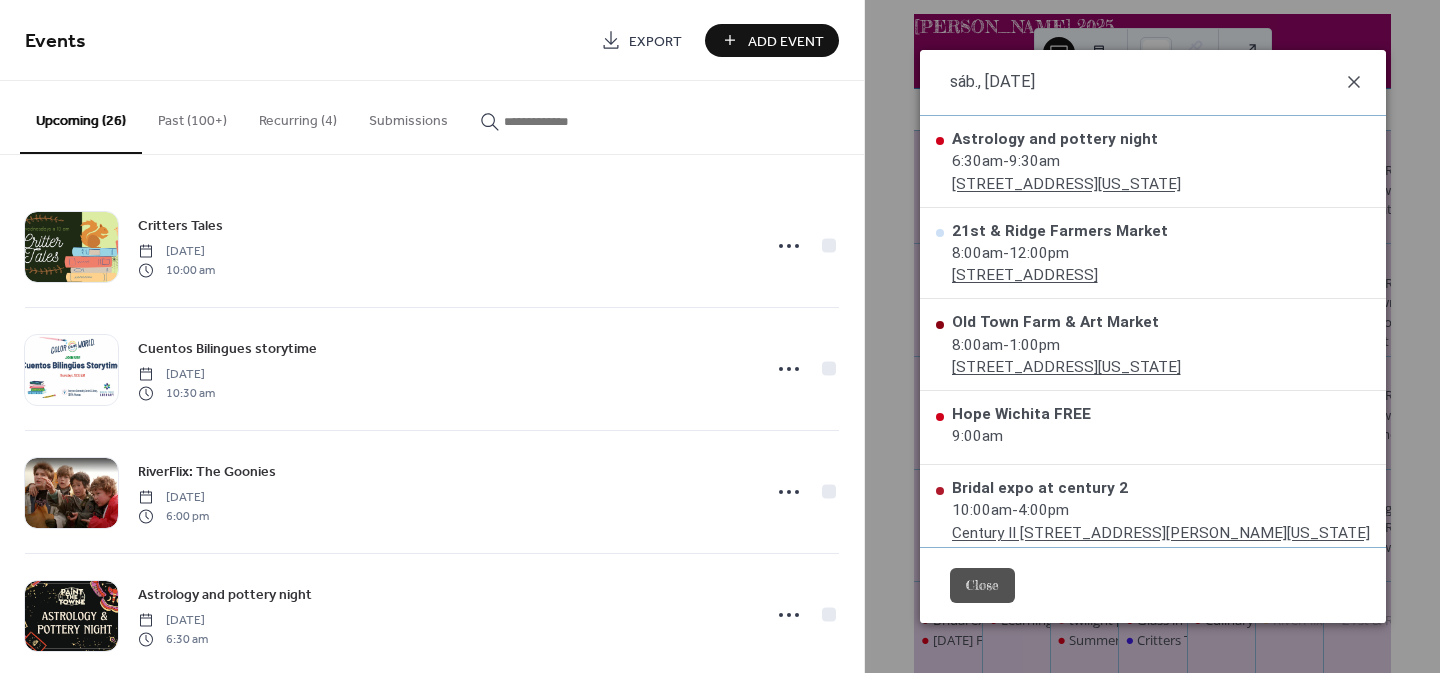 click 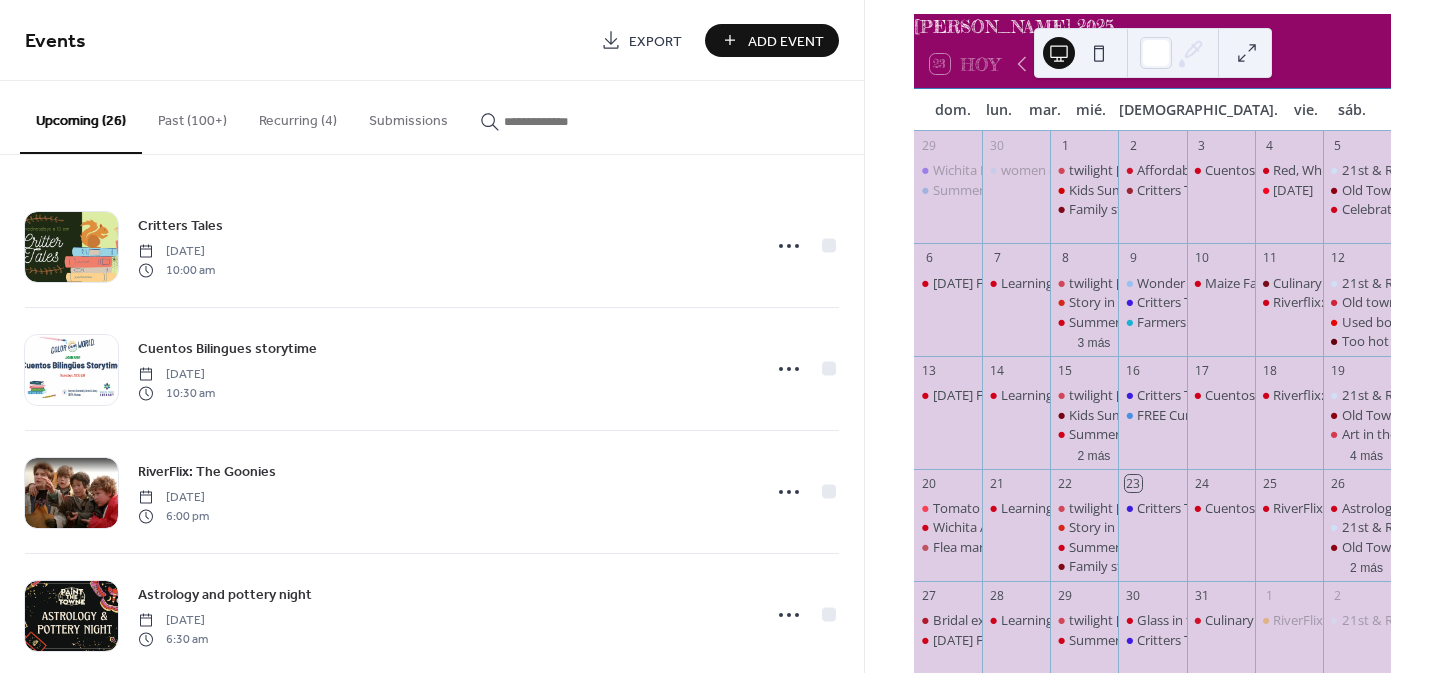 click on "[PERSON_NAME] 2025 23 Hoy dom. lun. mar. mié. jue. vie. sáb. 29 Wichita Brick convention LEGO Fan Expo  Summer Program: Time for you to get a clock tower 30 women empowerment summit  1 twilight [DATE] Kids Summer Series at NewMarket  Family storytime 2 Affordable local pet health assistance  Critters Tales 3 Cuentos Bilingues storytime 4 Red, White & BOOM! presented by Evergy [DATE]  5 21st & Ridge Farmers Market  Old Town Farm & Art Market  Celebrate America 6 [DATE] Family Funday 7 Learning circle: intro to mindfulness 8 twilight [DATE] Story in the park  Summer Reading Series 3 más 9 Wonder [DATE] Critters Tales Farmers Market At GreenAcres Market  10 Maize Farm & Art Market 11 Culinary workshop: wrap it up Riverflix: Kung Fu panda 12 21st & Ridge Farmers Market  Old town farm & art market Used book sale  Too hot to be goth summer oddities market  13 [DATE] Family Funday 14 Learning circle: intro to mindfulness 15 twilight [DATE] Kids Summer Series at NewMarket  Summer Reading Series 2 más 16 1" at bounding box center (1152, 336) 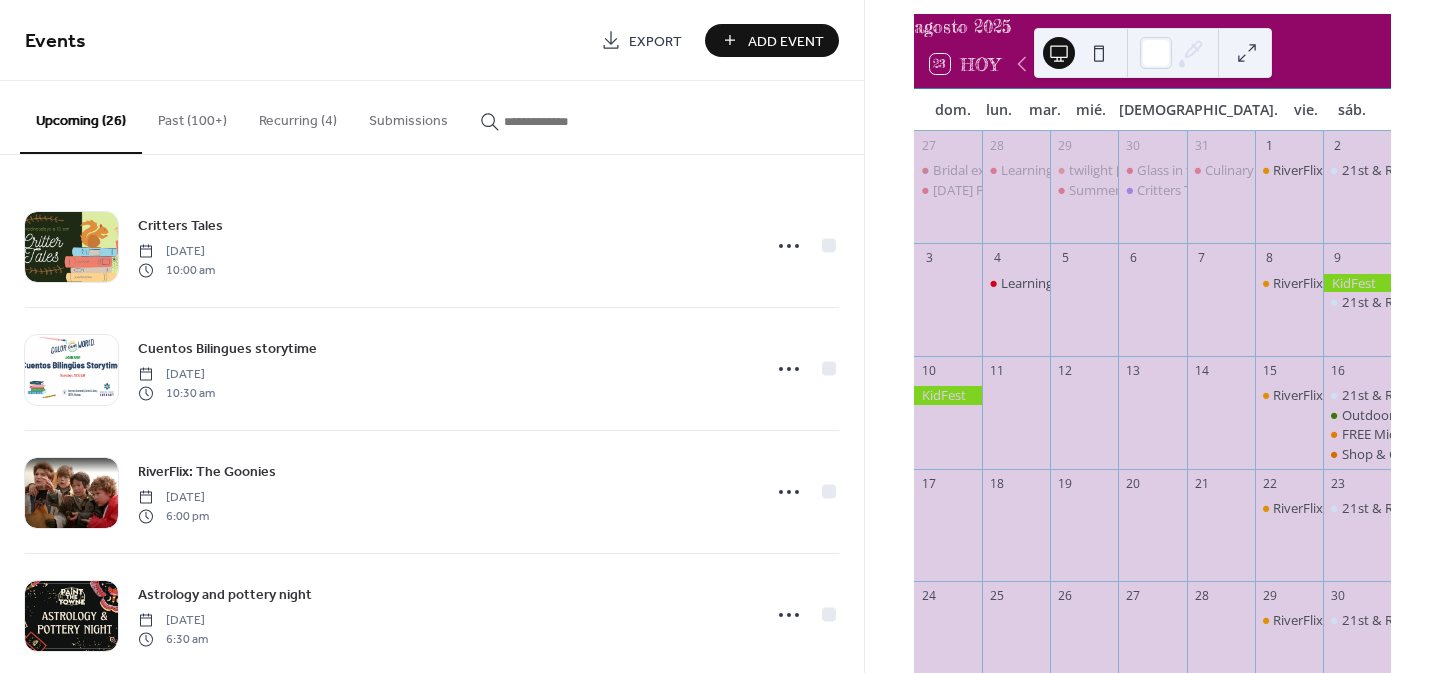 click on "Add Event" at bounding box center [786, 41] 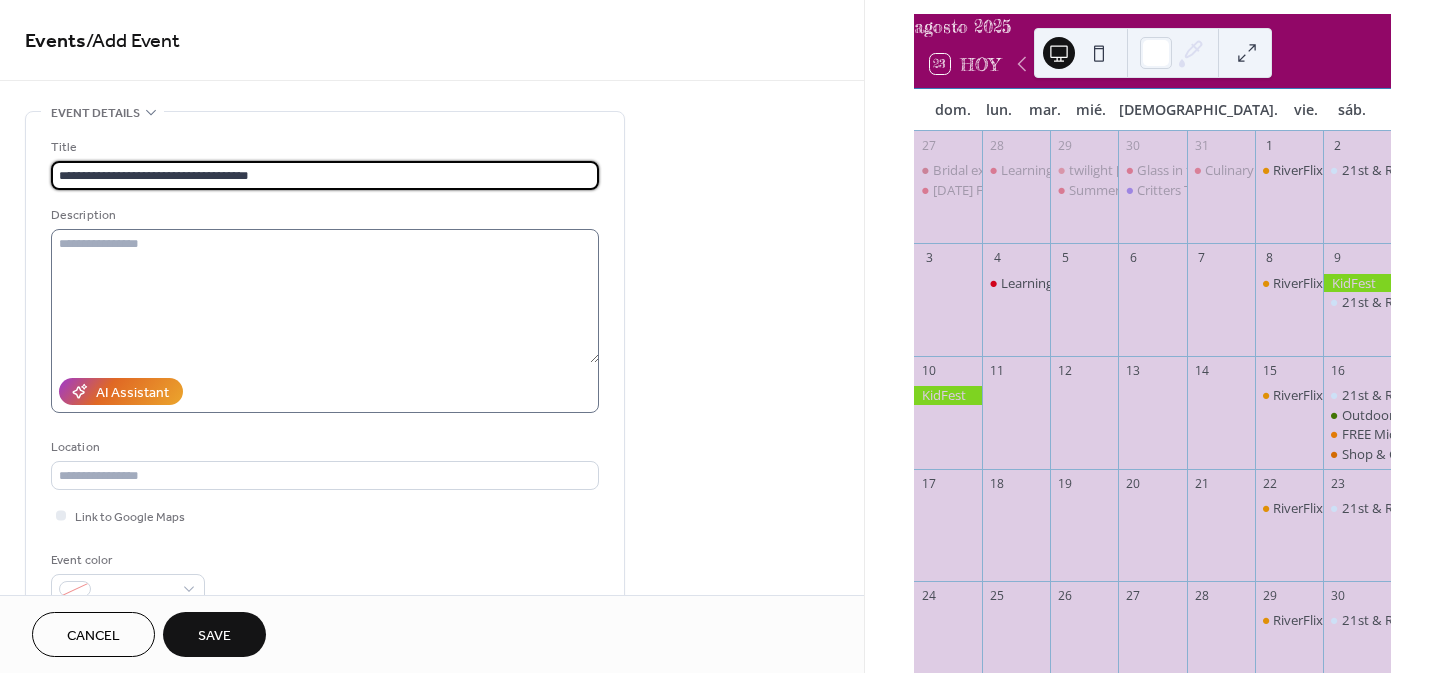 type on "**********" 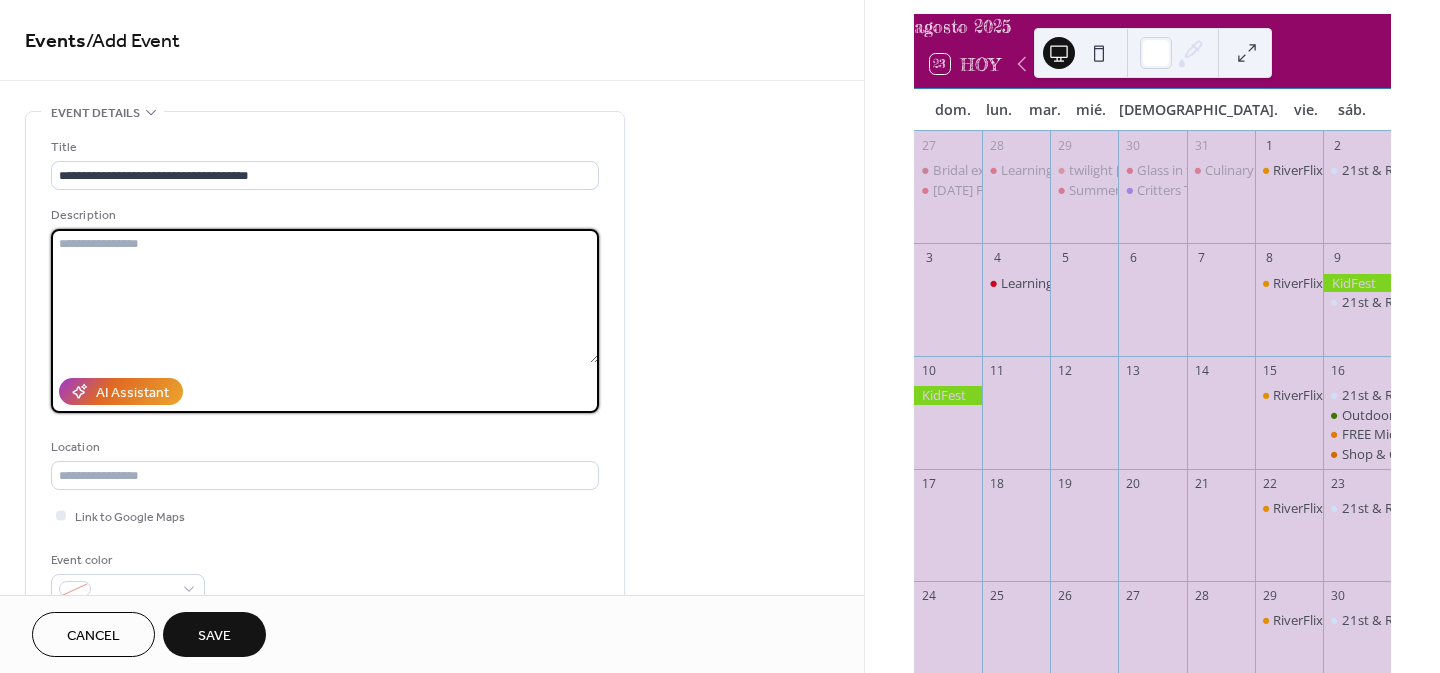 click at bounding box center [325, 296] 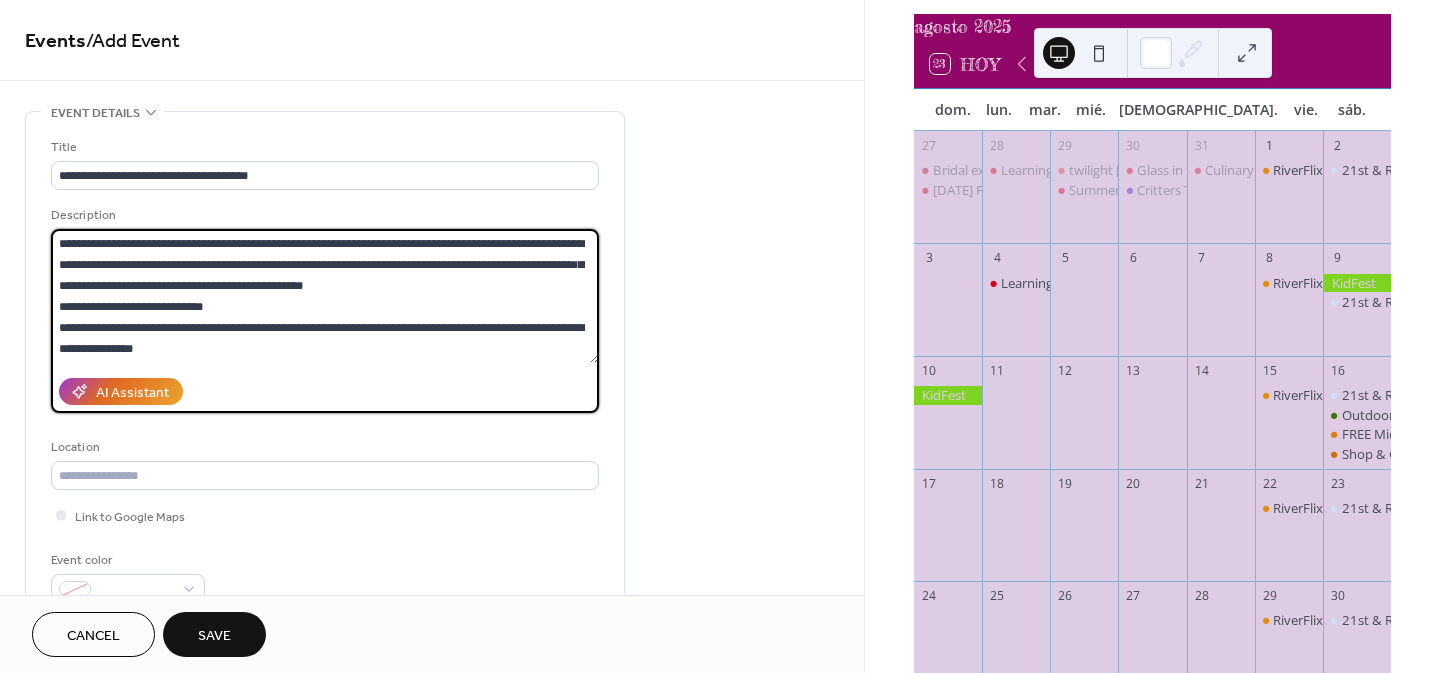 scroll, scrollTop: 228, scrollLeft: 0, axis: vertical 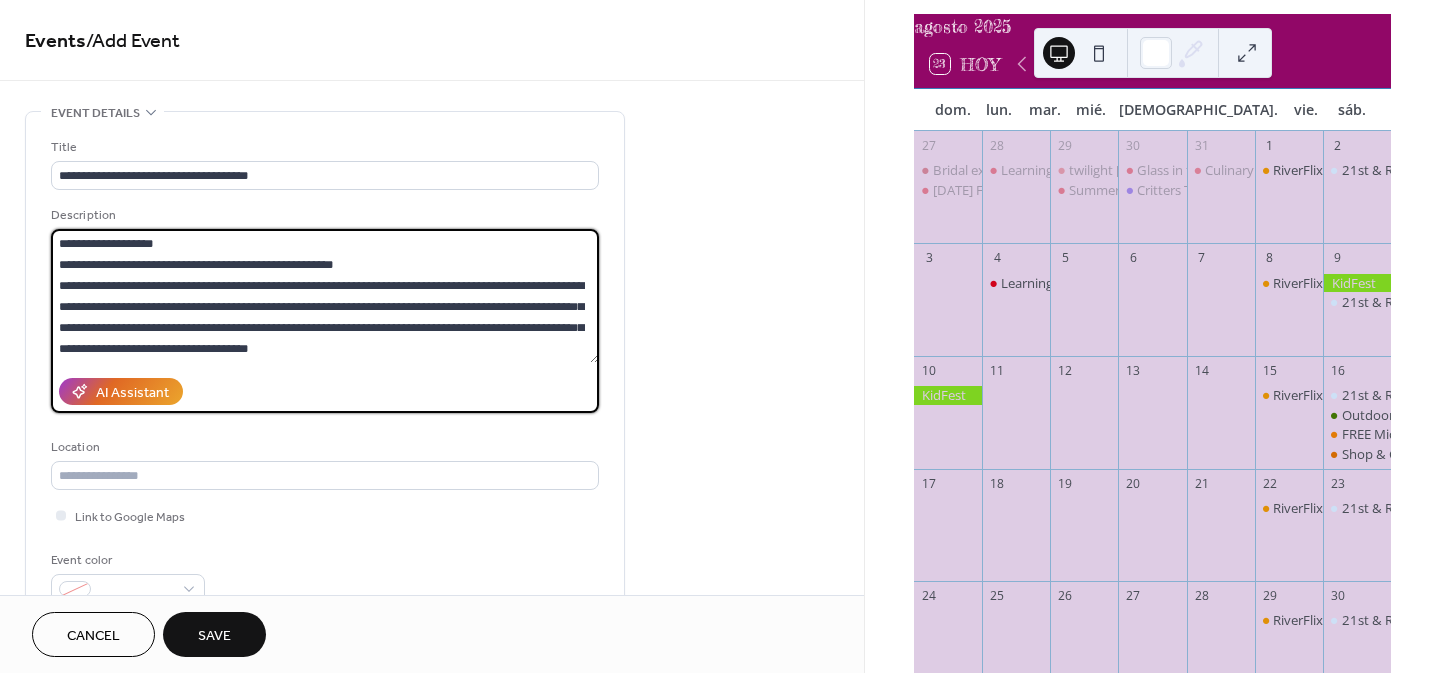 drag, startPoint x: 185, startPoint y: 259, endPoint x: 56, endPoint y: 259, distance: 129 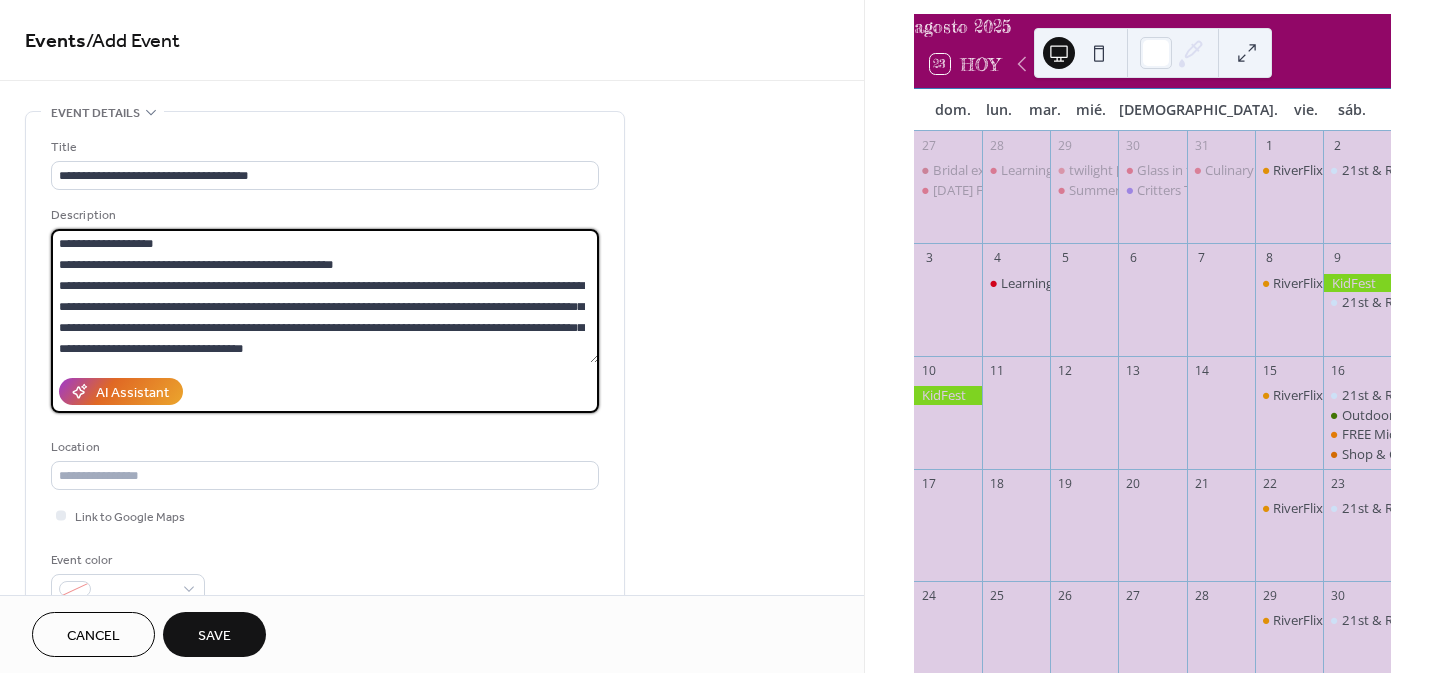 type on "**********" 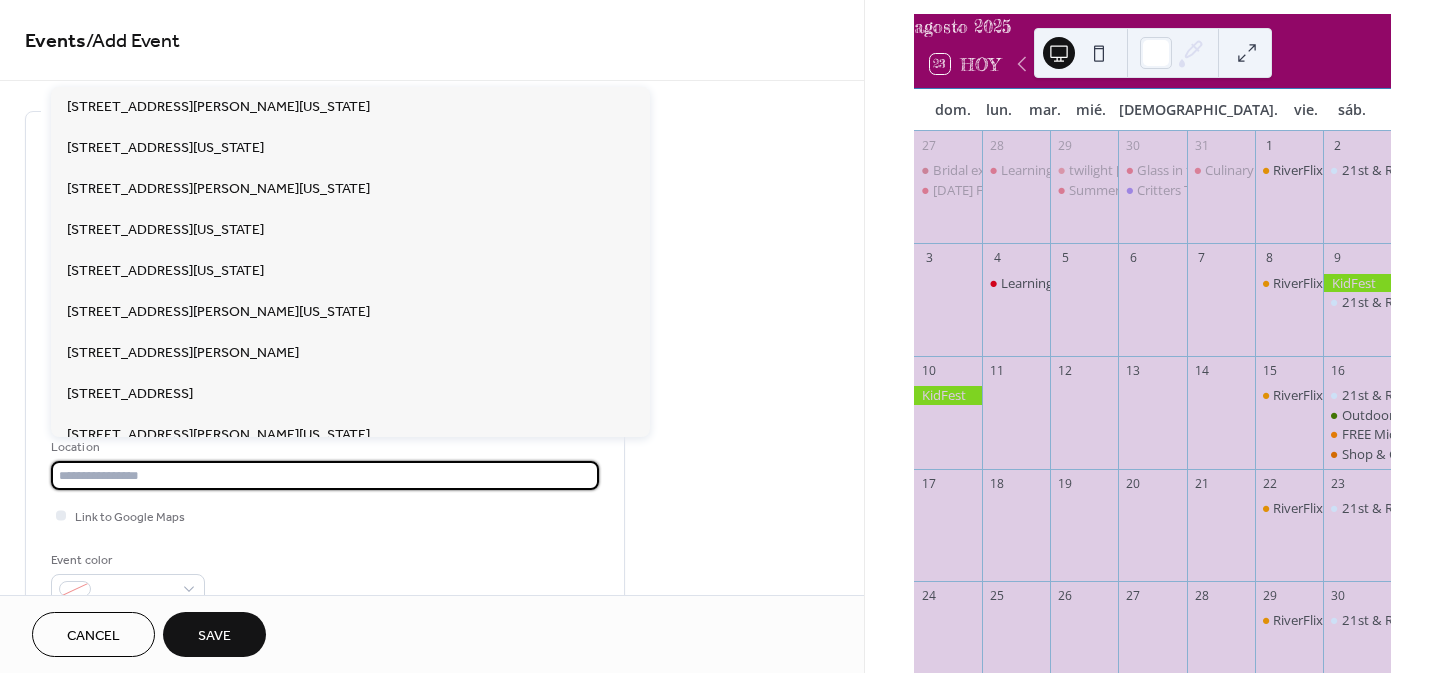 click at bounding box center (325, 475) 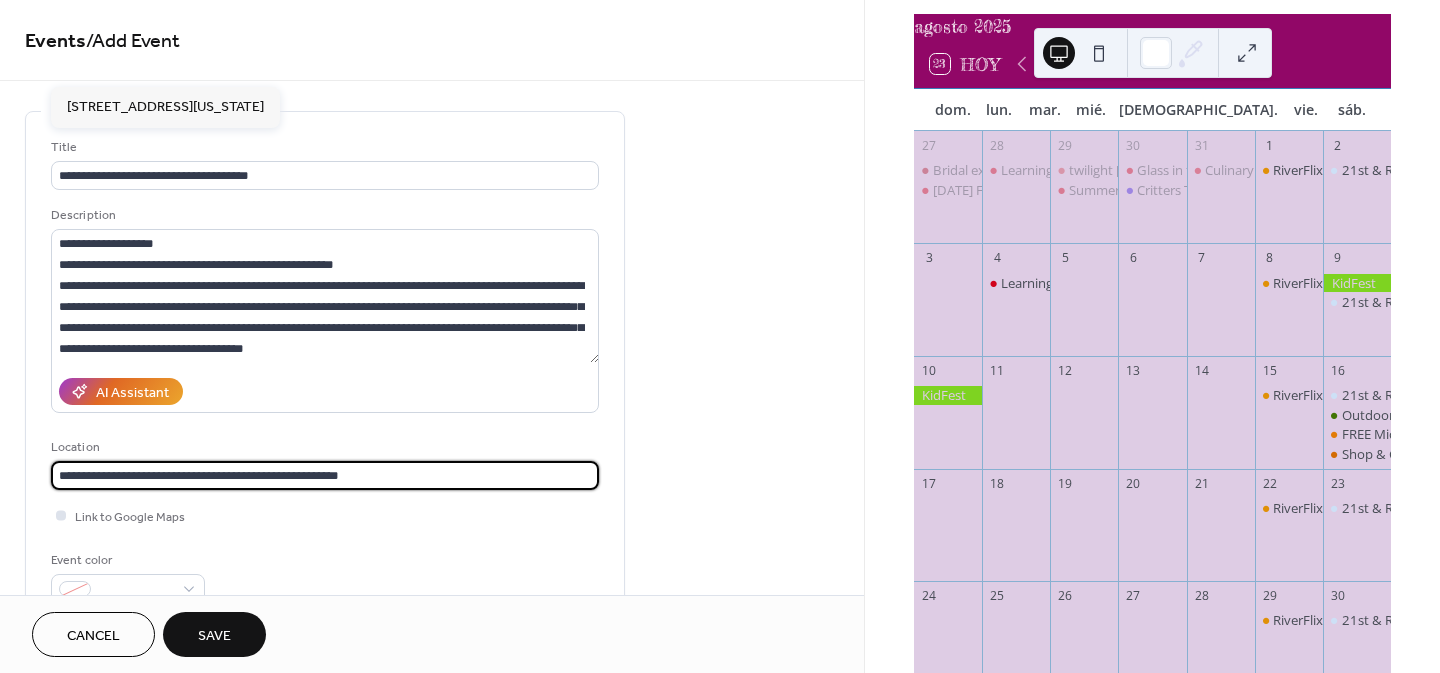 type on "**********" 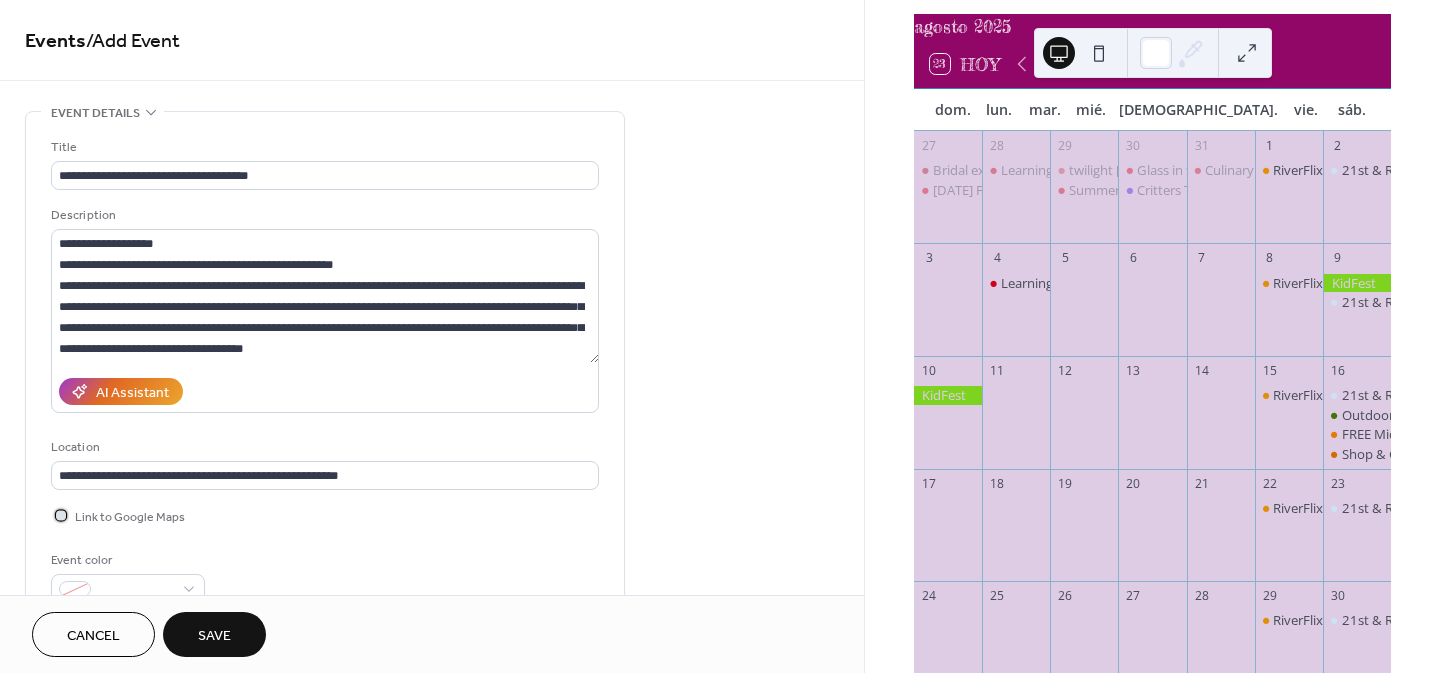 click on "Link to Google Maps" at bounding box center (130, 517) 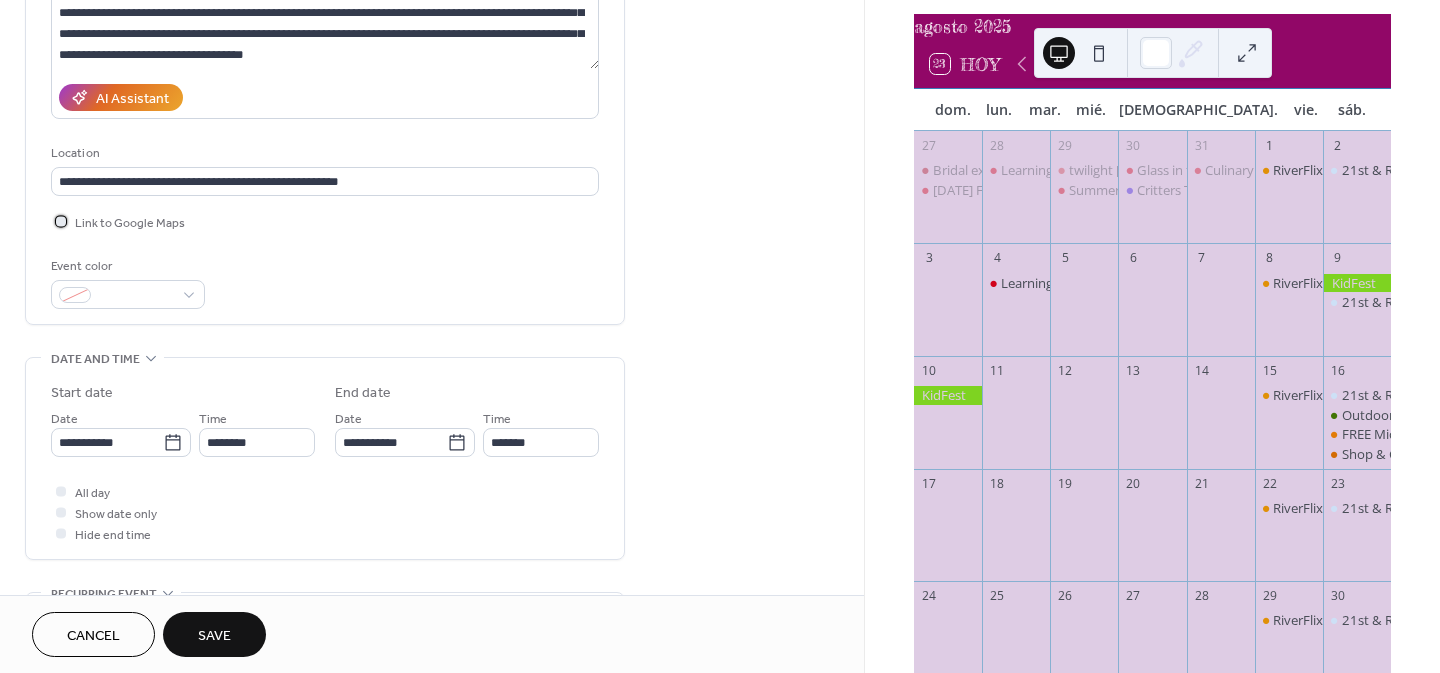 scroll, scrollTop: 343, scrollLeft: 0, axis: vertical 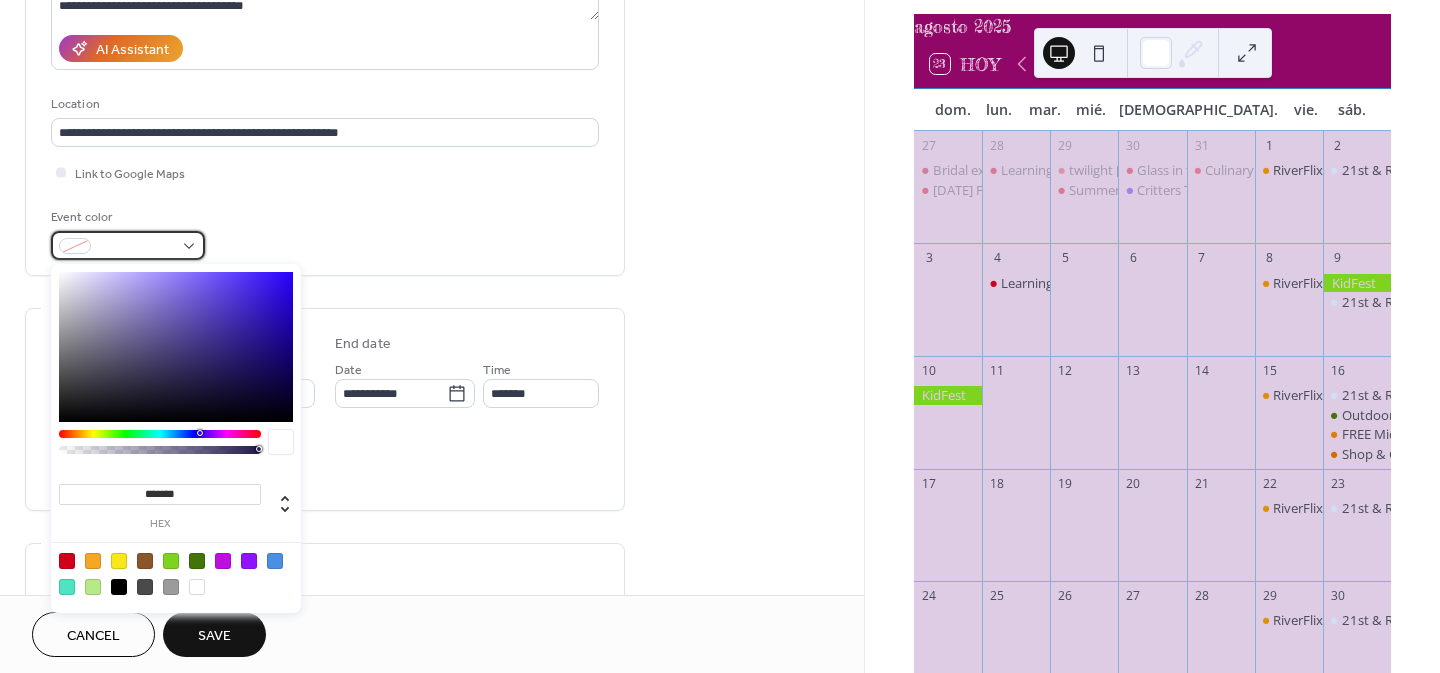 click at bounding box center (136, 247) 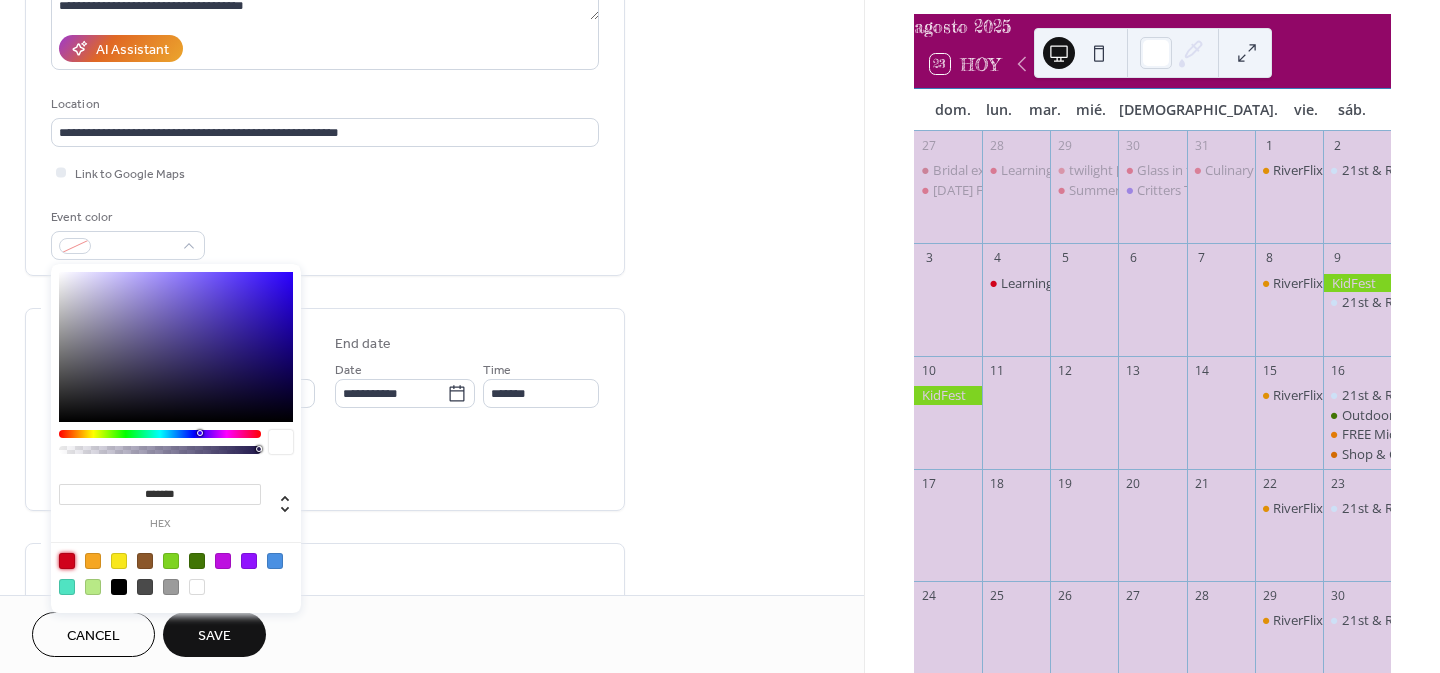 click at bounding box center [67, 561] 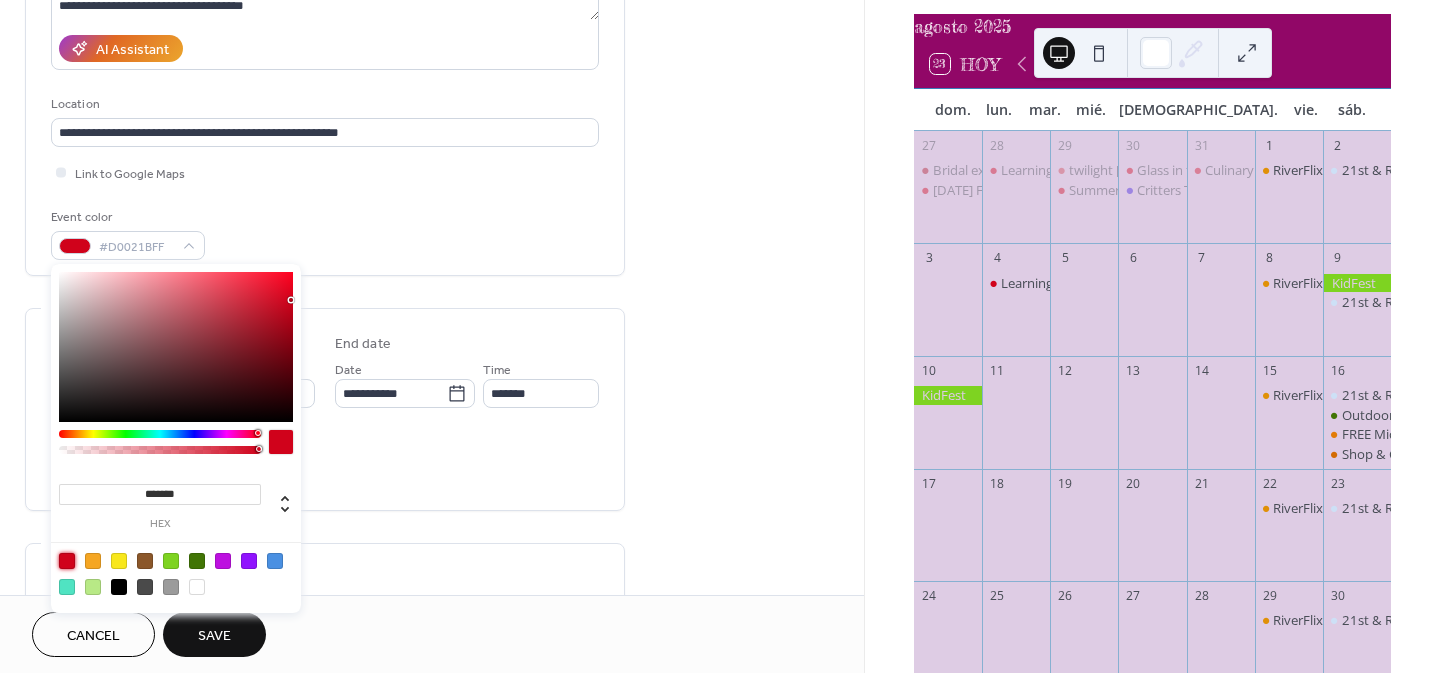 click at bounding box center (93, 561) 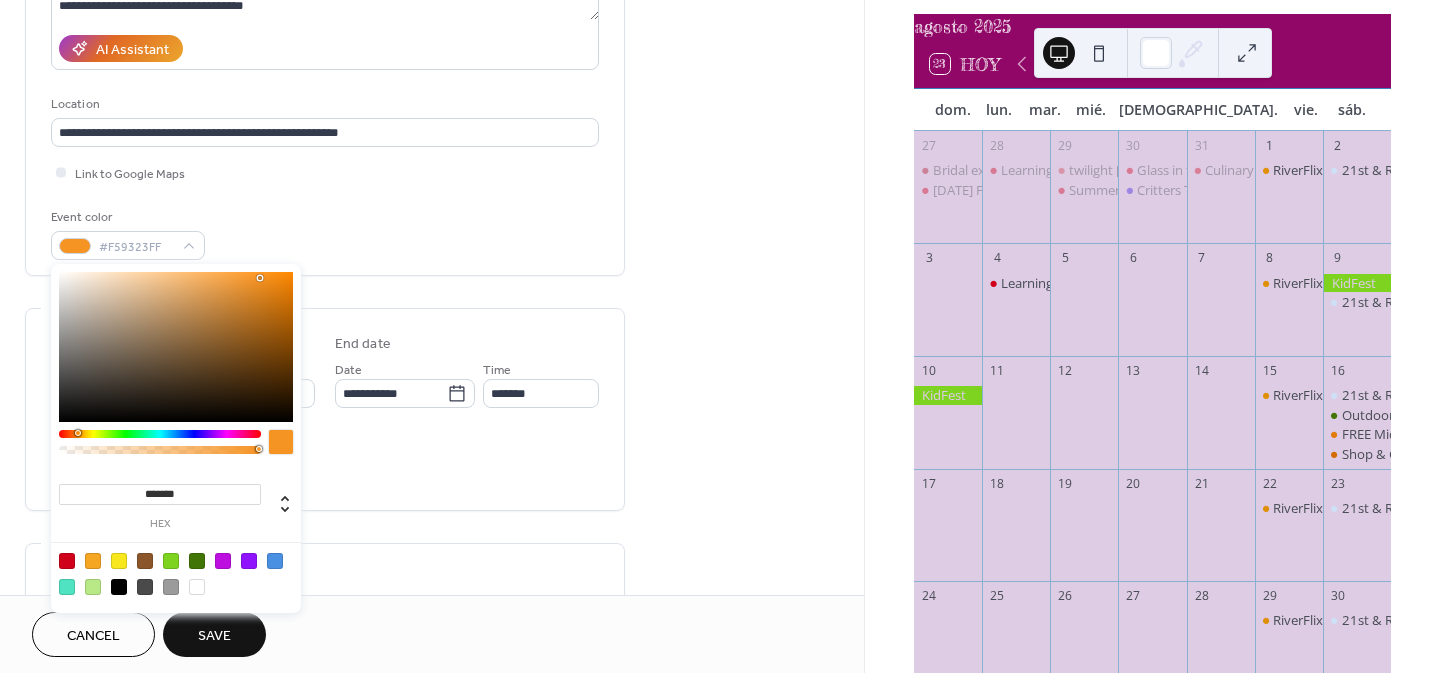 type on "*******" 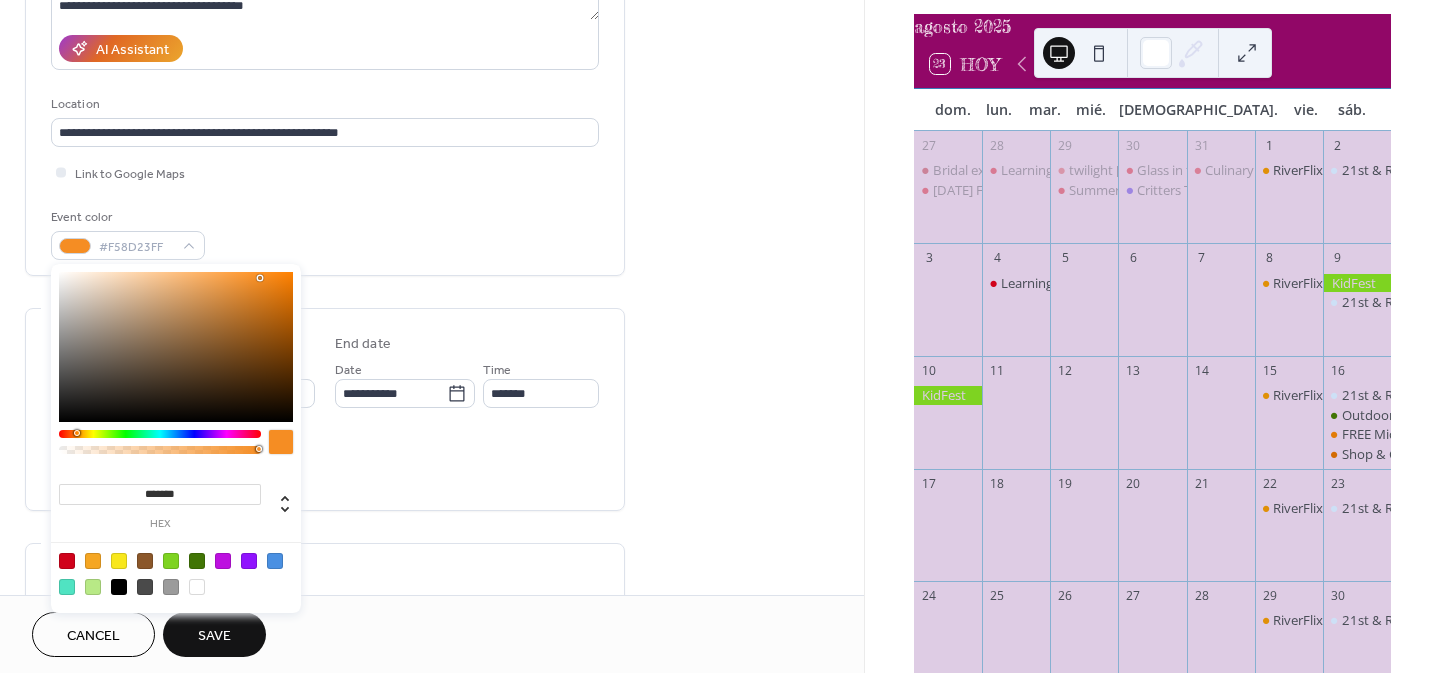 click at bounding box center (77, 433) 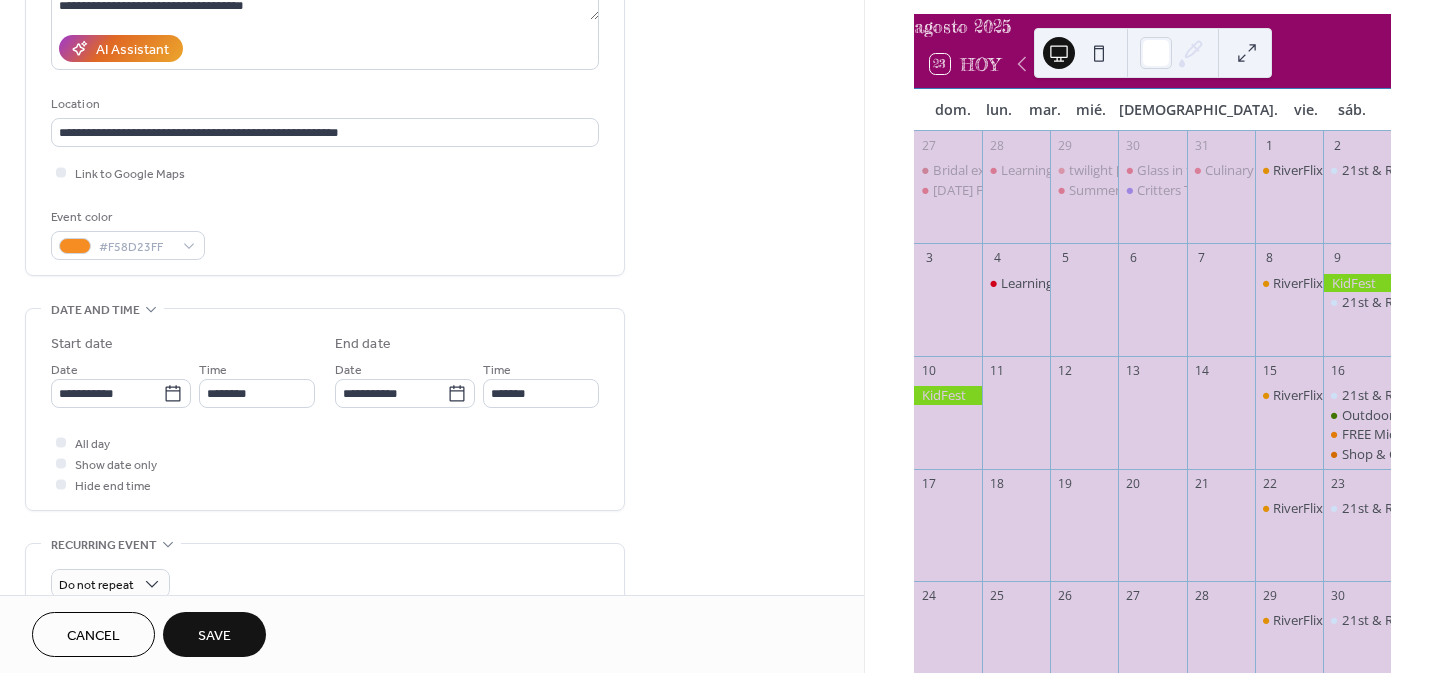 click on "All day Show date only Hide end time" at bounding box center (325, 463) 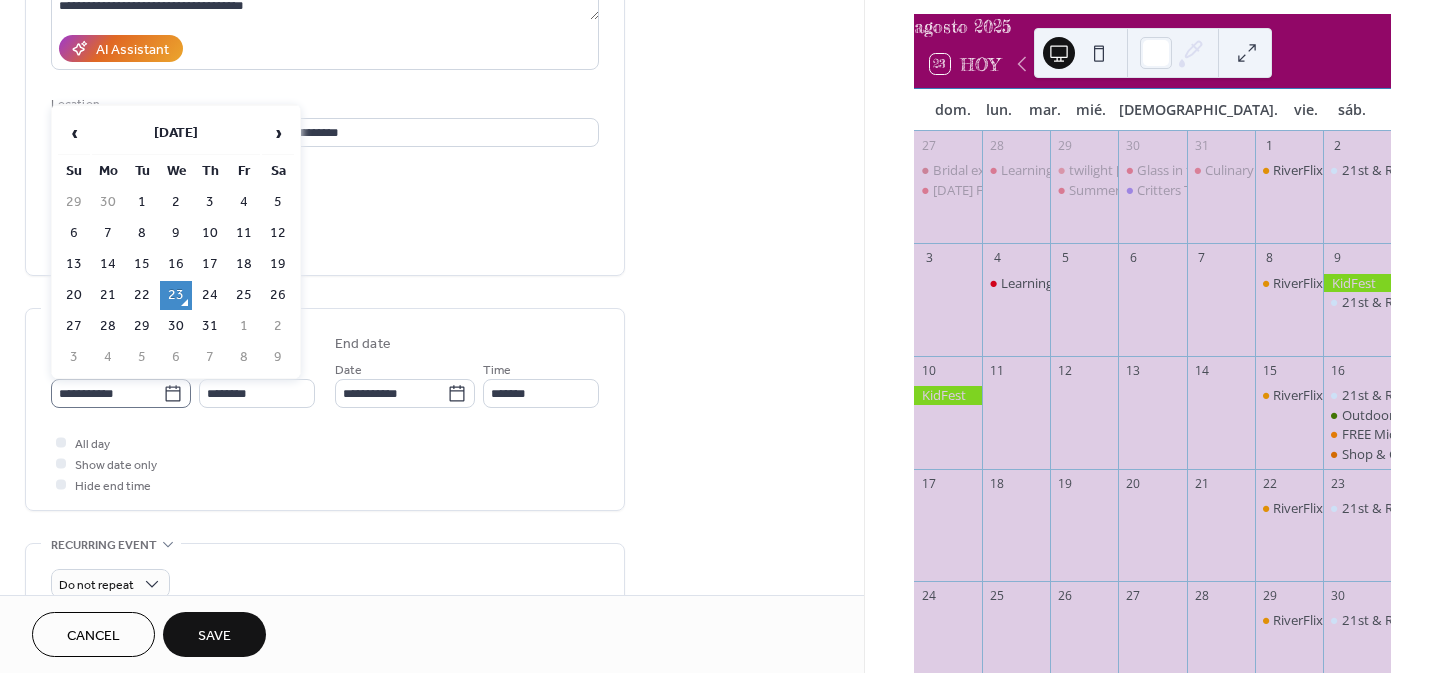 click 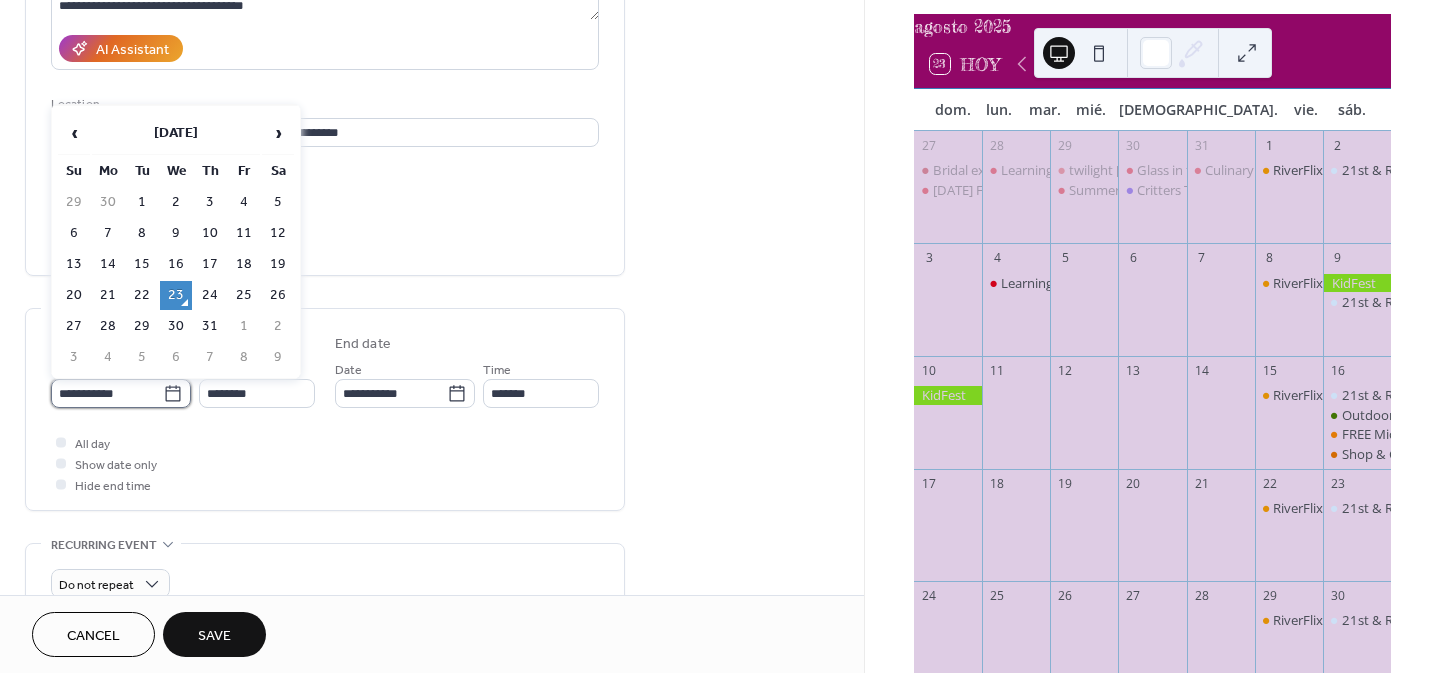 click on "**********" at bounding box center [107, 393] 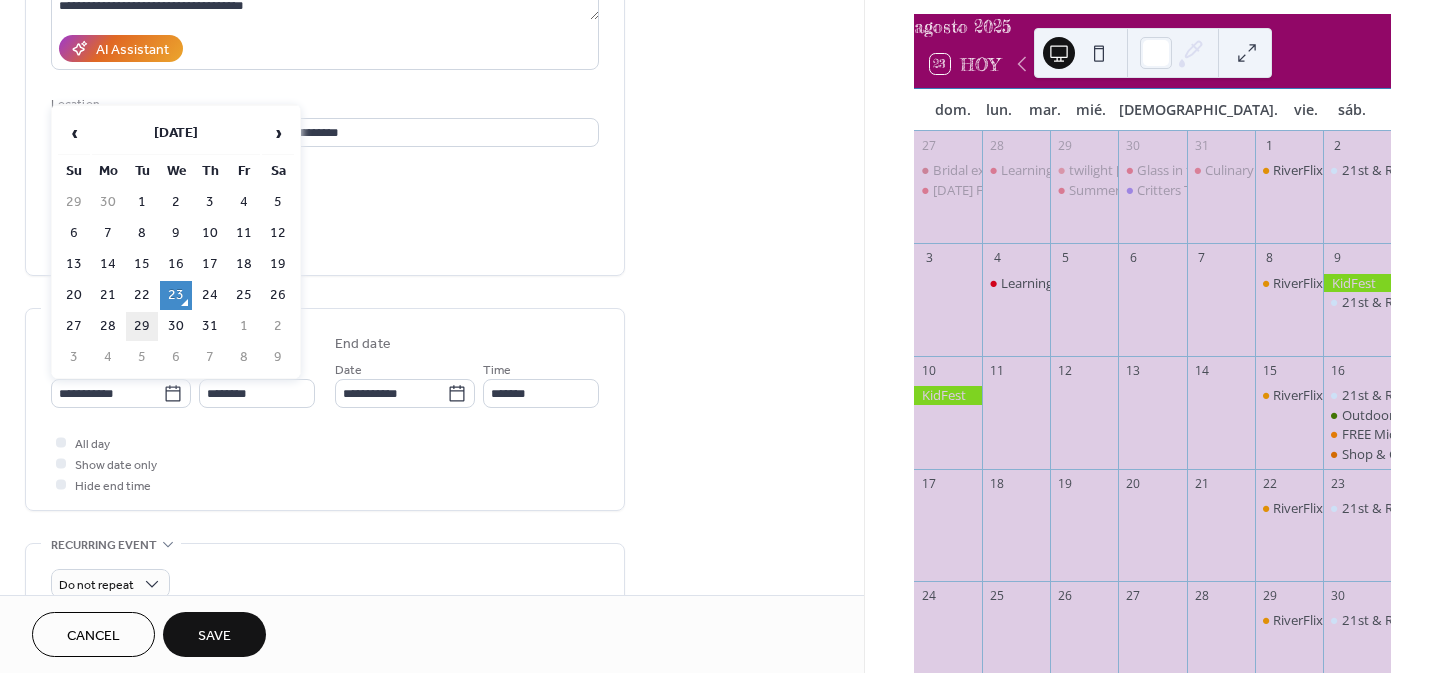 click on "29" at bounding box center [142, 326] 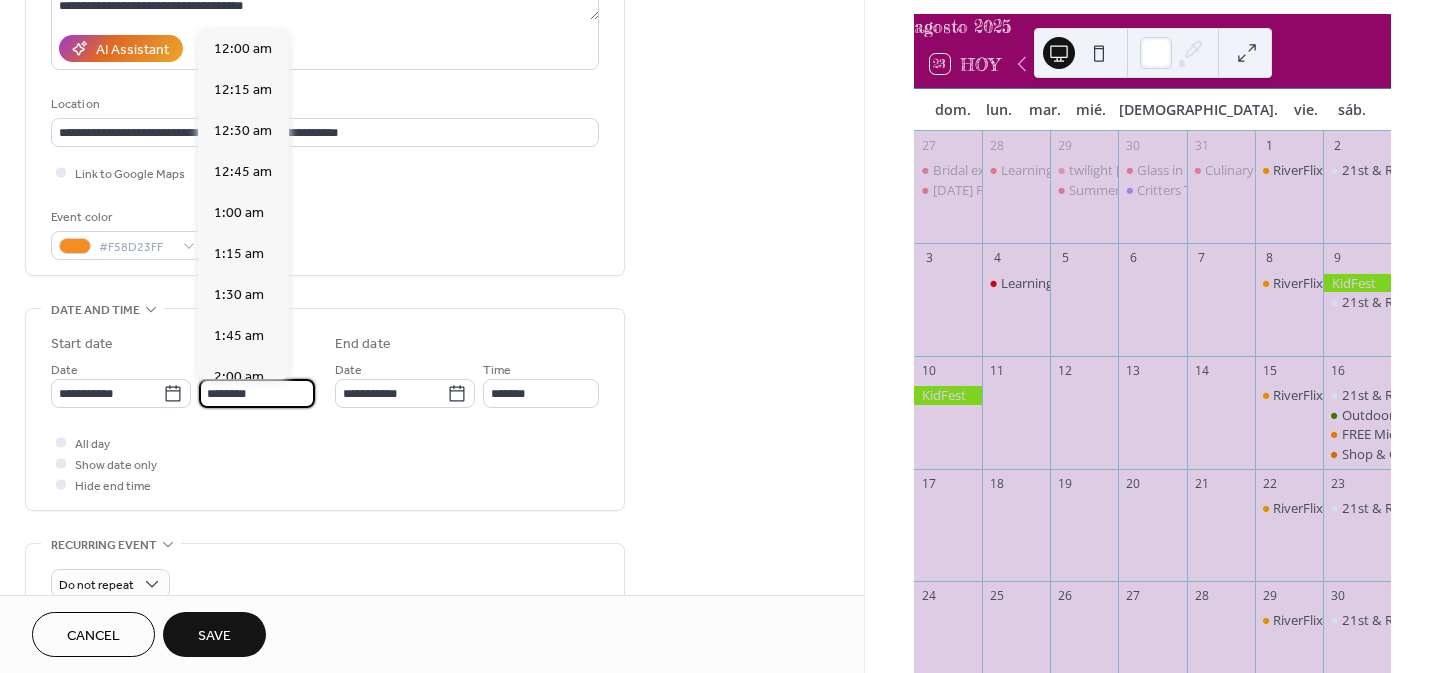 click on "********" at bounding box center (257, 393) 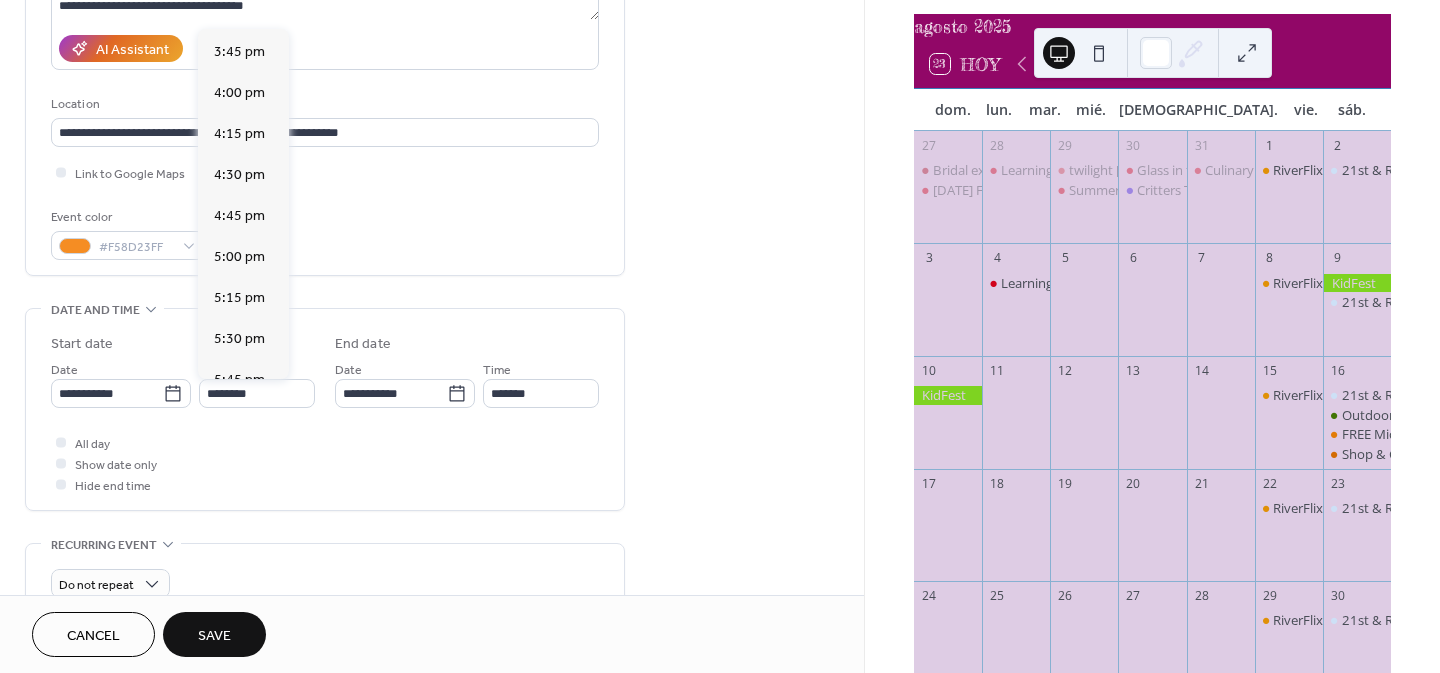 scroll, scrollTop: 2581, scrollLeft: 0, axis: vertical 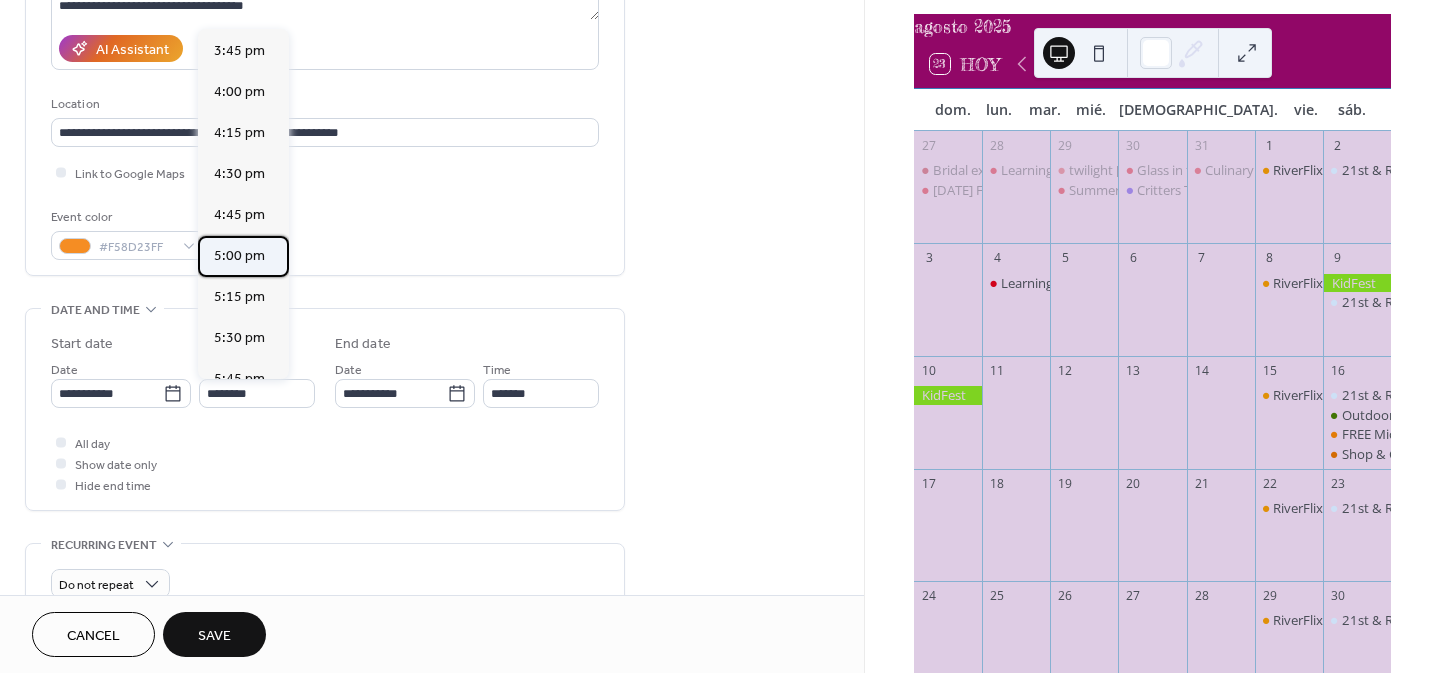 click on "5:00 pm" at bounding box center [239, 256] 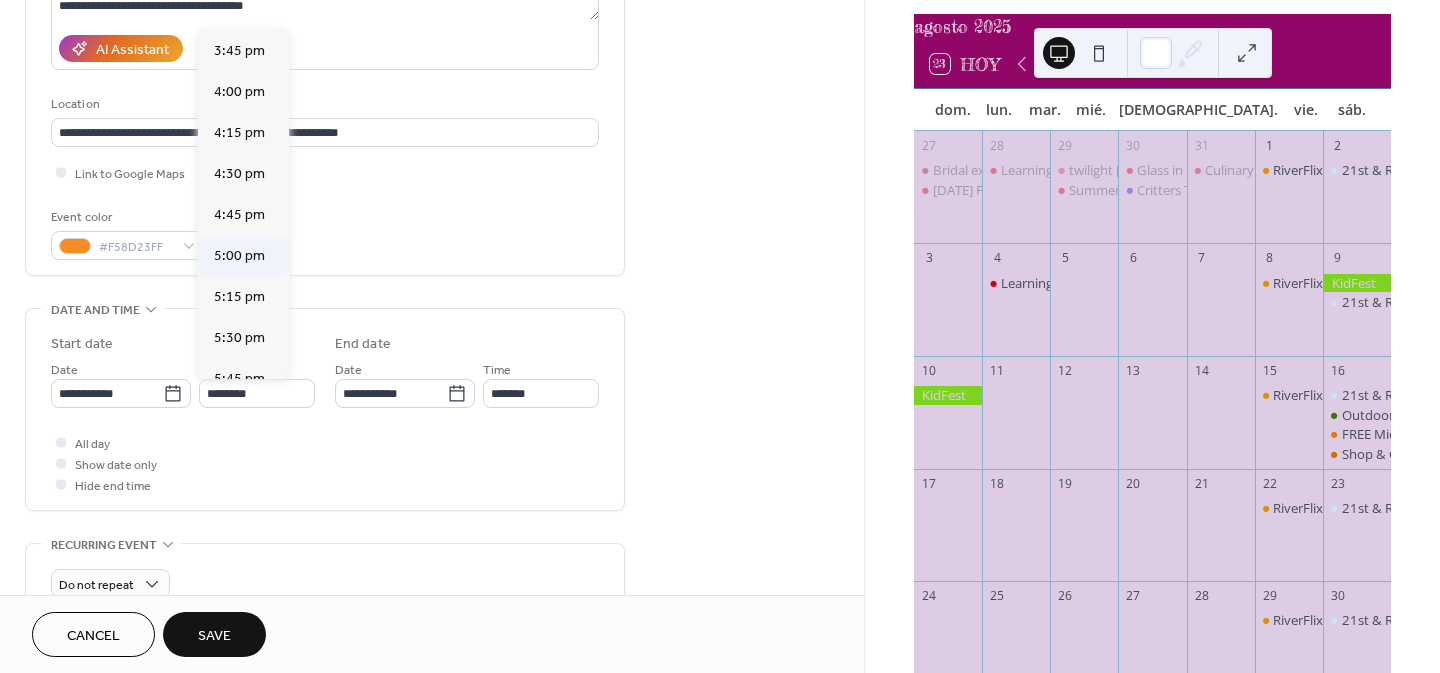type on "*******" 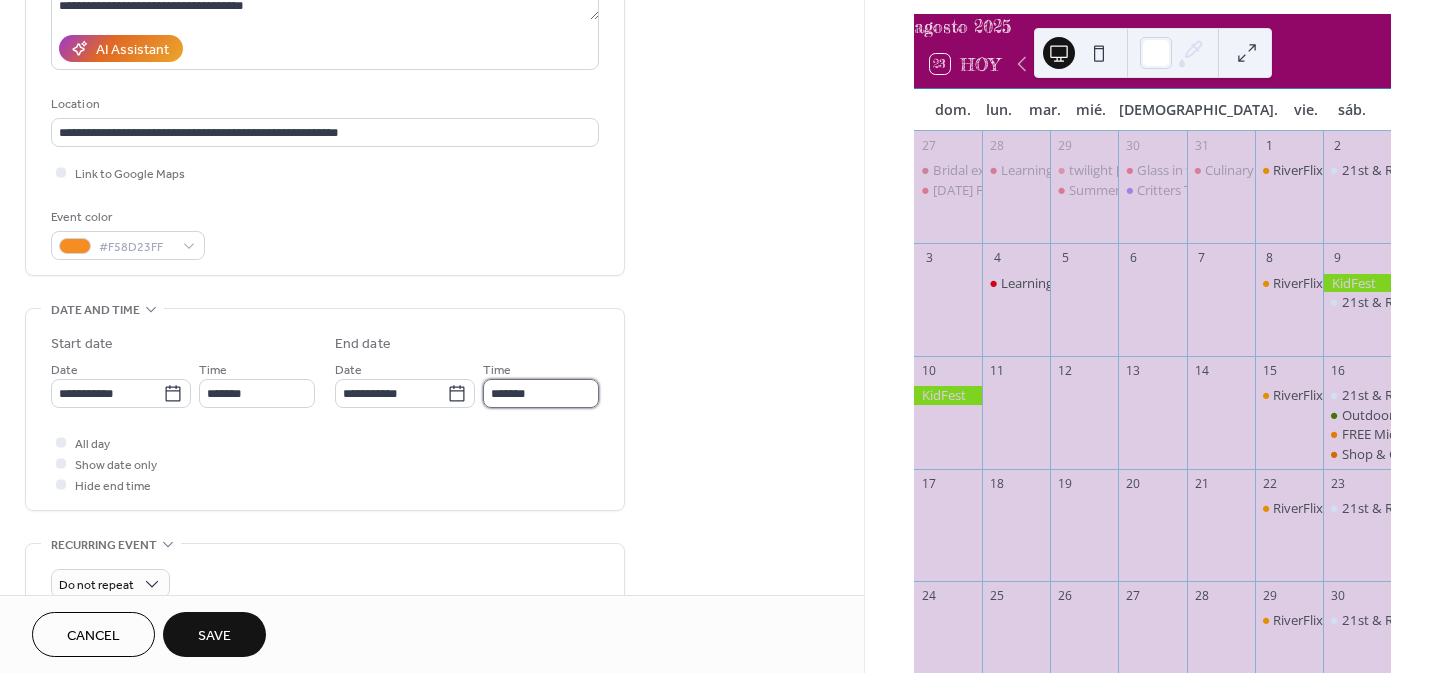 click on "*******" at bounding box center [541, 393] 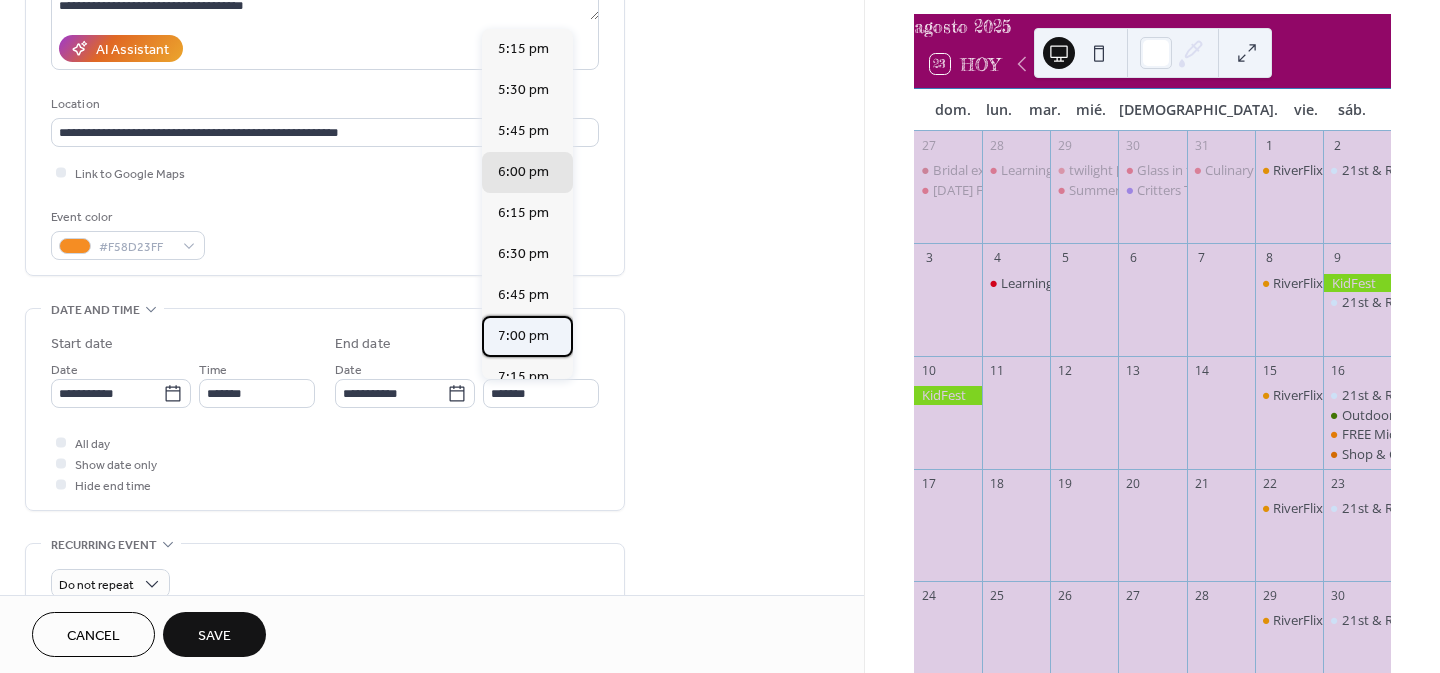 click on "7:00 pm" at bounding box center [523, 336] 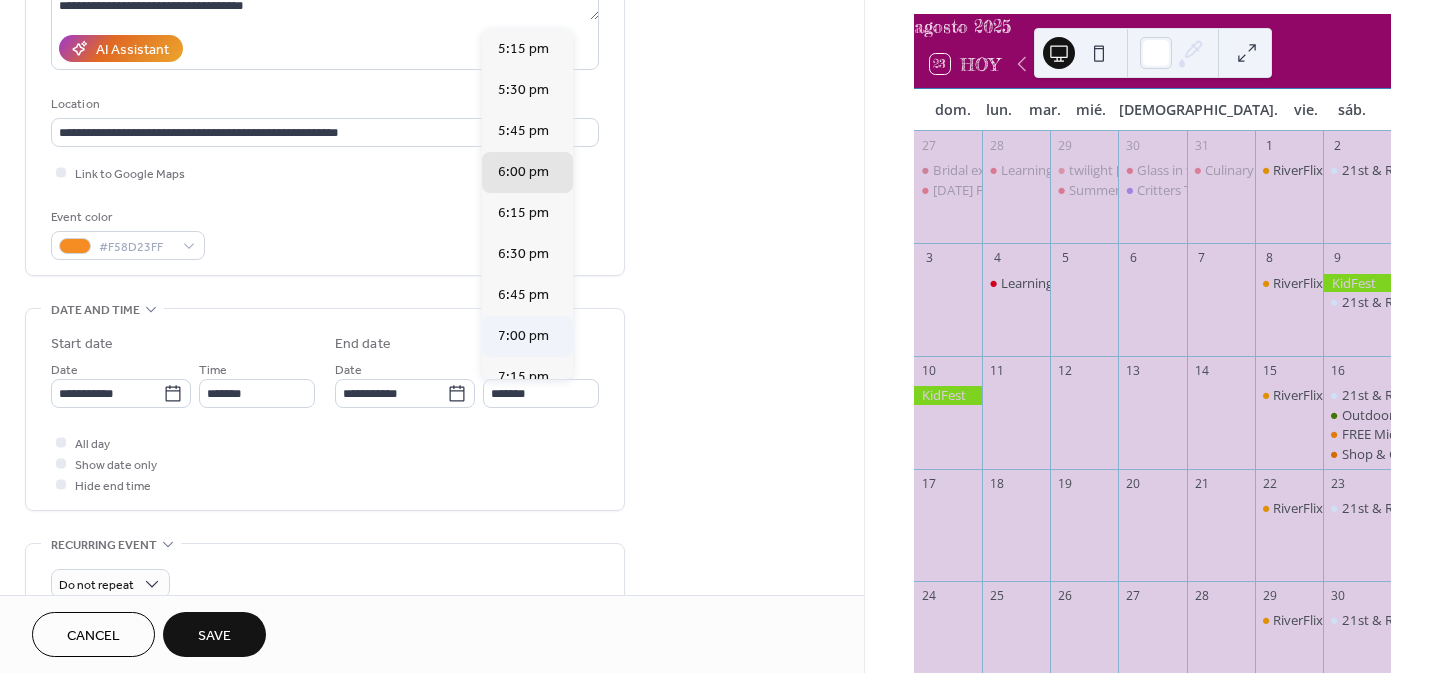 type on "*******" 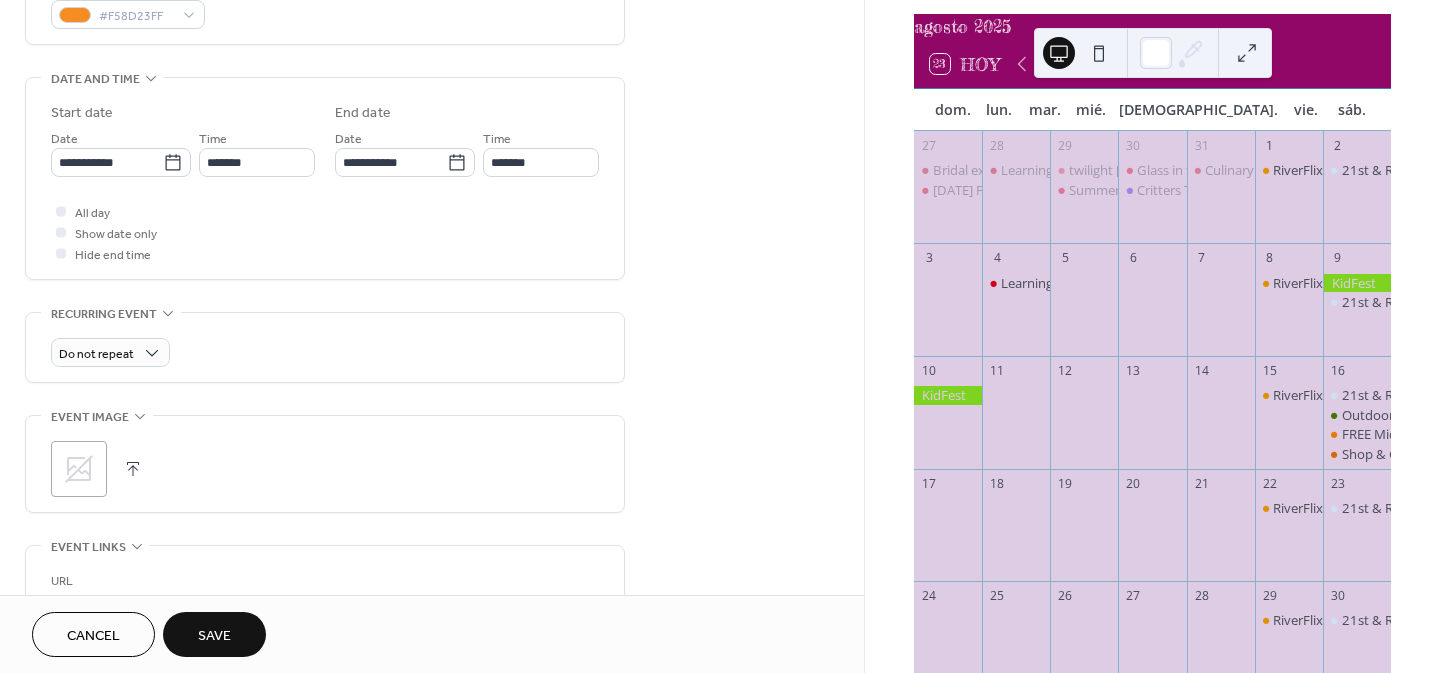 scroll, scrollTop: 579, scrollLeft: 0, axis: vertical 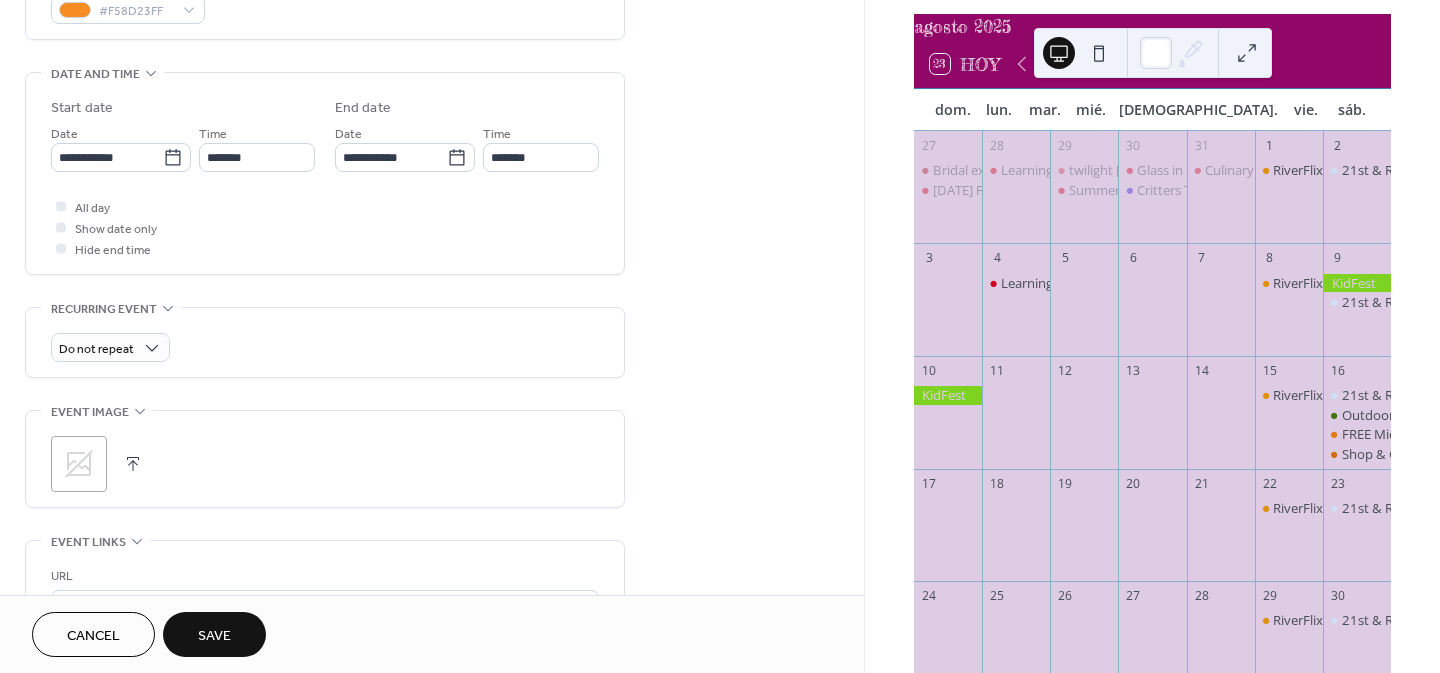 click at bounding box center (133, 464) 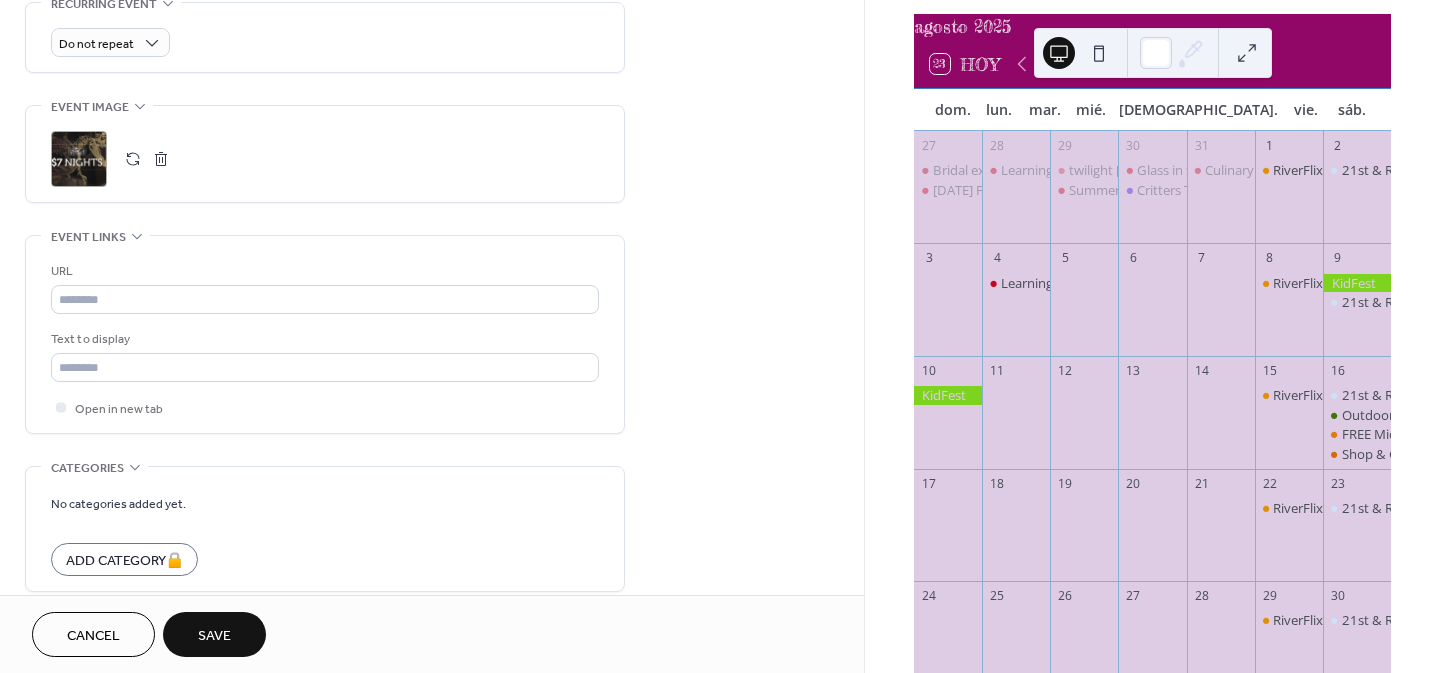 scroll, scrollTop: 898, scrollLeft: 0, axis: vertical 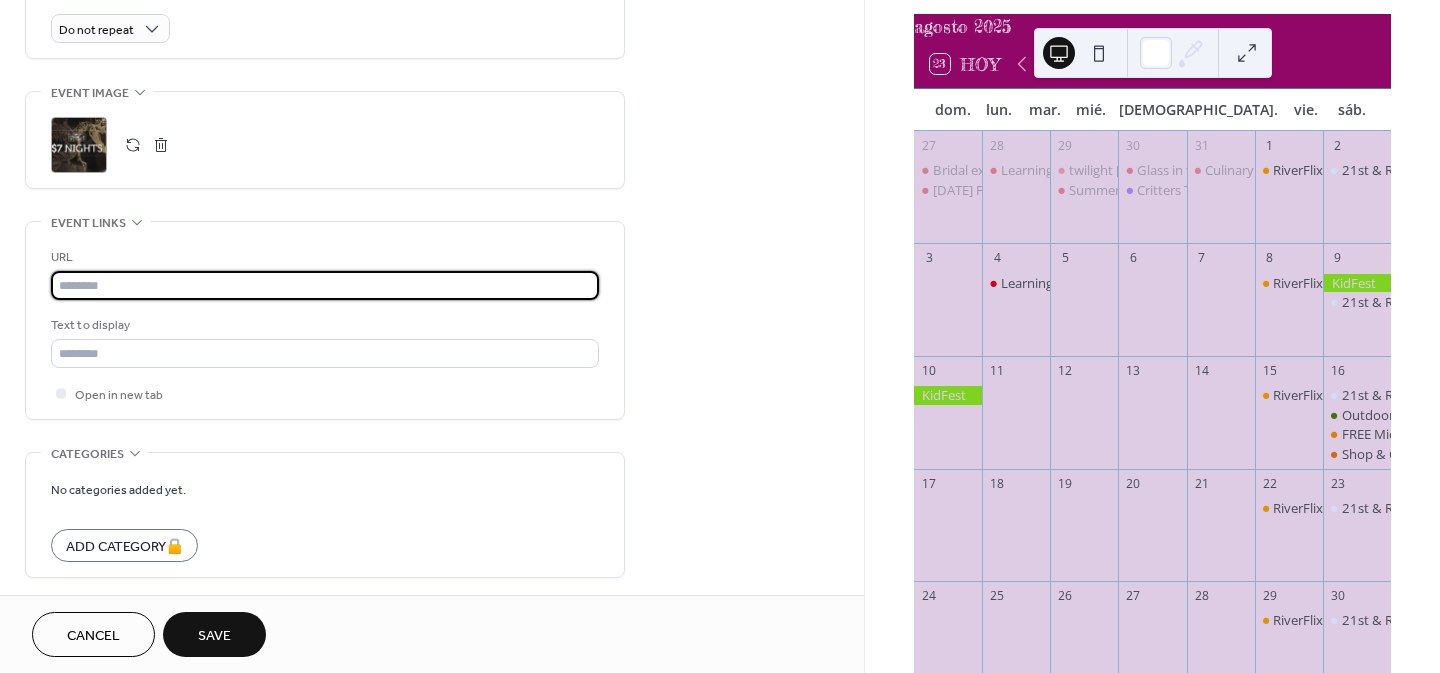 click at bounding box center (325, 285) 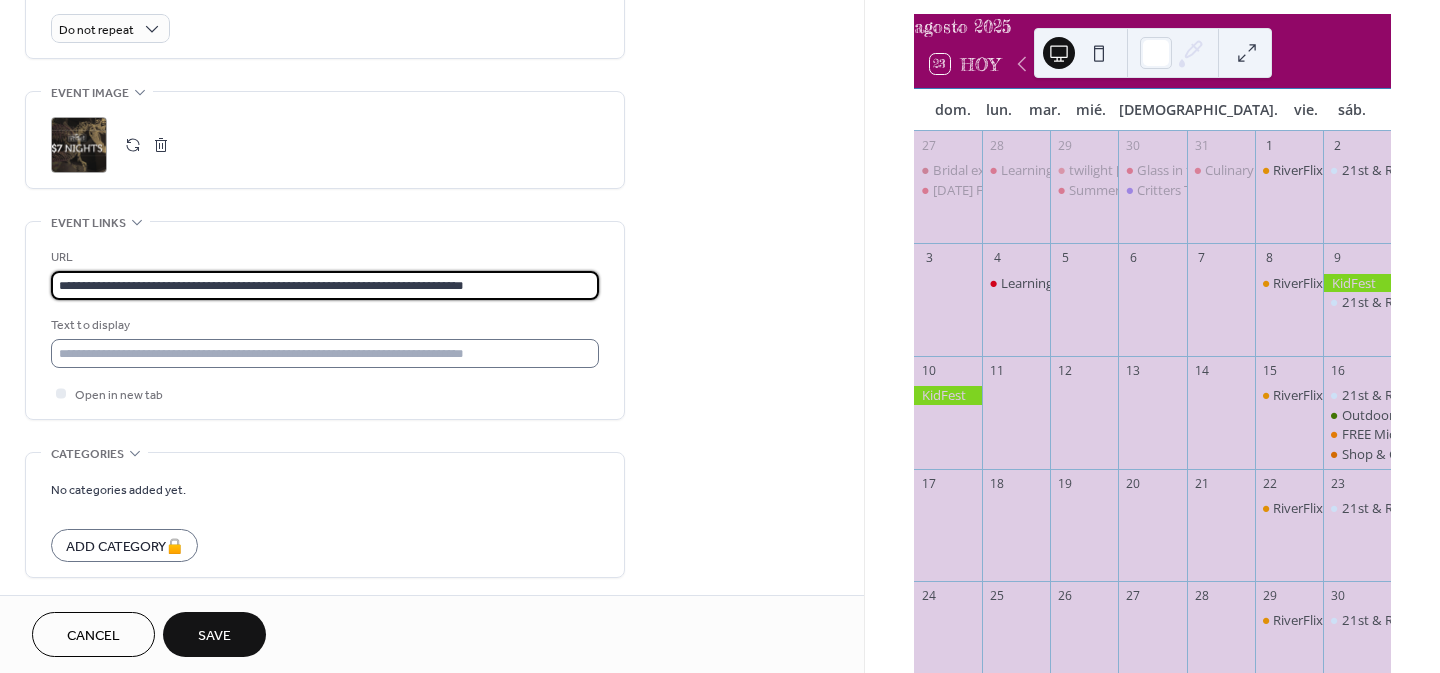 type on "**********" 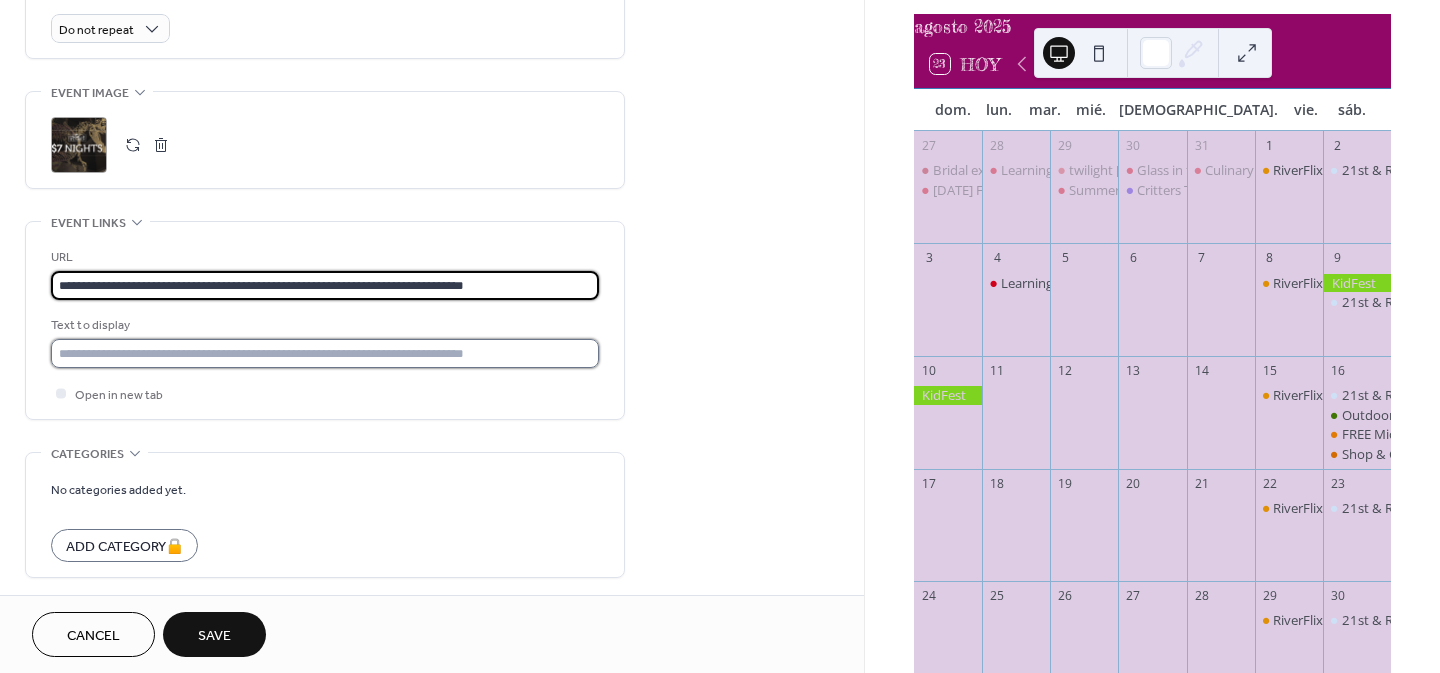 click at bounding box center [325, 353] 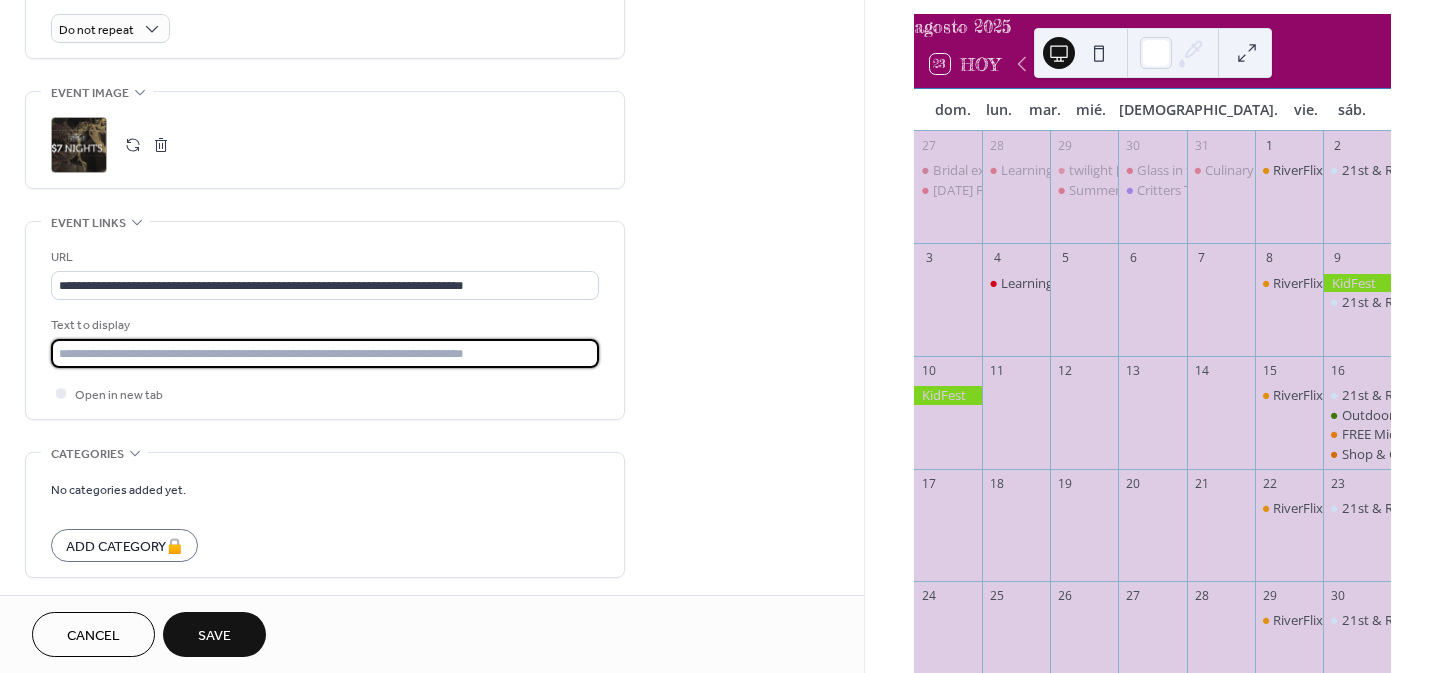 type on "********" 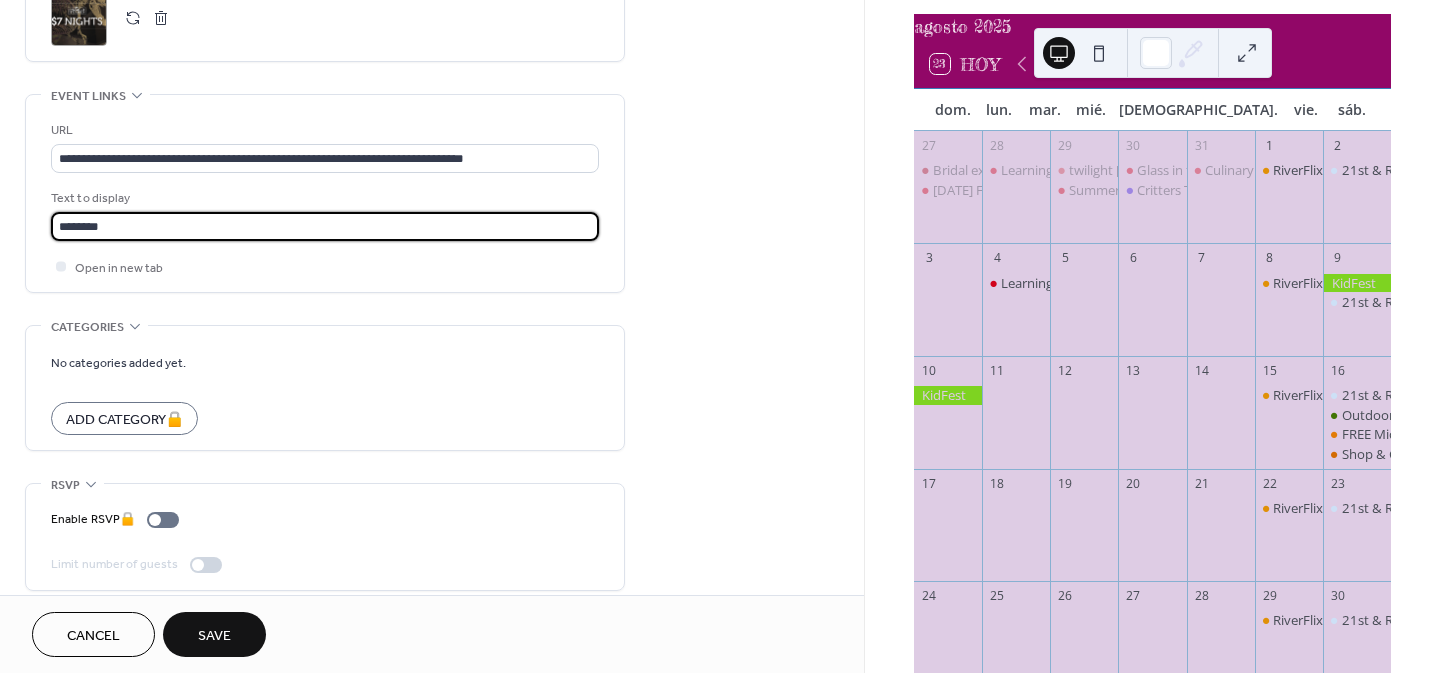 scroll, scrollTop: 1038, scrollLeft: 0, axis: vertical 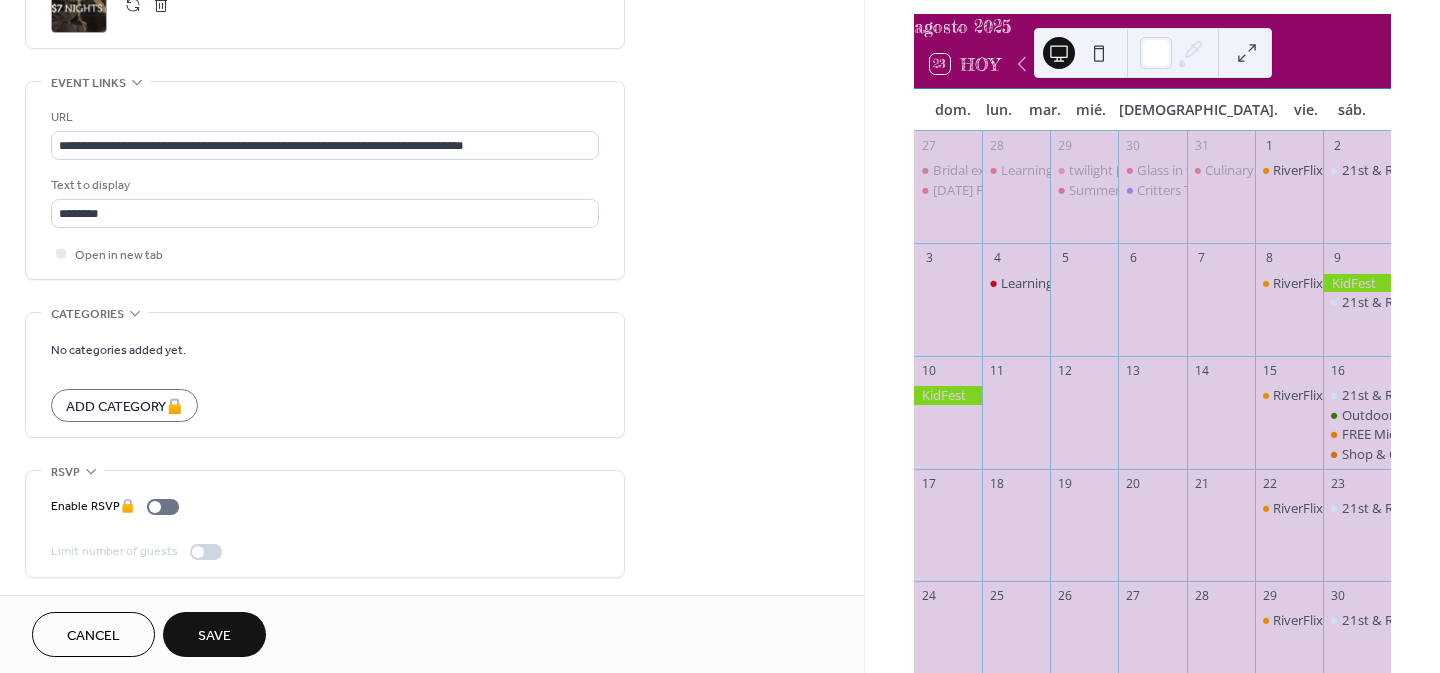 click on "Save" at bounding box center (214, 636) 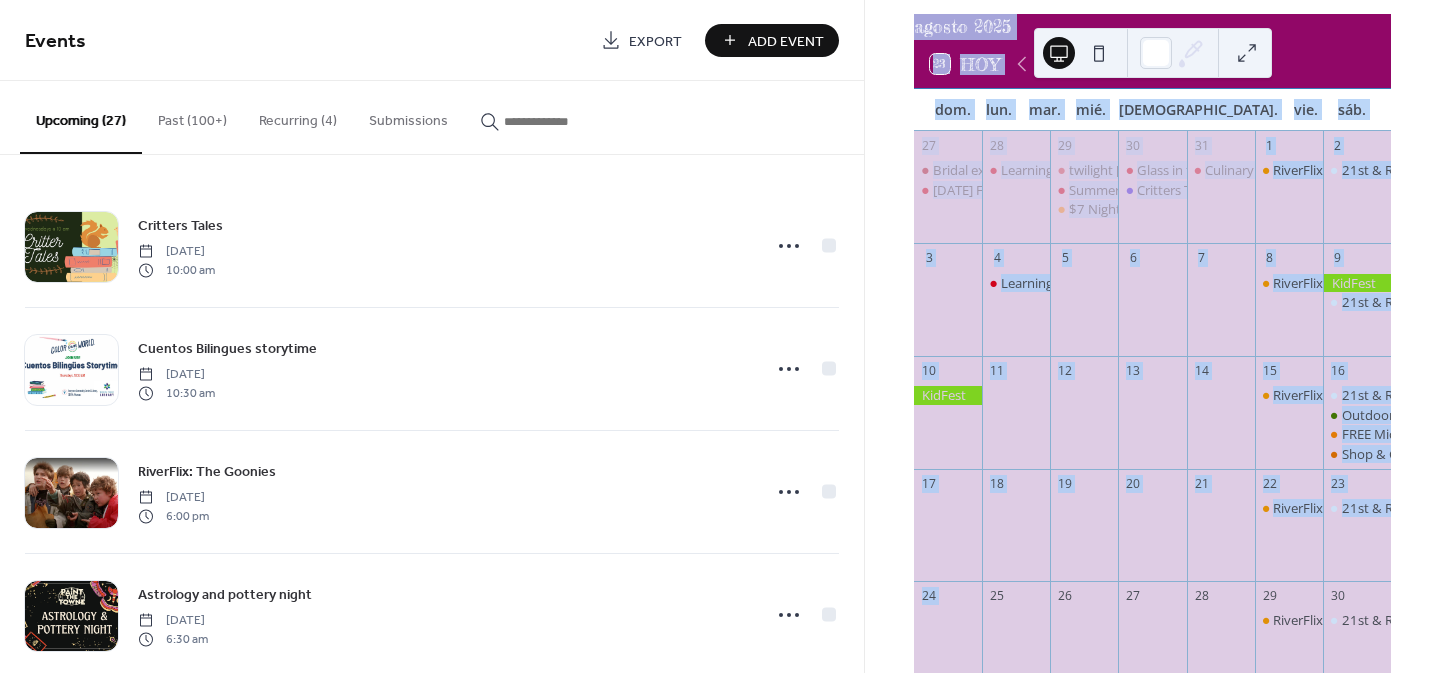 click on "Events Export Add Event Upcoming (27) Past (100+) Recurring (4) Submissions Critters Tales [DATE] 10:00 am Cuentos Bilingues storytime [DATE] 10:30 am RiverFlix: The Goonies [DATE] 6:00 pm Astrology and pottery night [DATE] 6:30 am [GEOGRAPHIC_DATA]  [DATE] 8:00 am [GEOGRAPHIC_DATA] FREE [DATE] 9:00 am Bridal expo at century 2 [DATE] 10:00 am Bridal expo at century 2 [DATE] 12:00 pm [DATE] Family Funday [DATE] 1:00 pm Learning circle: intro to mindfulness [DATE] 5:15 pm twilight [DATE] [DATE] 9:00 am Summer Reading Series [DATE] 10:00 am $7 Nights at [GEOGRAPHIC_DATA] Treasures [DATE] 5:00 pm Glass in flight at botanica, the [GEOGRAPHIC_DATA] [DATE] 9:00 am Culinary workshop: Wok Fried  Rice  [DATE] 6:00 pm RiverFlix: [GEOGRAPHIC_DATA] [DATE] 6:00 pm 5:15 pm 23" at bounding box center [720, 336] 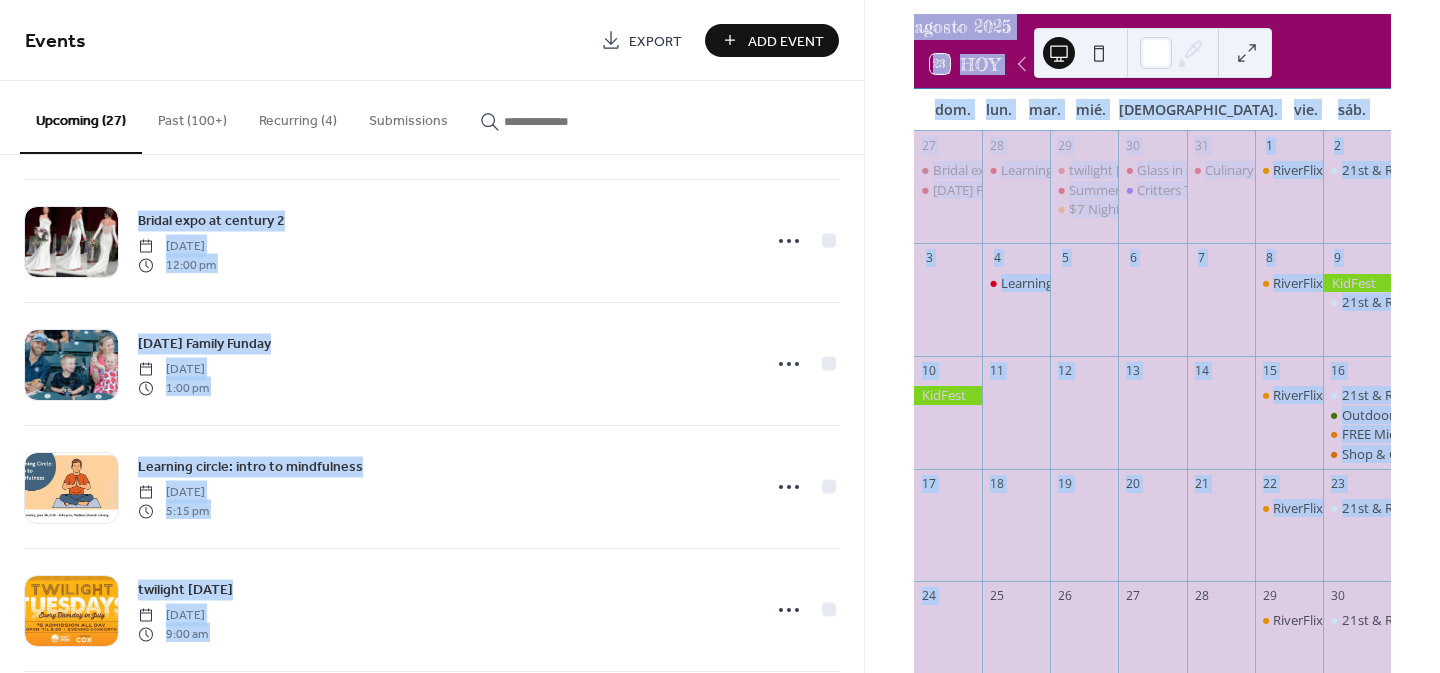 scroll, scrollTop: 907, scrollLeft: 0, axis: vertical 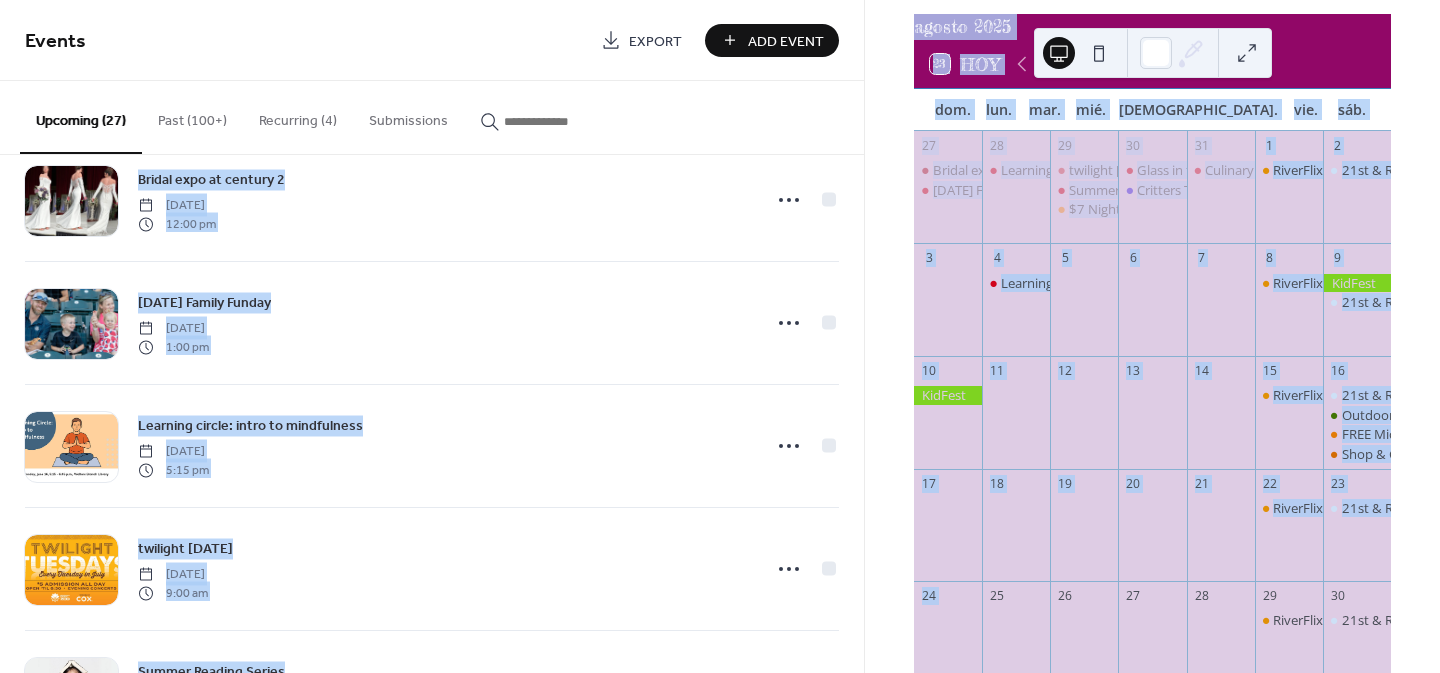 click on "agosto 2025 23 Hoy dom. lun. mar. mié. jue. vie. sáb. 27 Bridal expo at century 2 [DATE] Family Funday 28 Learning circle: intro to mindfulness 29 twilight [DATE] Summer Reading Series $7 Nights at [GEOGRAPHIC_DATA] Treasures 30 Glass in flight at [GEOGRAPHIC_DATA], the [GEOGRAPHIC_DATA] Critters Tales 31 Culinary workshop: Wok Fried  Rice  1 RiverFlix: Tangled 2 21st & Ridge Farmers Market  3 4 Learning circle: intro to mindfulness 5 6 7 8 RiverFlix: Wonka 9 21st & Ridge Farmers Market  10 11 12 13 14 15 RiverFlix: Incredibles 2 16 21st & Ridge Farmers Market  Outdoor Vintage Flea Market at [GEOGRAPHIC_DATA] FREE Microchip Clinic Shop & Grub  17 18 19 20 21 22 RiverFlix: Mulan  23 21st & Ridge [GEOGRAPHIC_DATA]  24 25 26 27 28 29 RiverFlix: Black Panther 30 21st & Ridge Farmers Market  31 1 2 3 Critters Tales 4 5 6 21st & Ridge Farmers Market" at bounding box center (1152, 417) 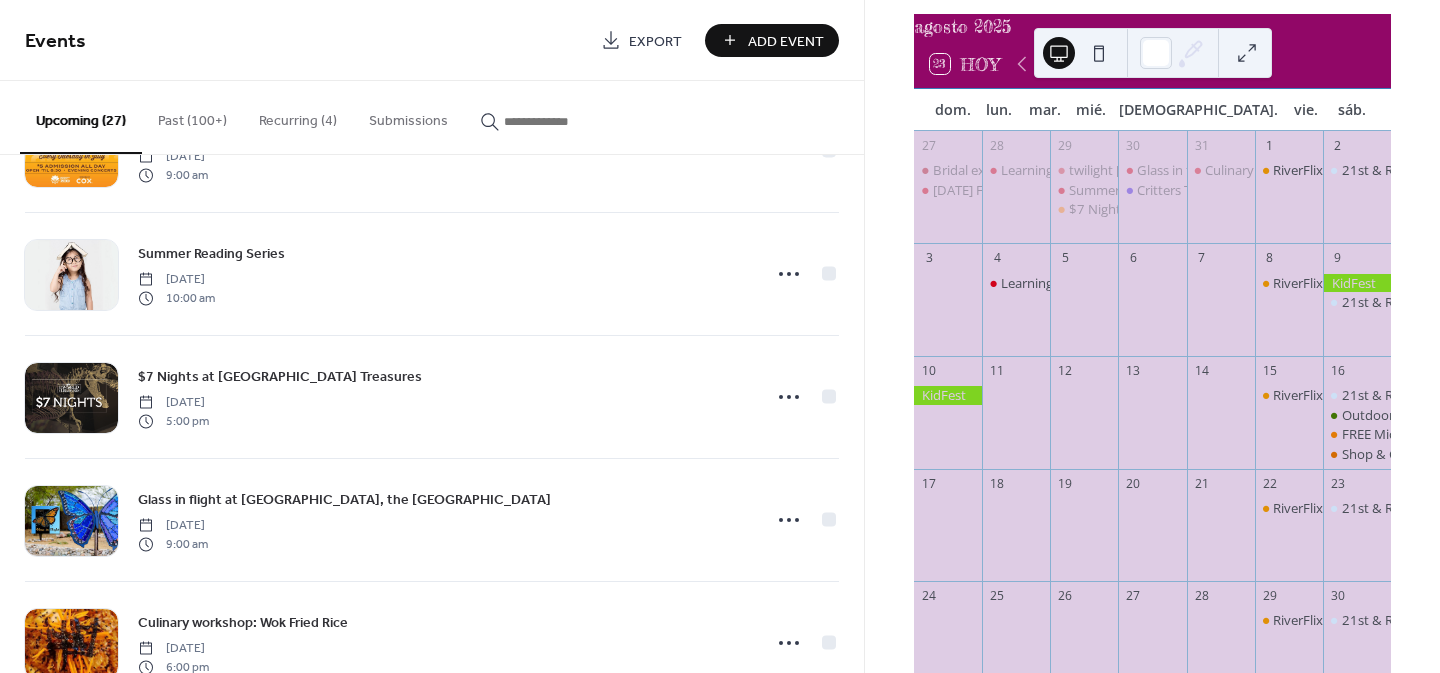 scroll, scrollTop: 1360, scrollLeft: 0, axis: vertical 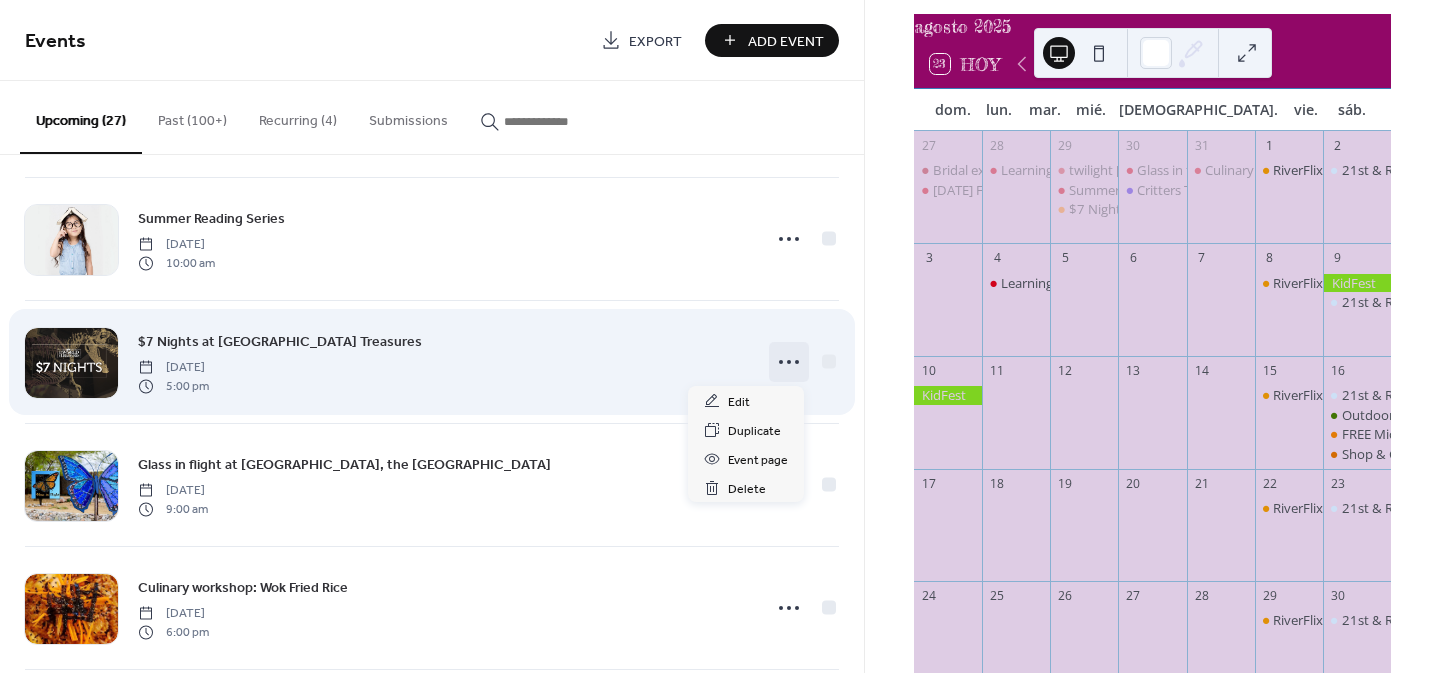 click 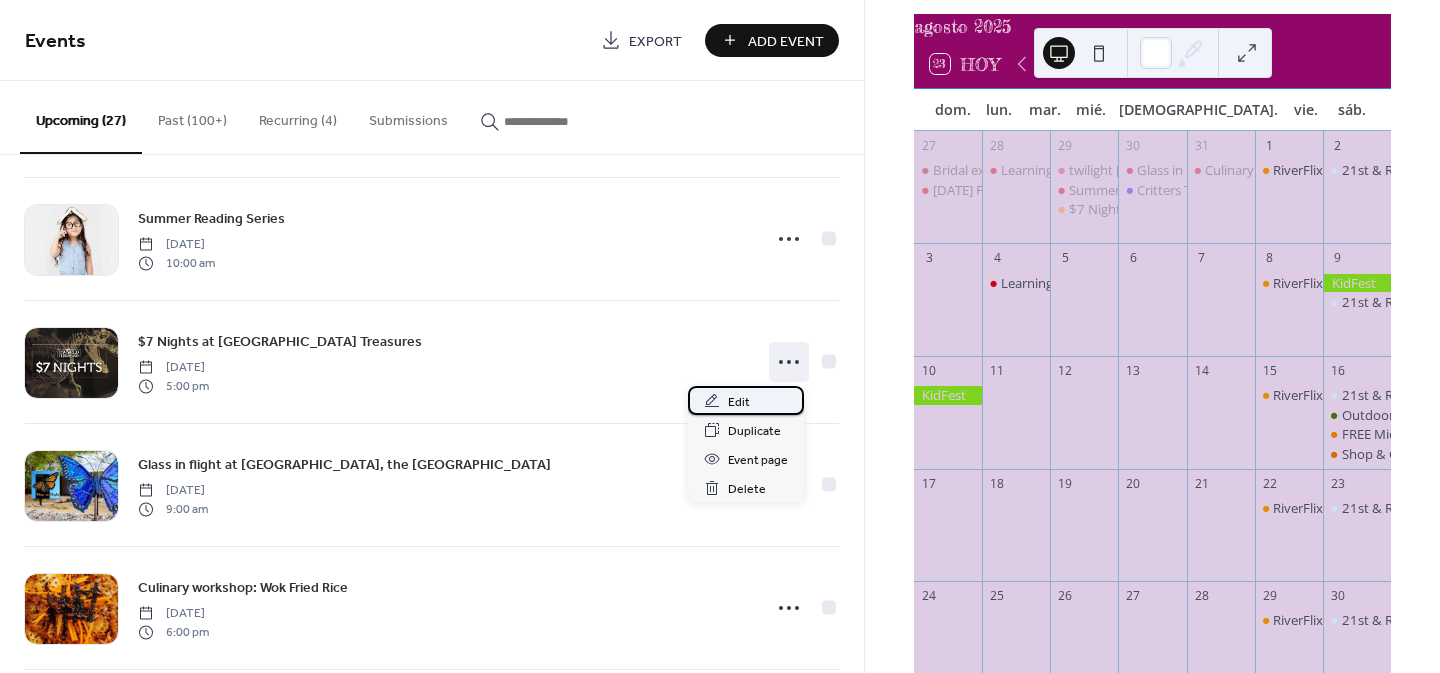 click on "Edit" at bounding box center [746, 400] 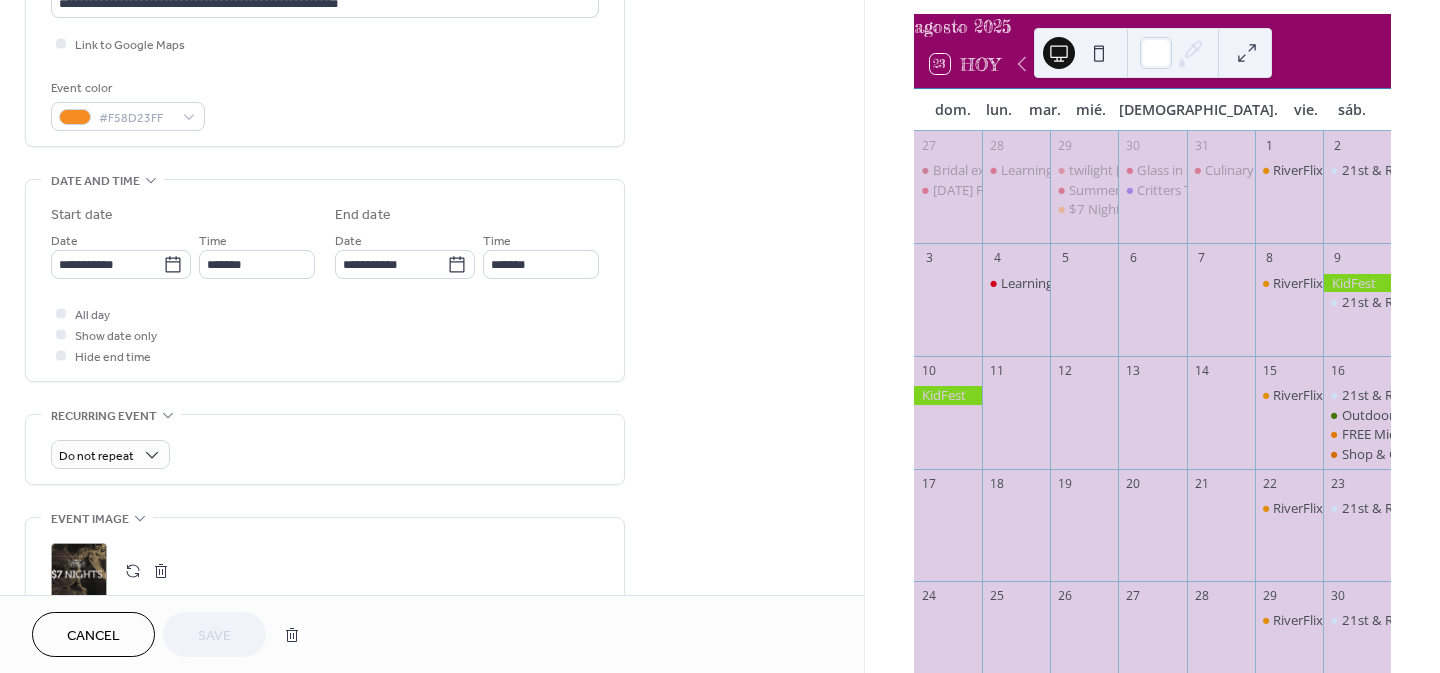 scroll, scrollTop: 521, scrollLeft: 0, axis: vertical 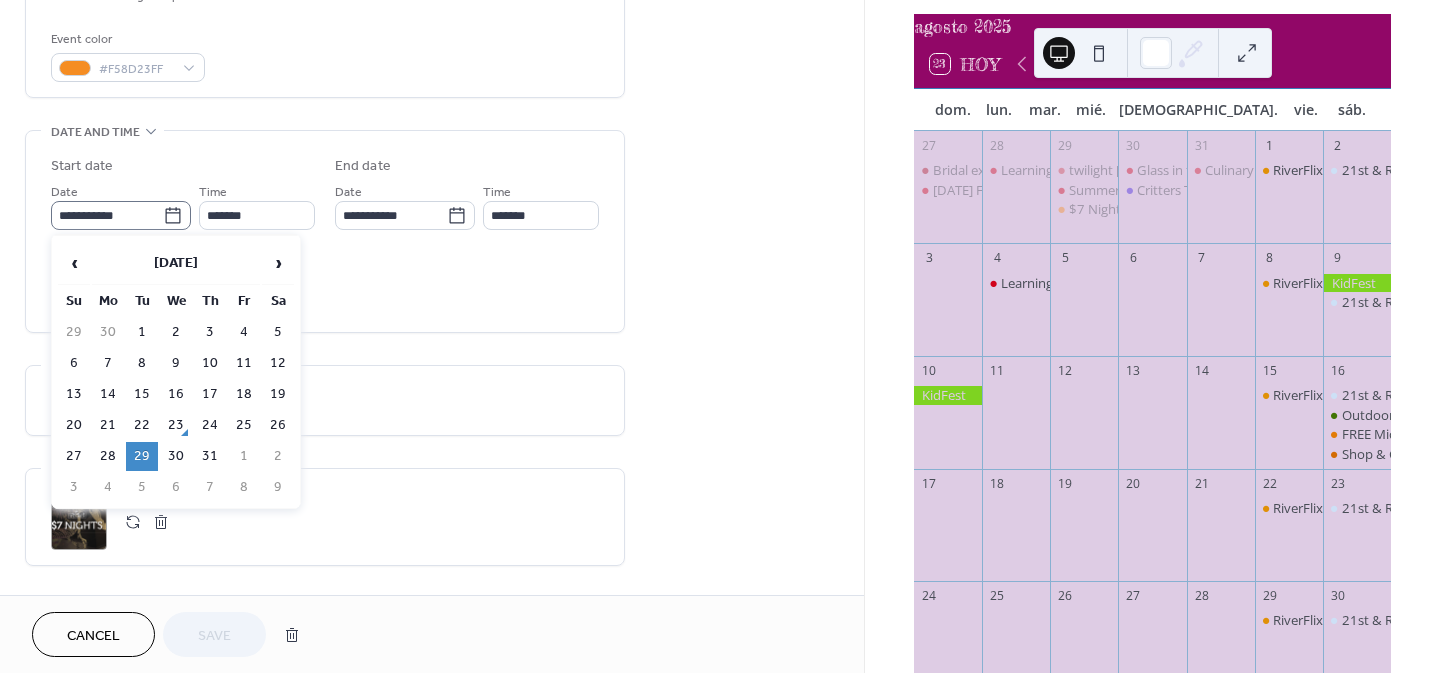 click 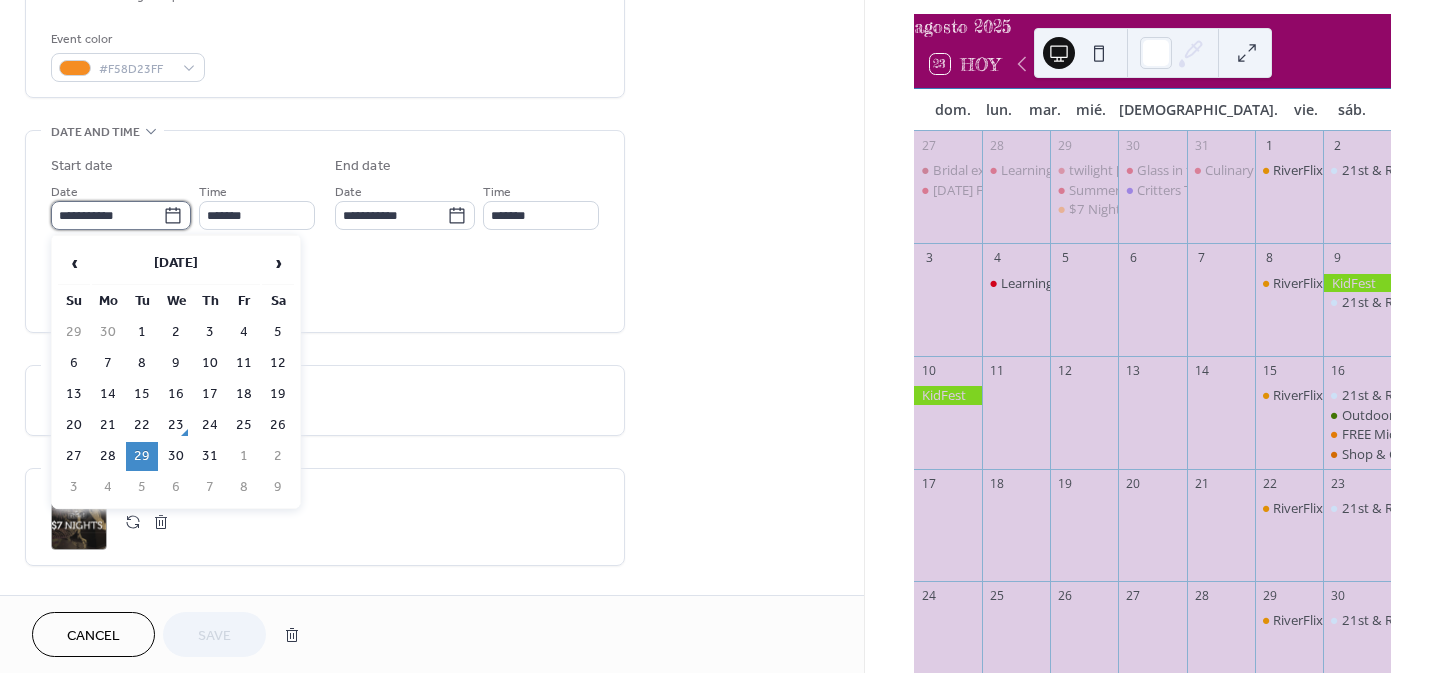 click on "**********" at bounding box center (107, 215) 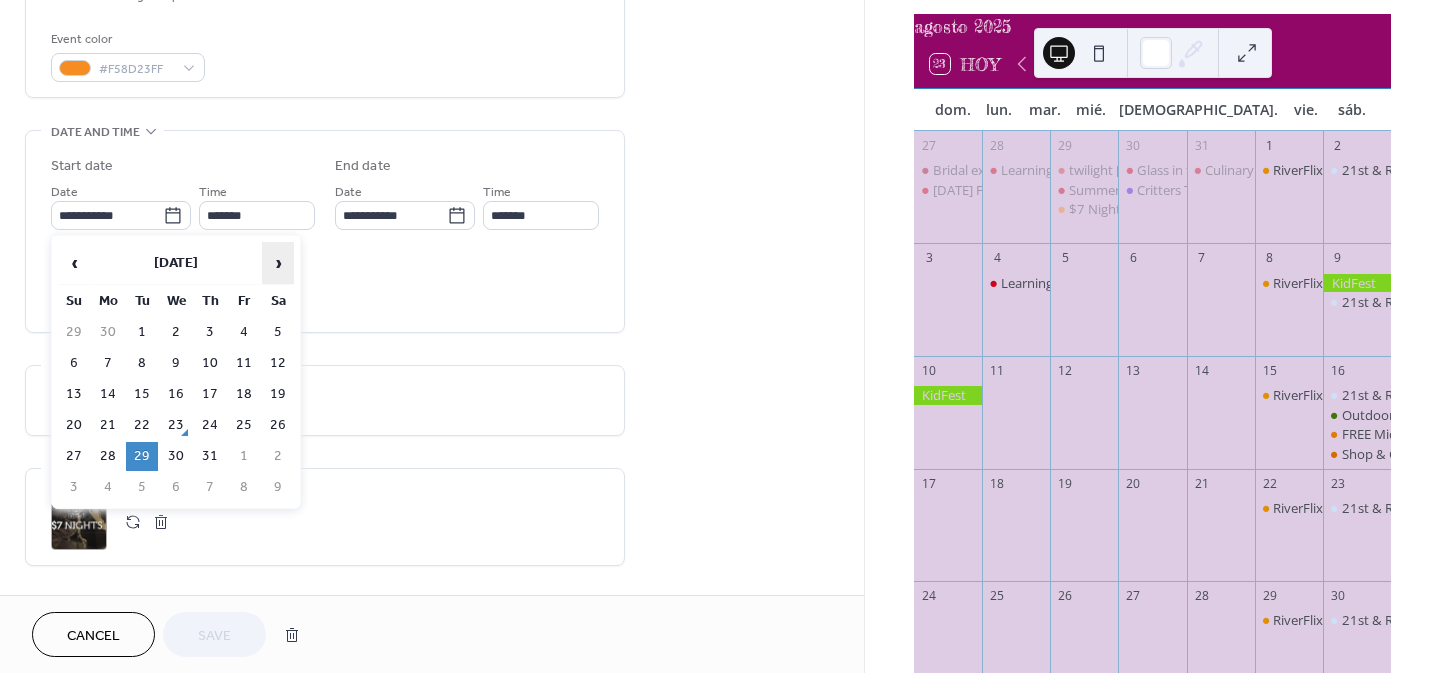 click on "›" at bounding box center [278, 263] 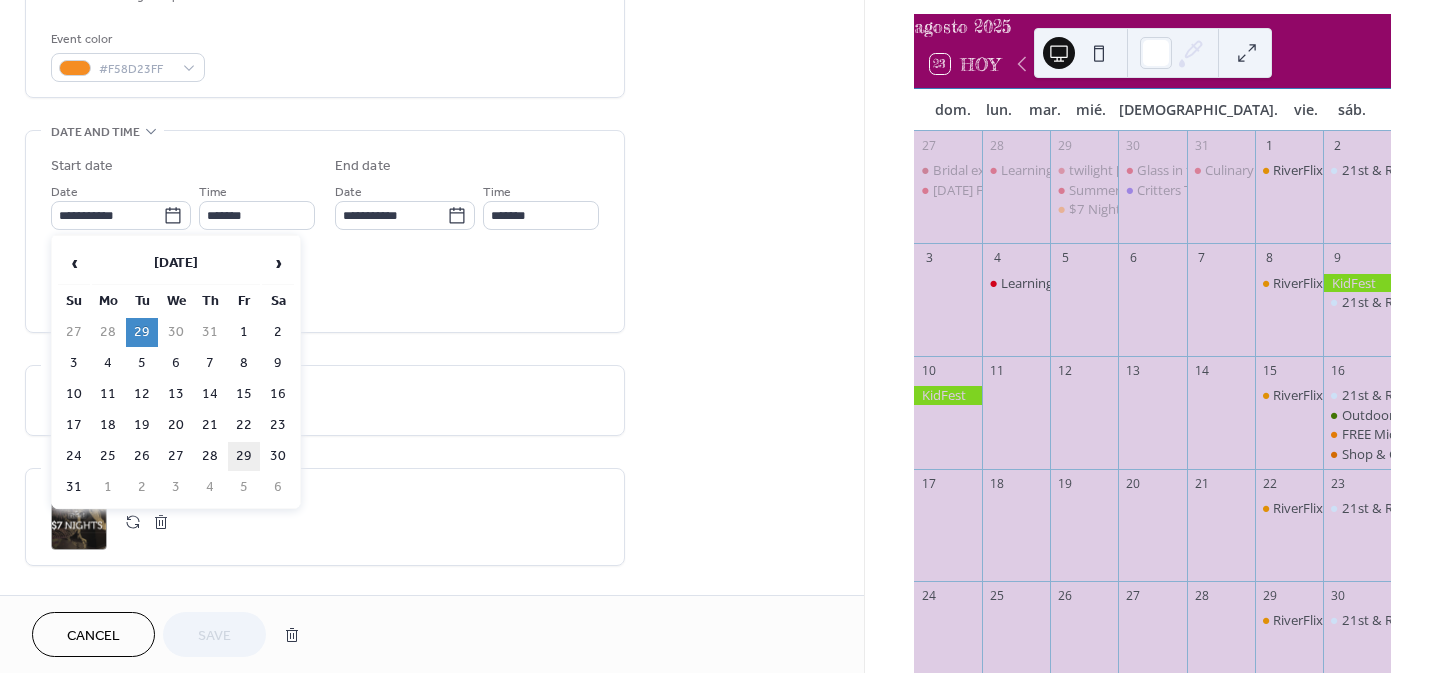 click on "29" at bounding box center (244, 456) 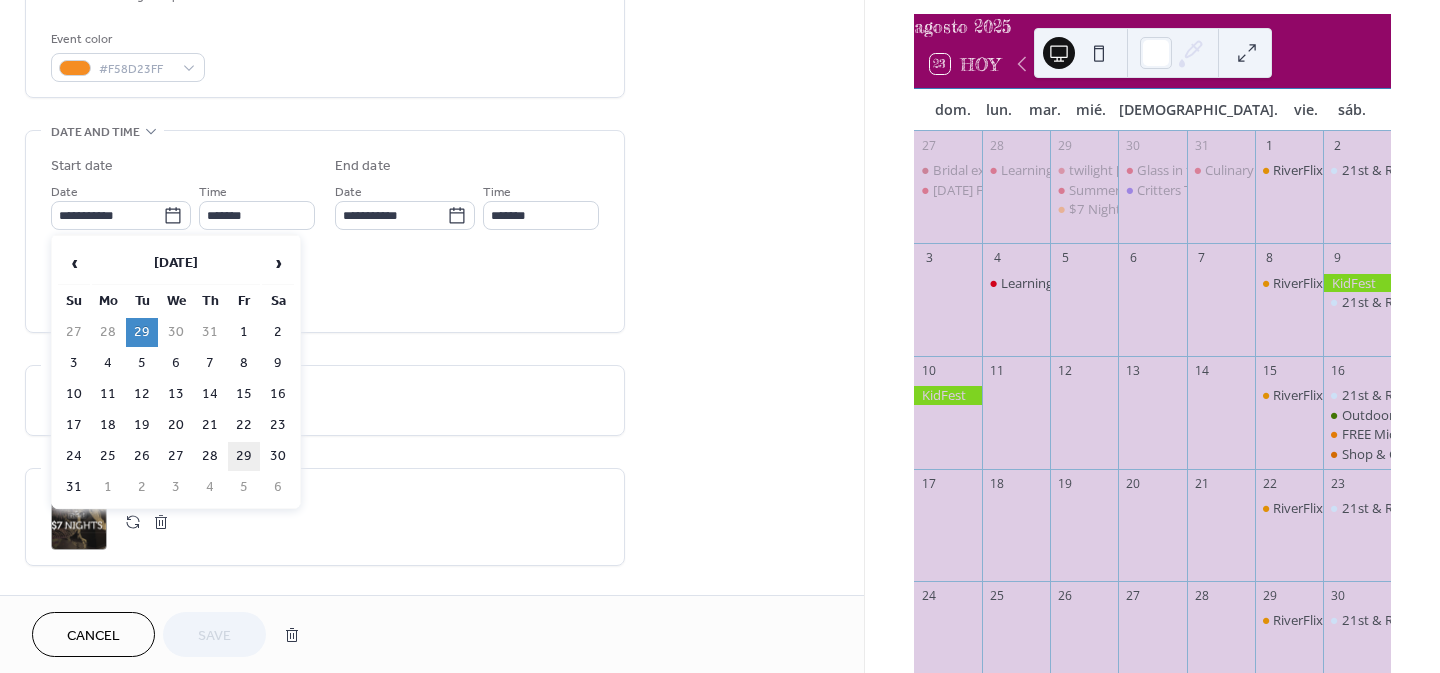 type on "**********" 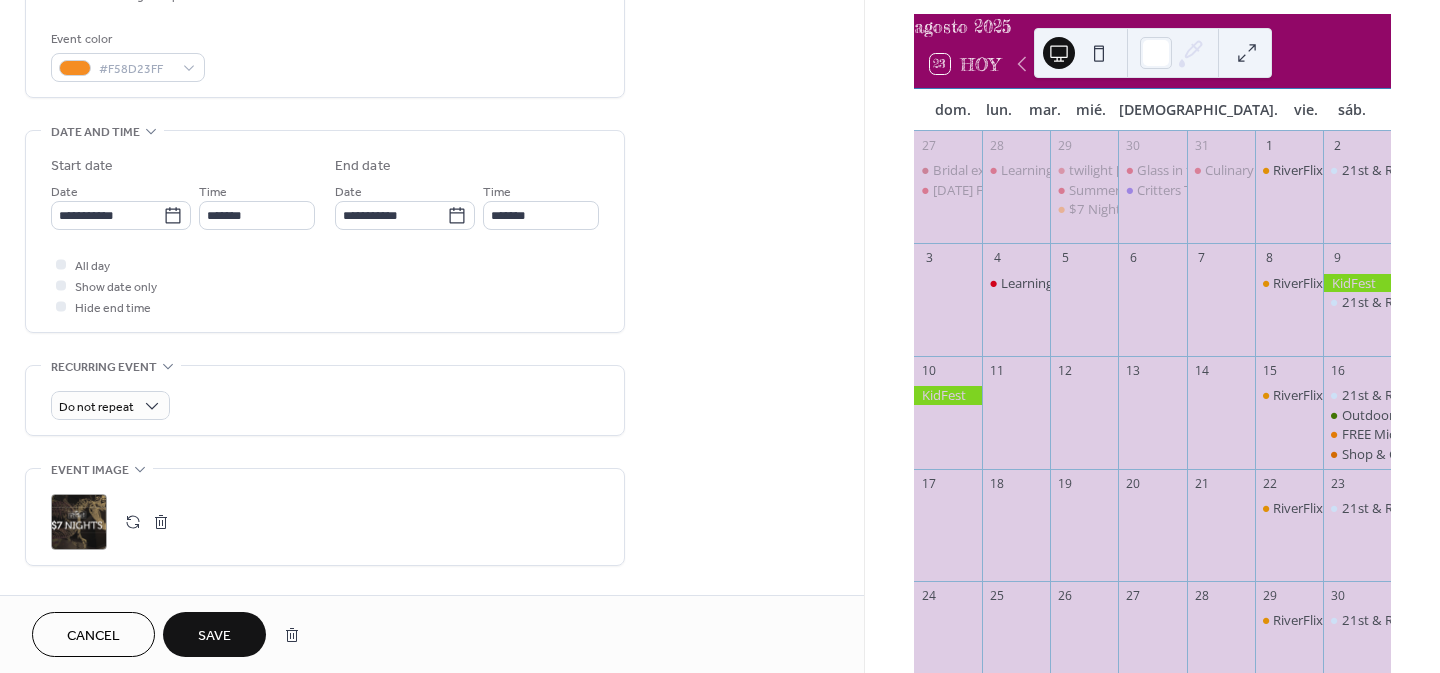 click on "Save" at bounding box center (214, 634) 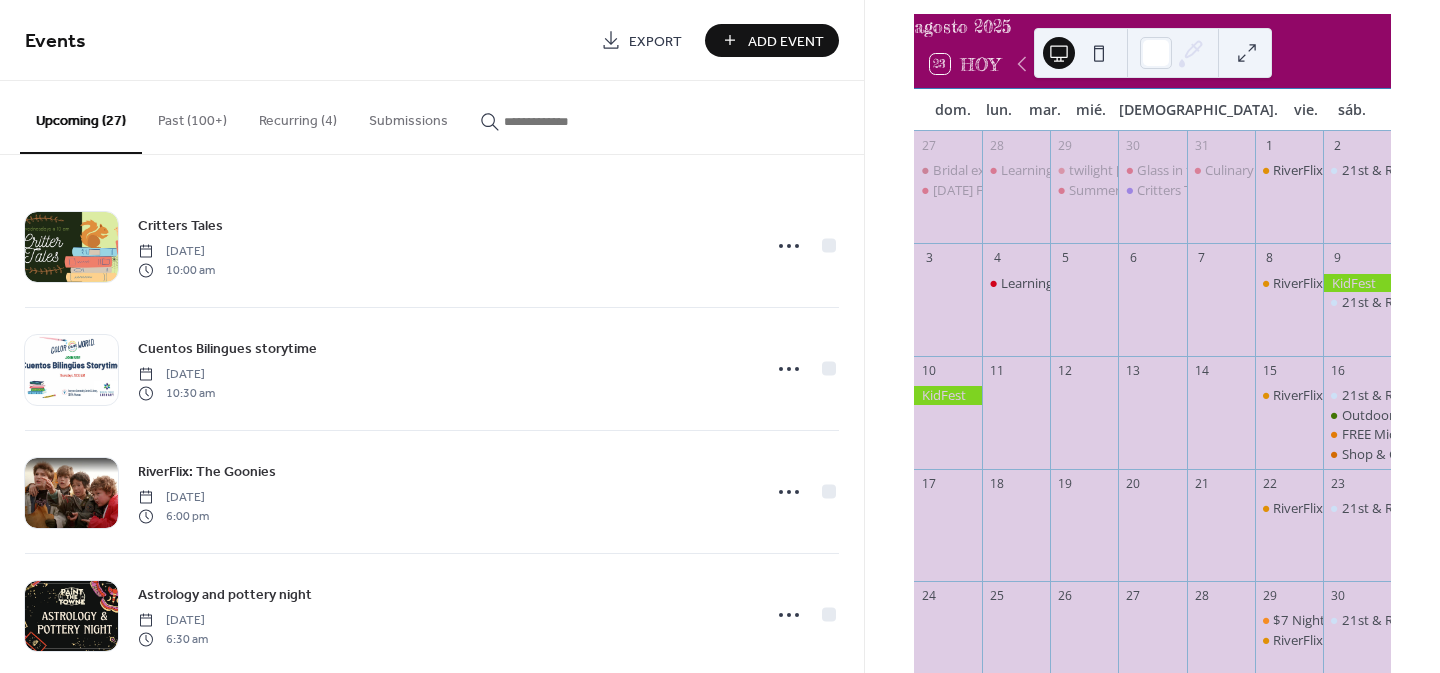 scroll, scrollTop: 453, scrollLeft: 0, axis: vertical 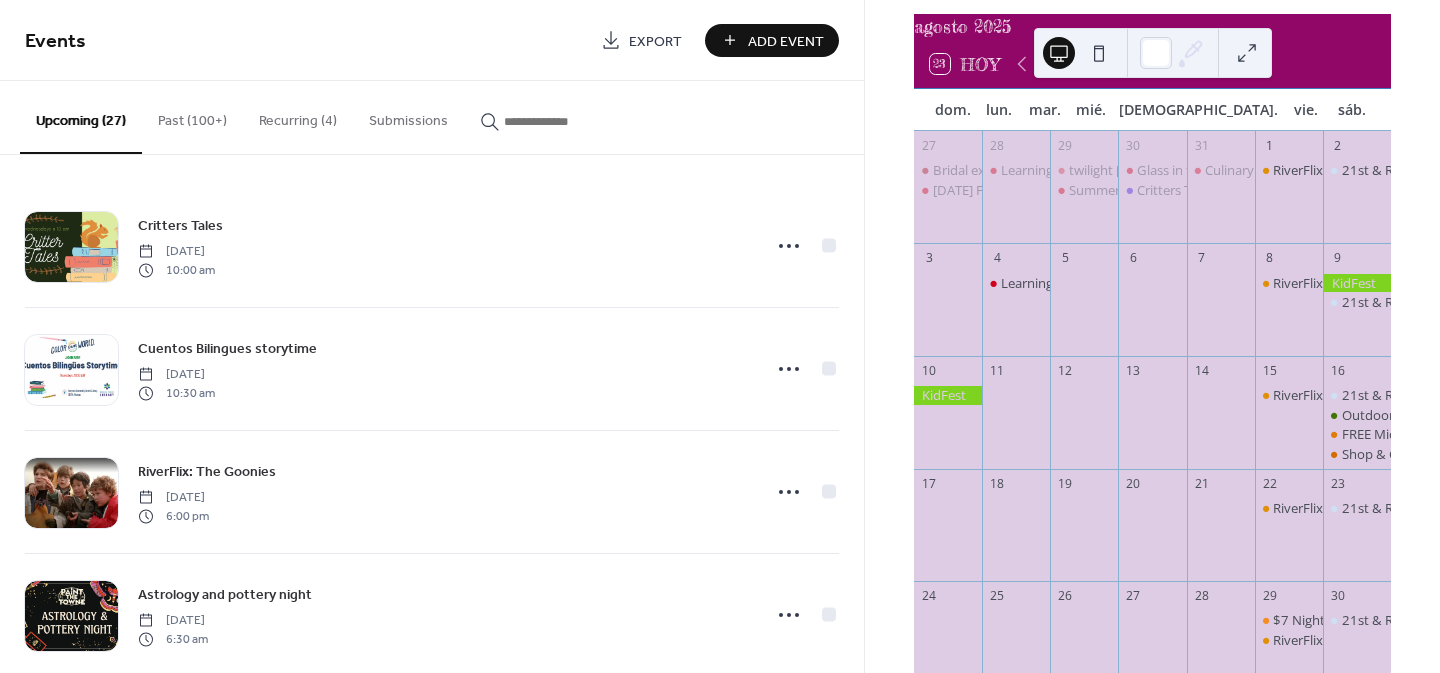 click at bounding box center (564, 121) 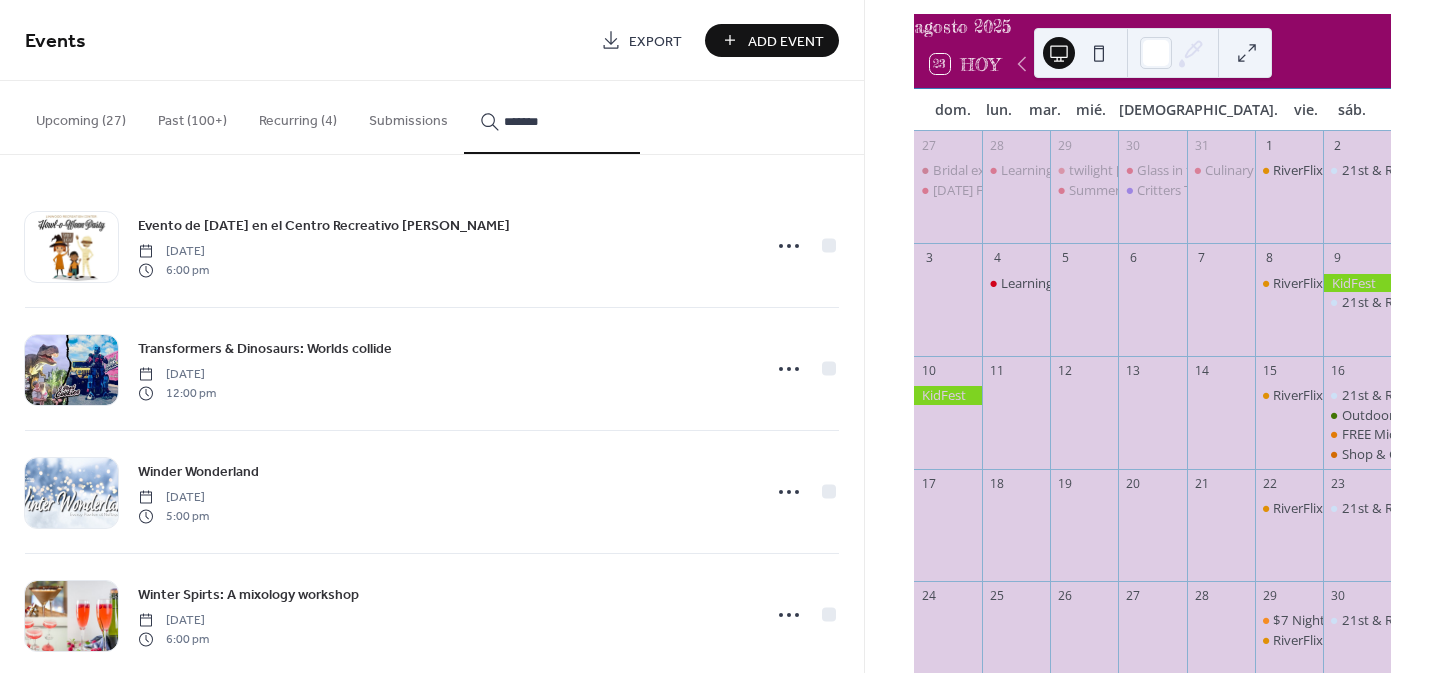 click on "******" at bounding box center [552, 117] 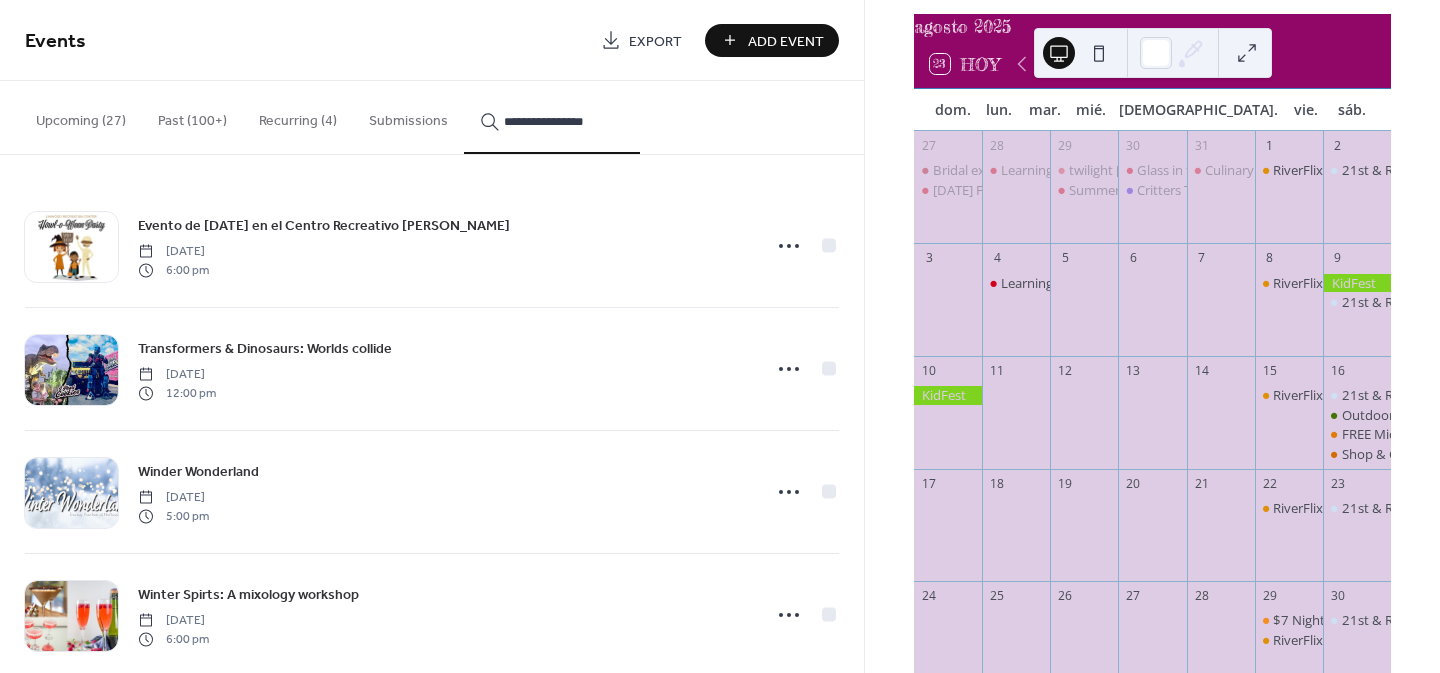 type on "**********" 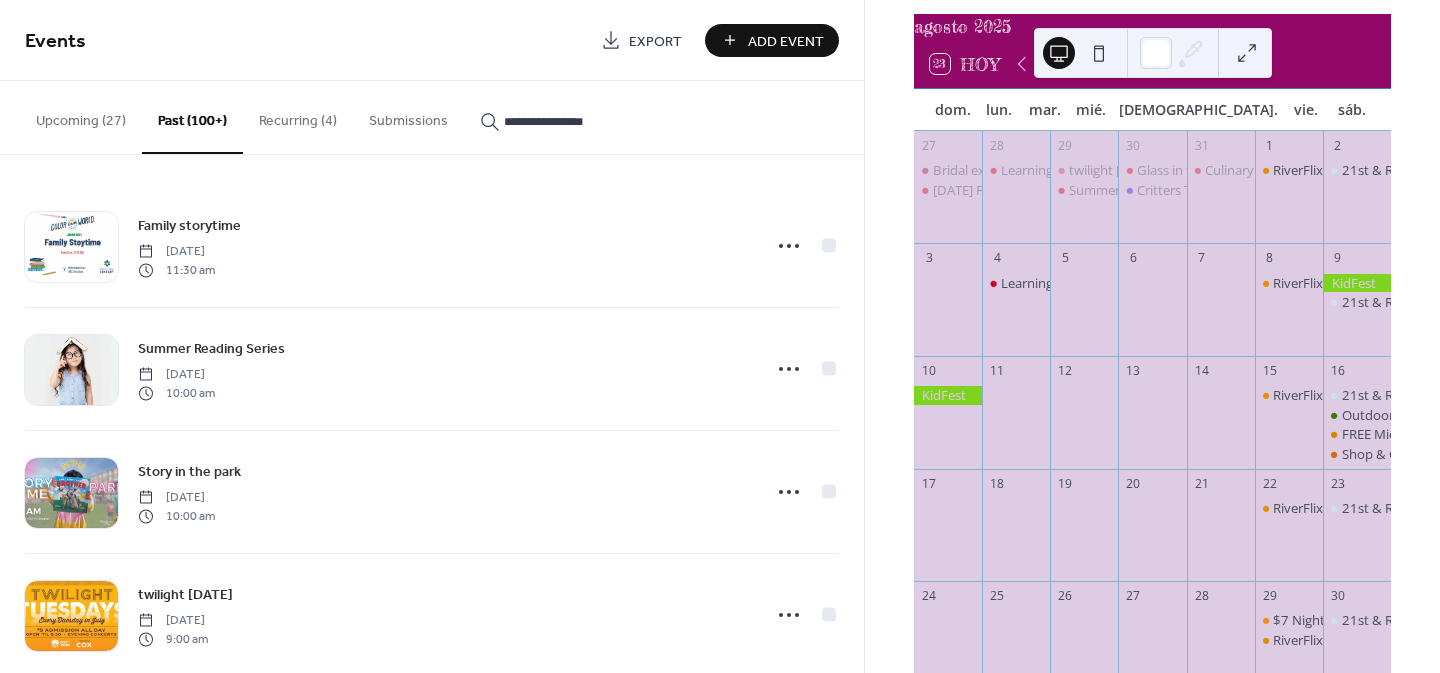 click on "**********" at bounding box center (432, 118) 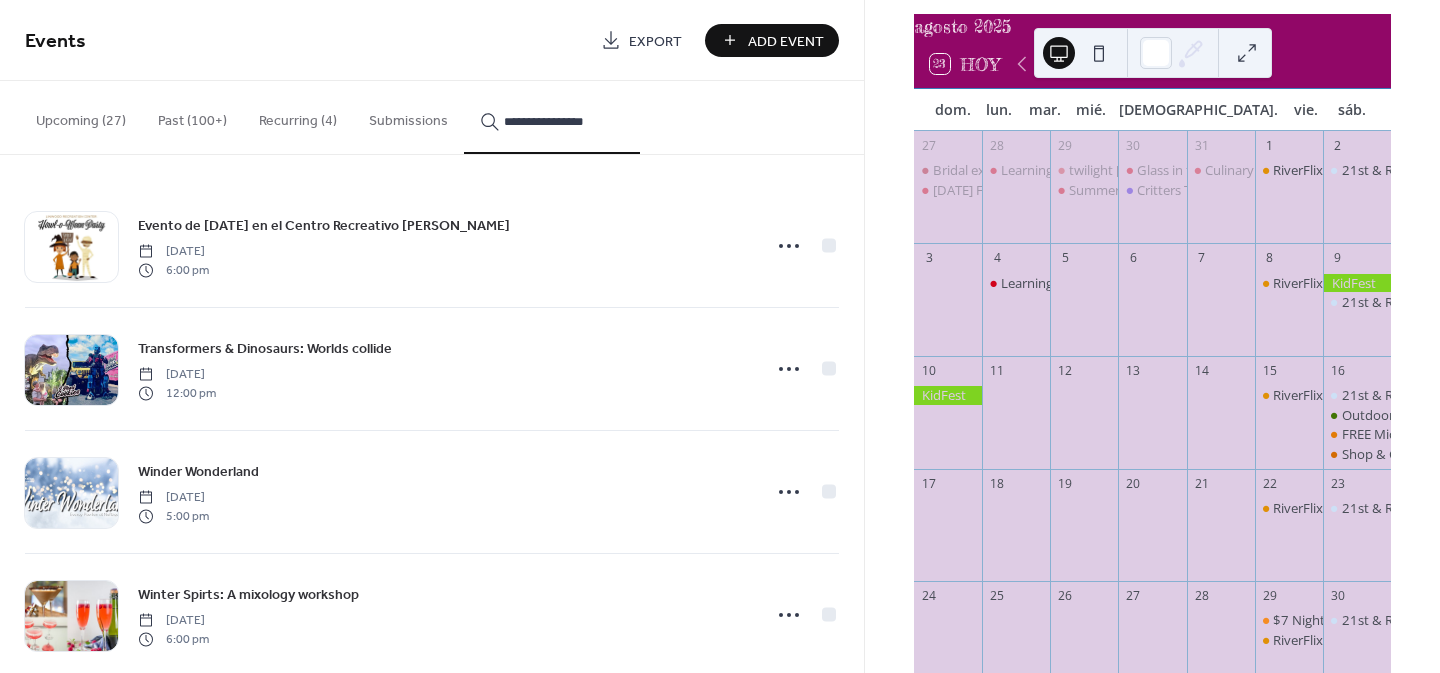 click on "**********" at bounding box center (564, 121) 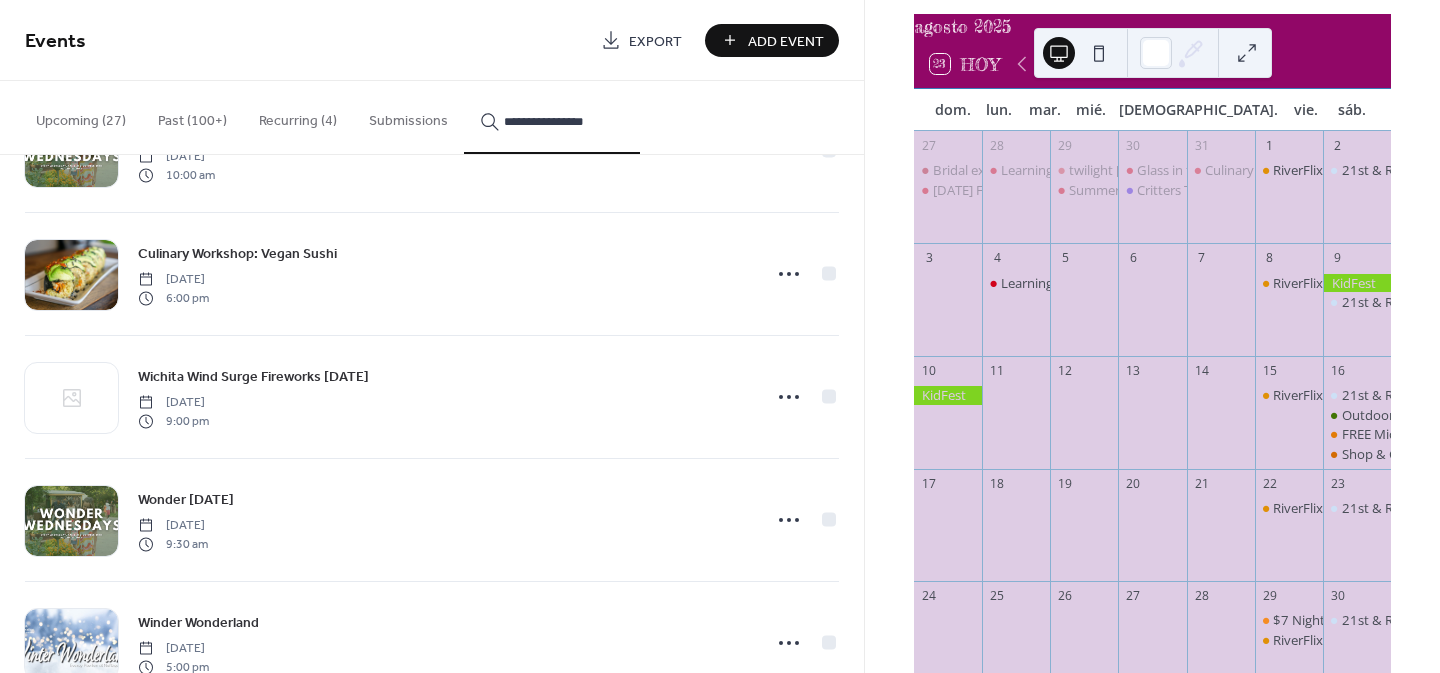 scroll, scrollTop: 3178, scrollLeft: 0, axis: vertical 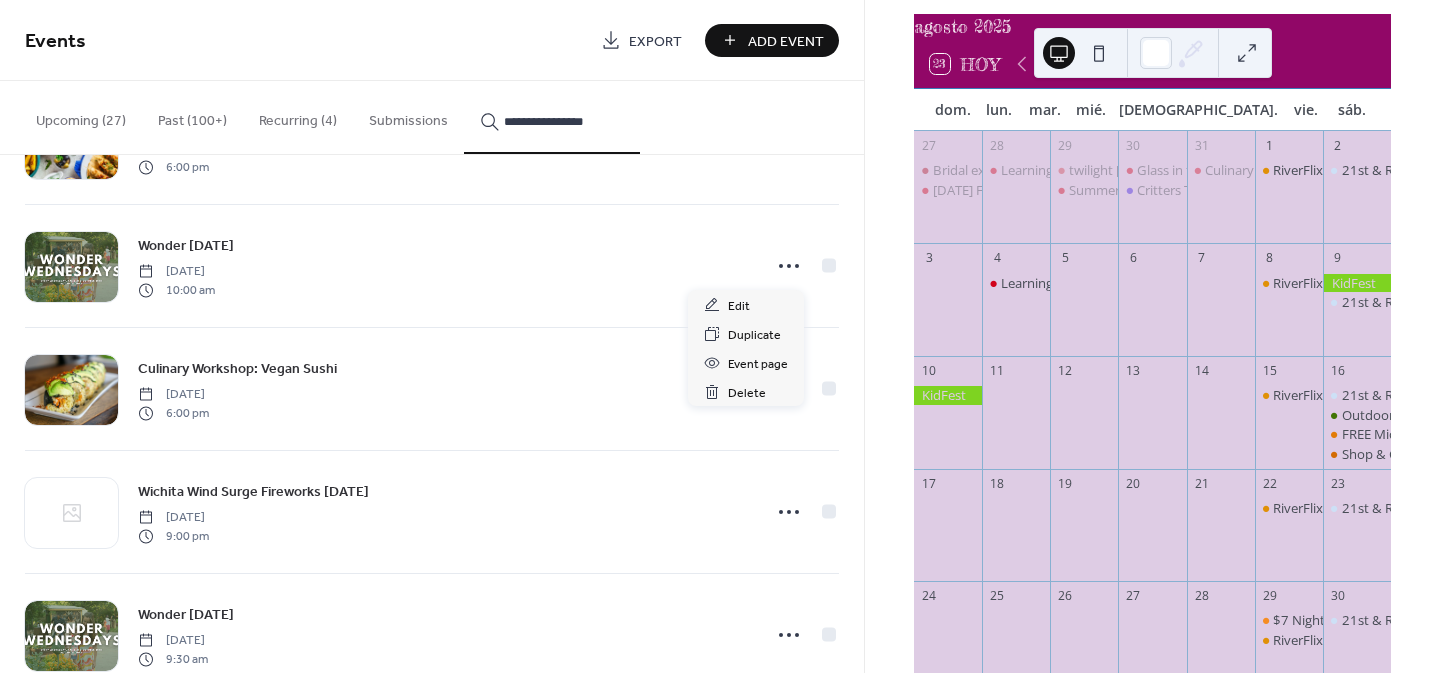 click 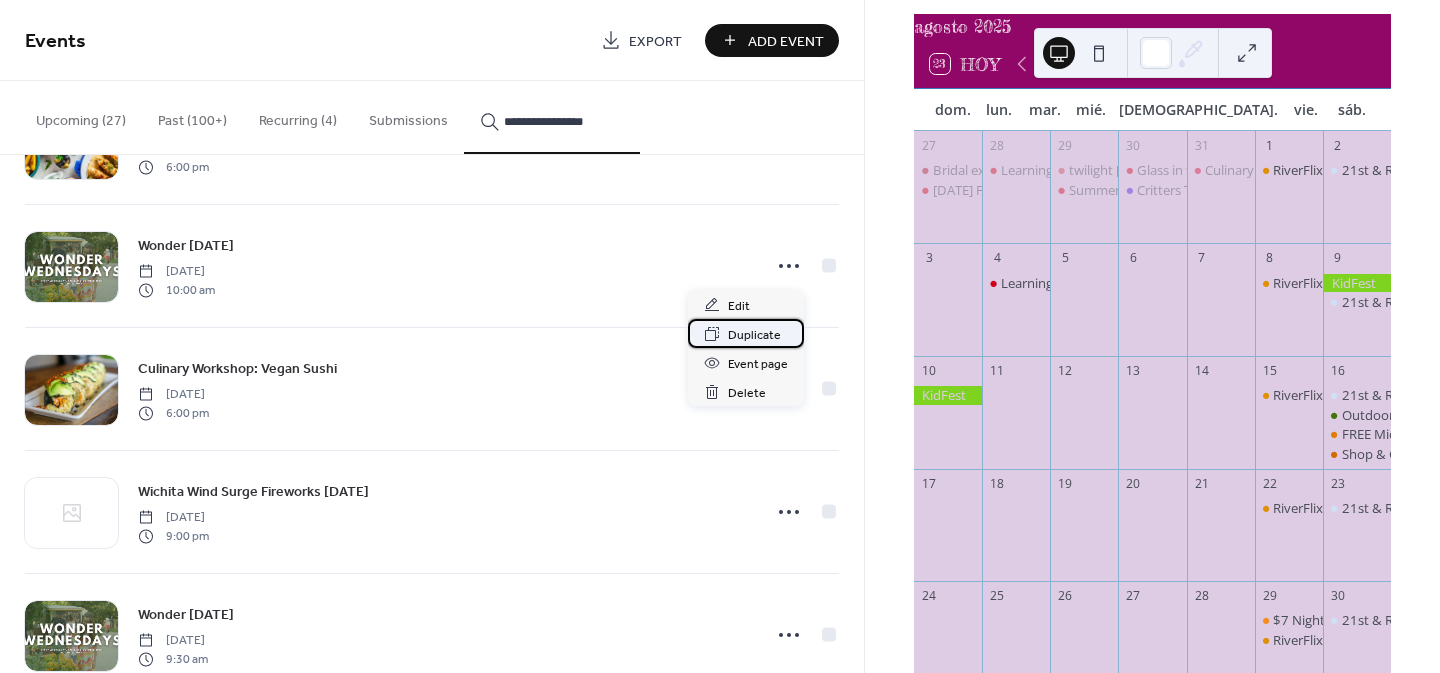 click on "Duplicate" at bounding box center [754, 335] 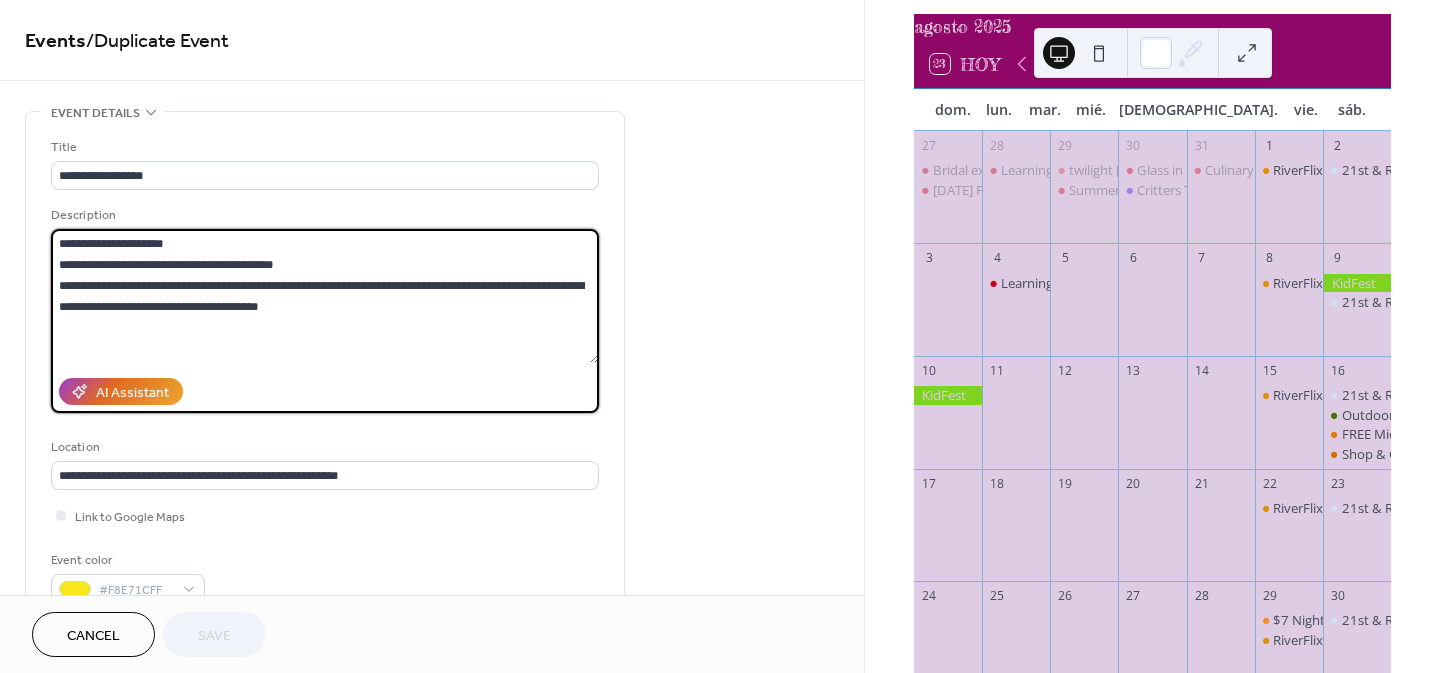 drag, startPoint x: 505, startPoint y: 331, endPoint x: 52, endPoint y: 249, distance: 460.36182 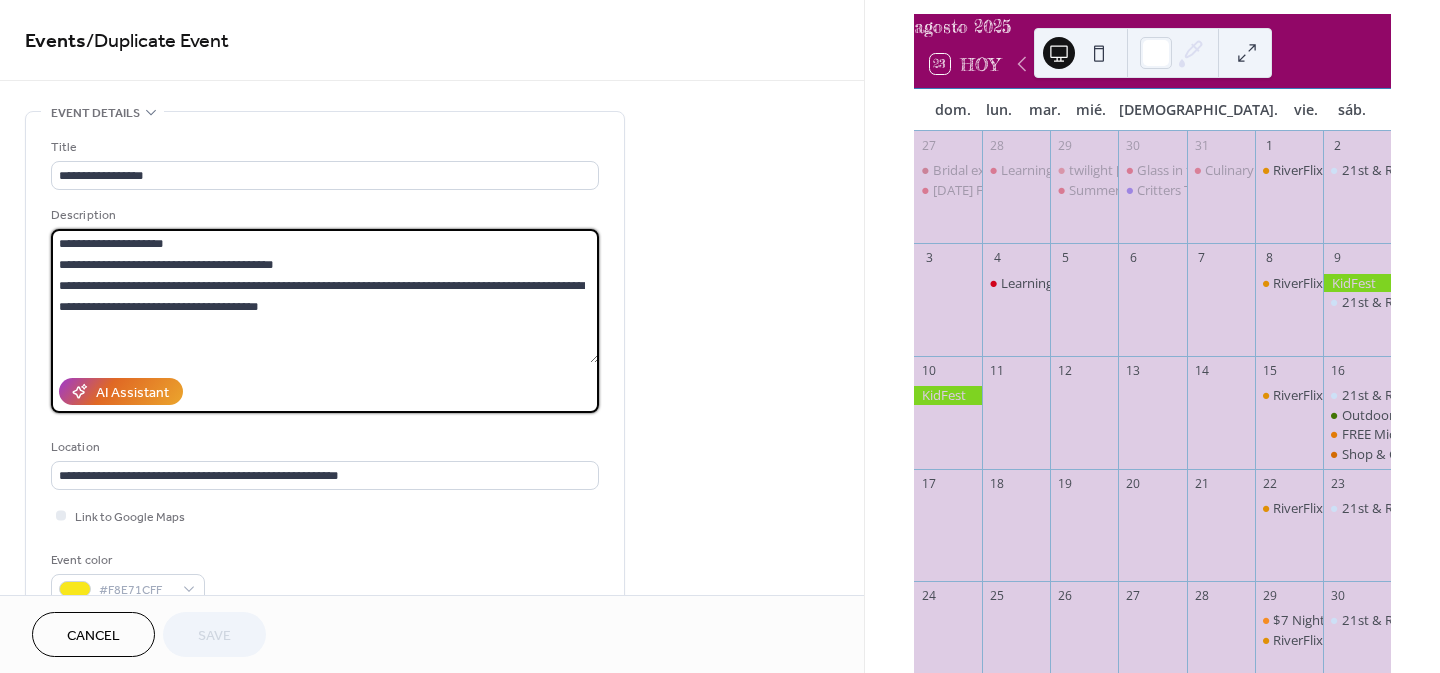 click on "**********" at bounding box center [325, 296] 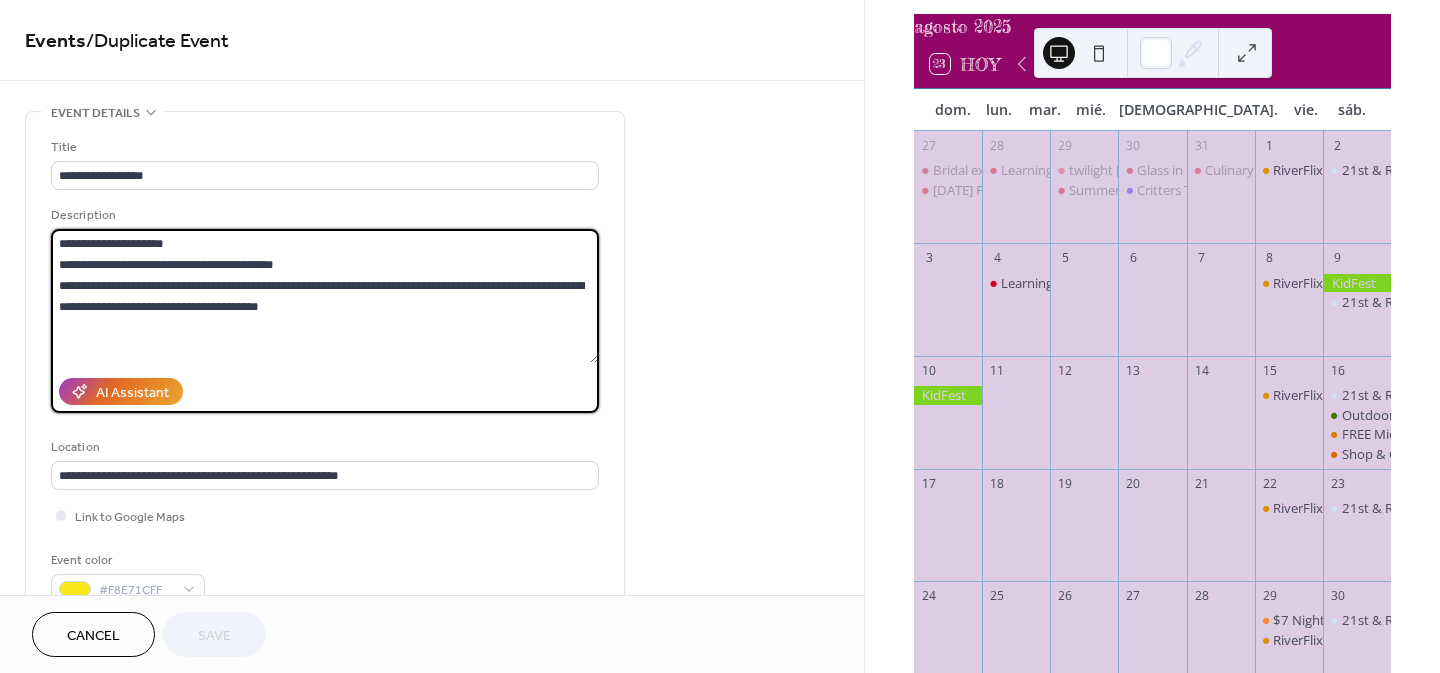 paste on "**********" 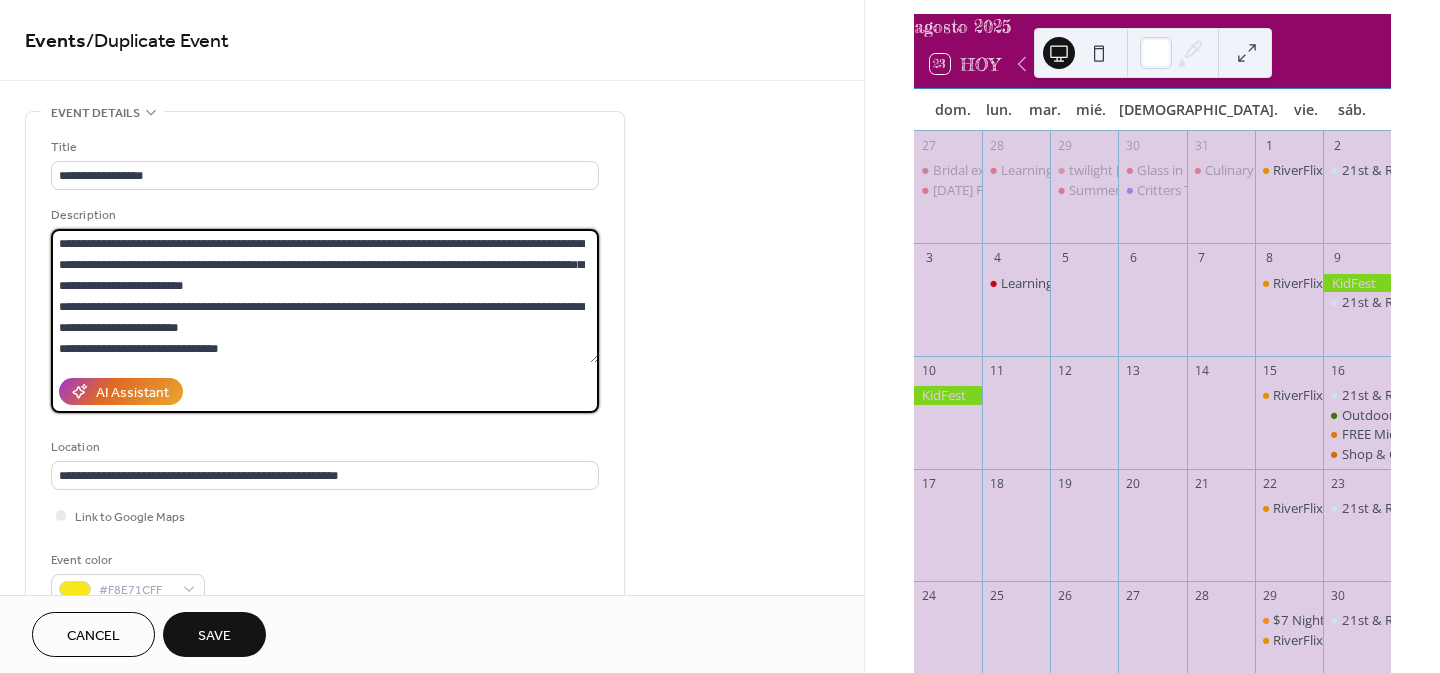 scroll, scrollTop: 186, scrollLeft: 0, axis: vertical 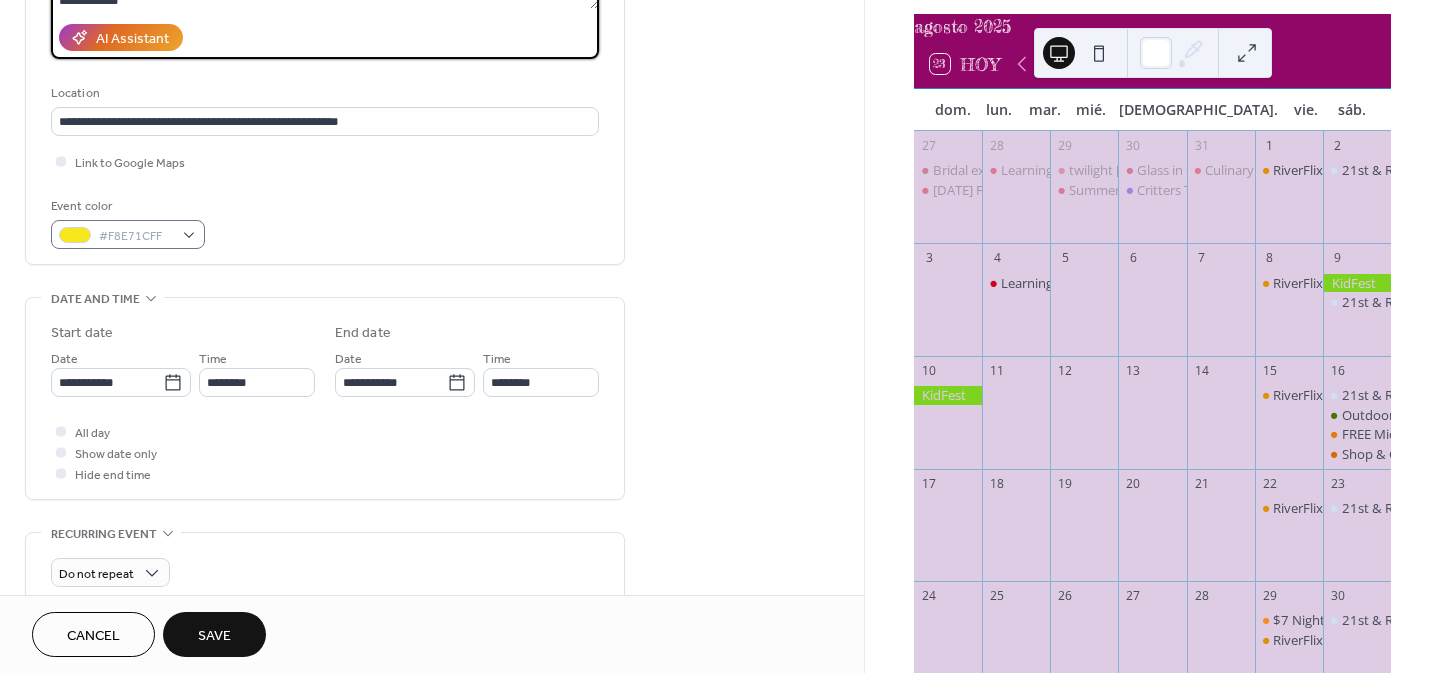 type on "**********" 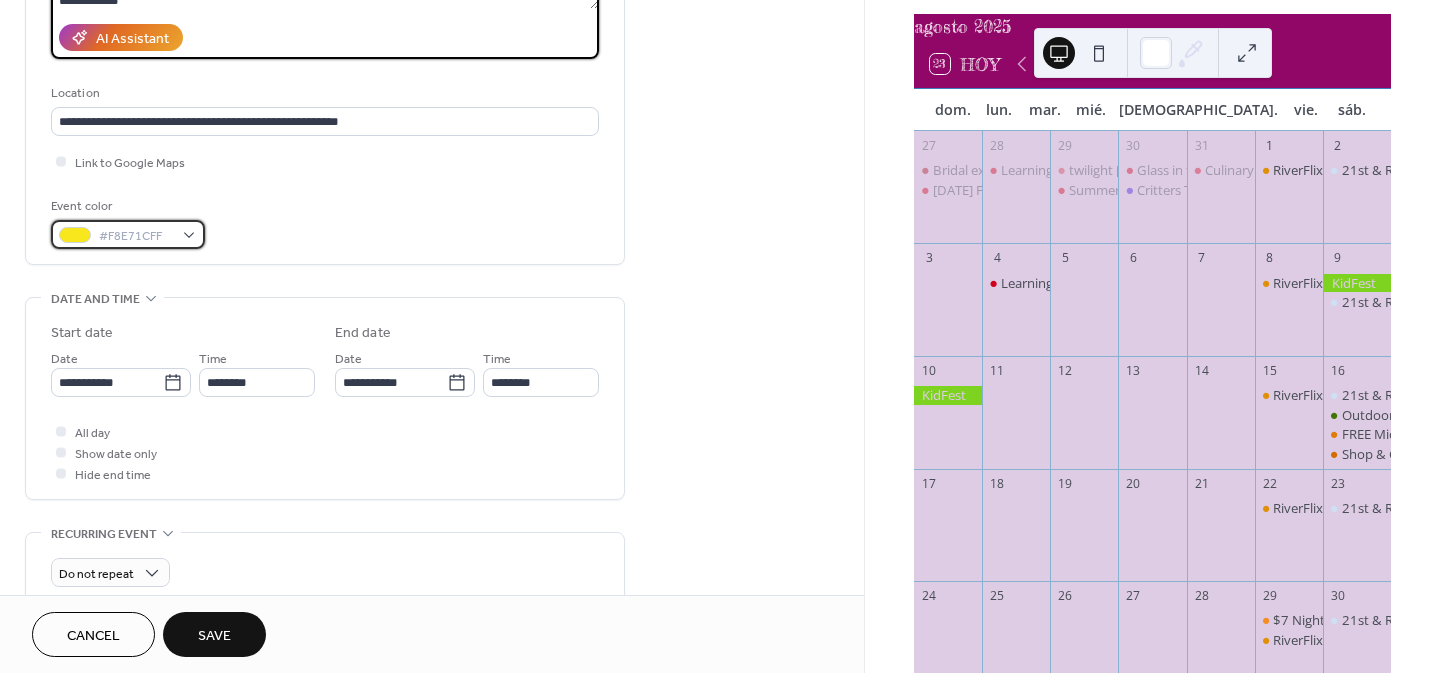 click on "#F8E71CFF" at bounding box center (128, 234) 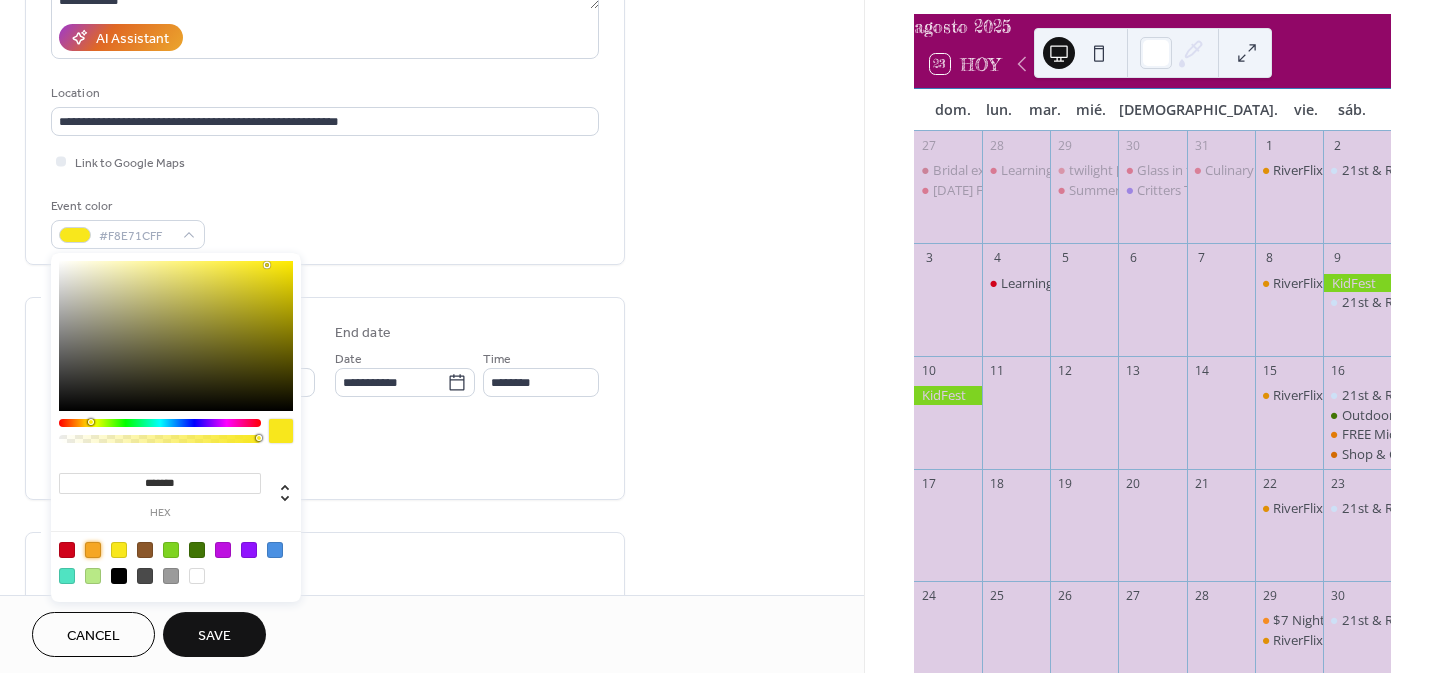 click at bounding box center (93, 550) 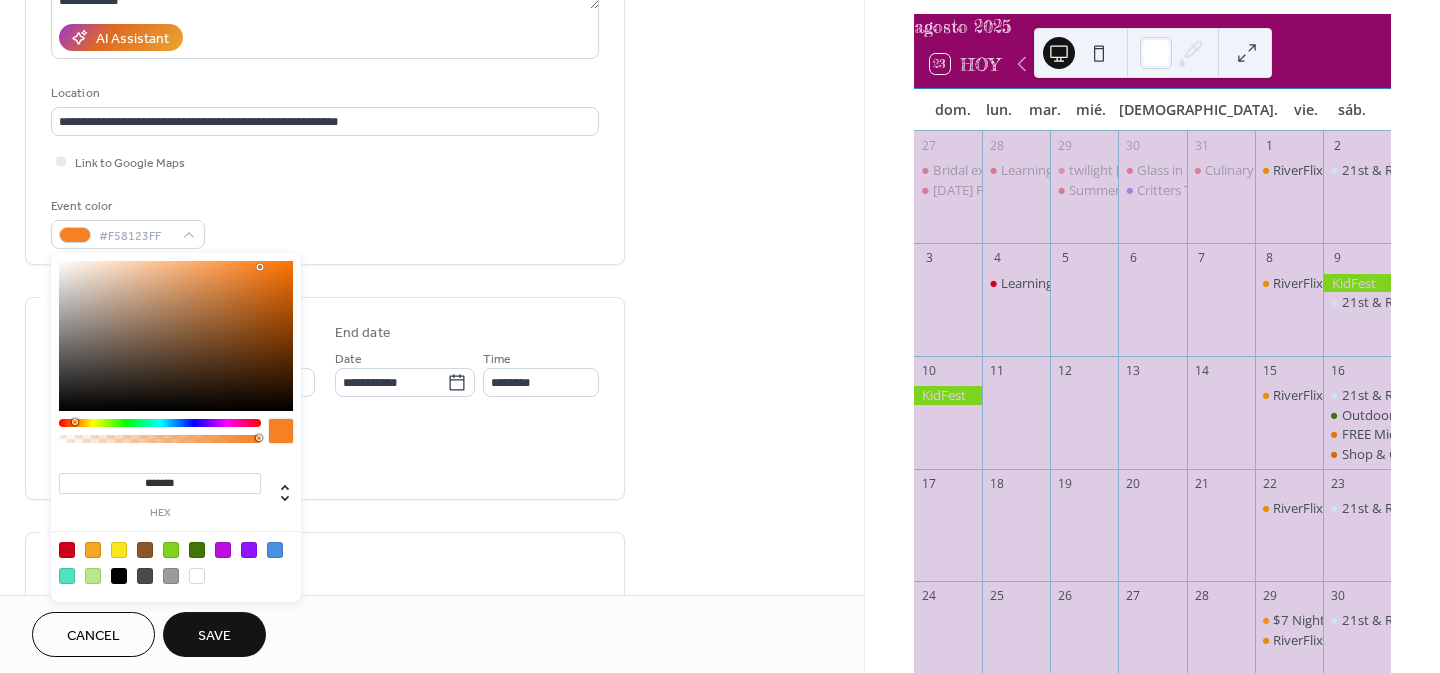 click at bounding box center [75, 422] 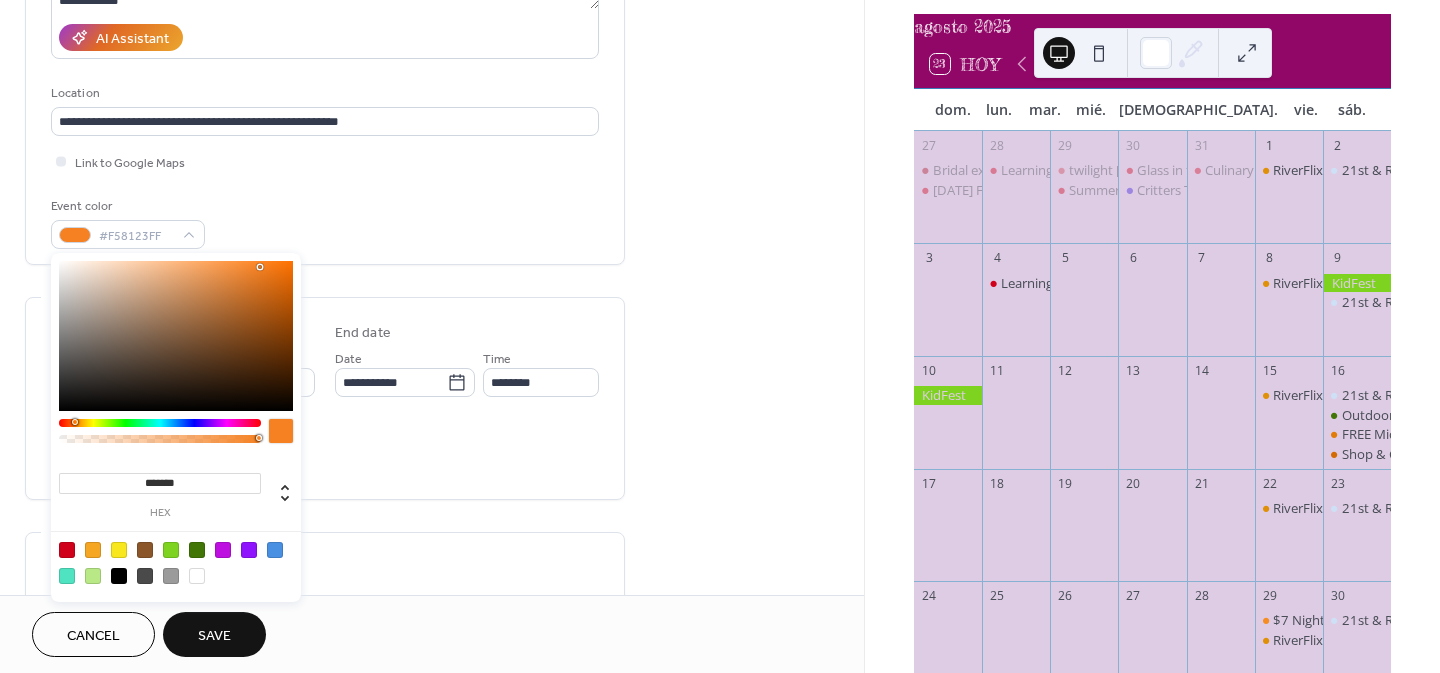type on "*******" 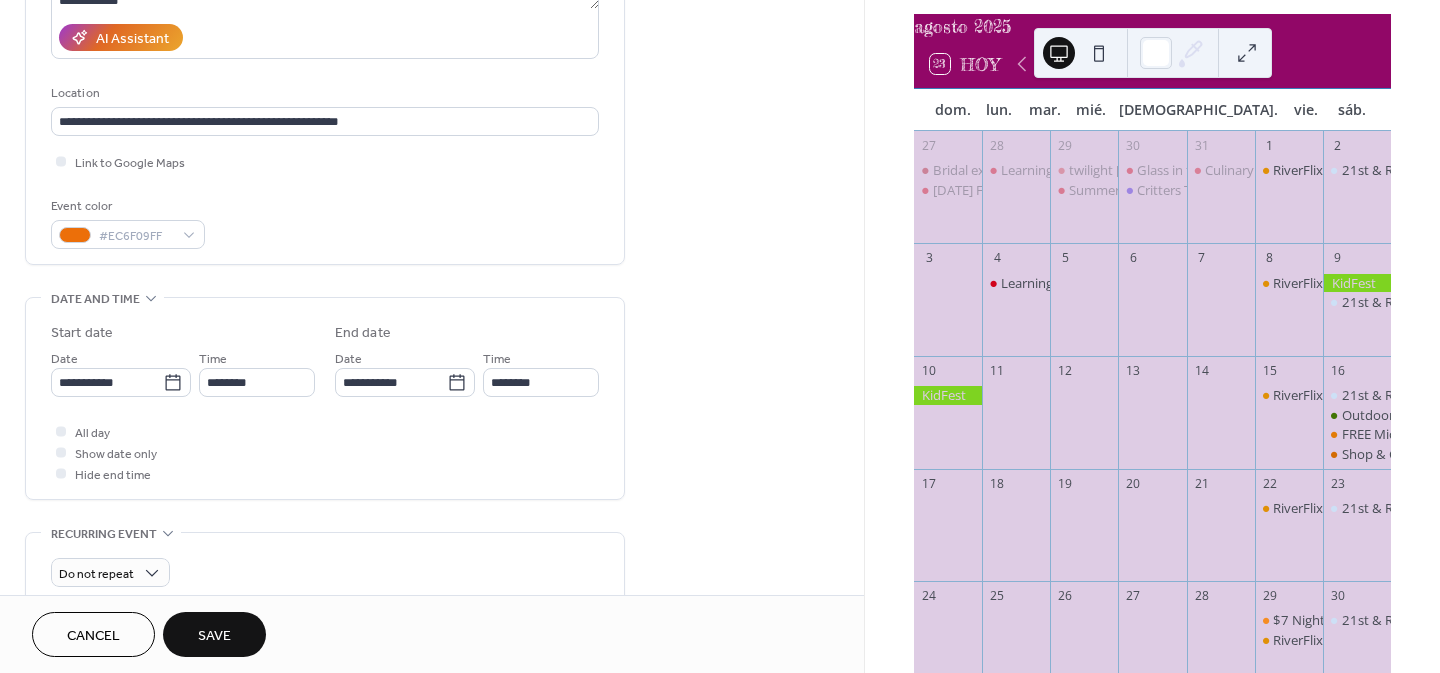 click on "End date" at bounding box center (467, 333) 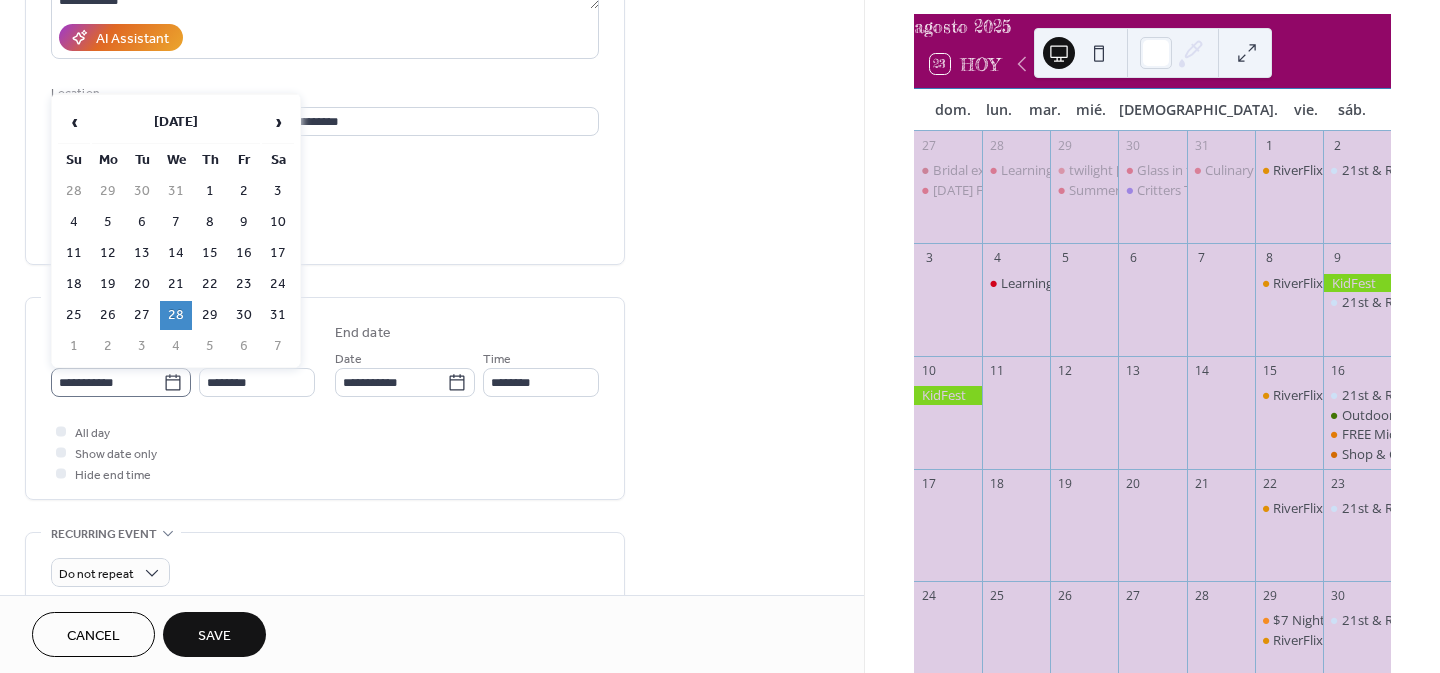 click 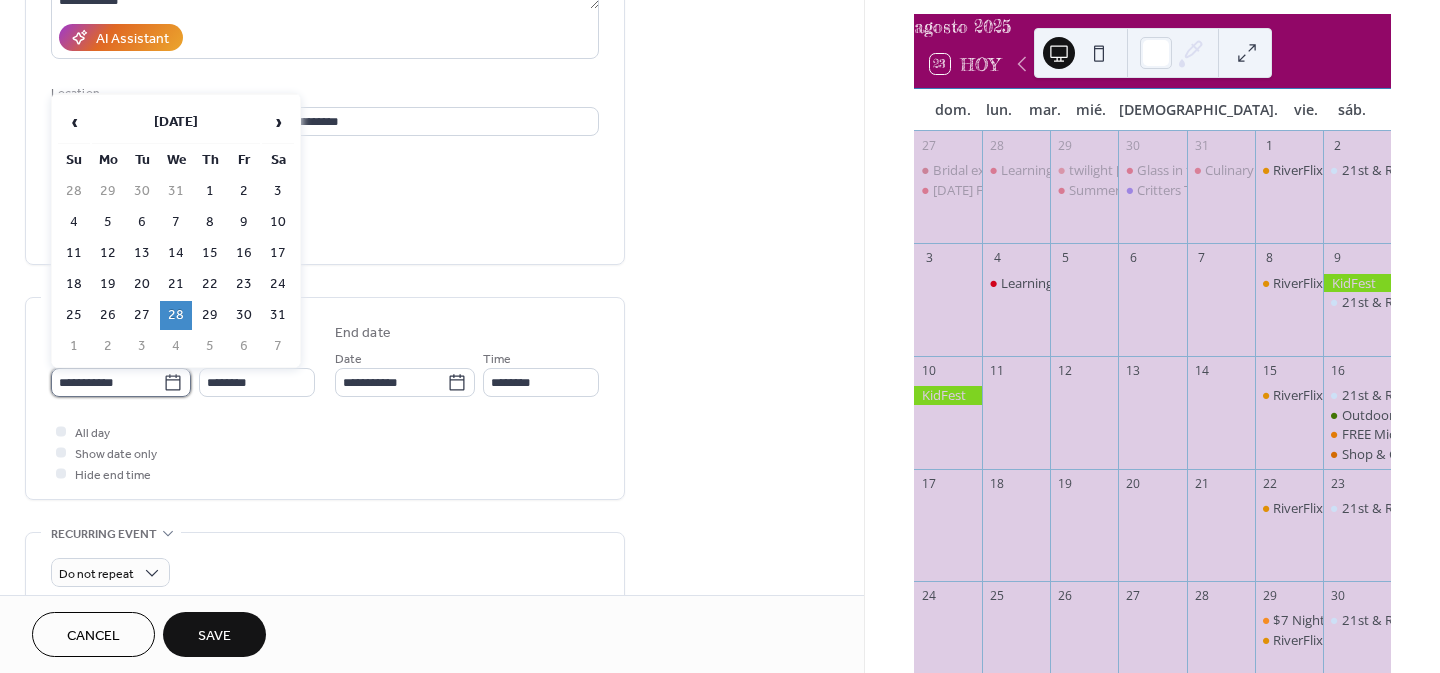 click on "**********" at bounding box center [107, 382] 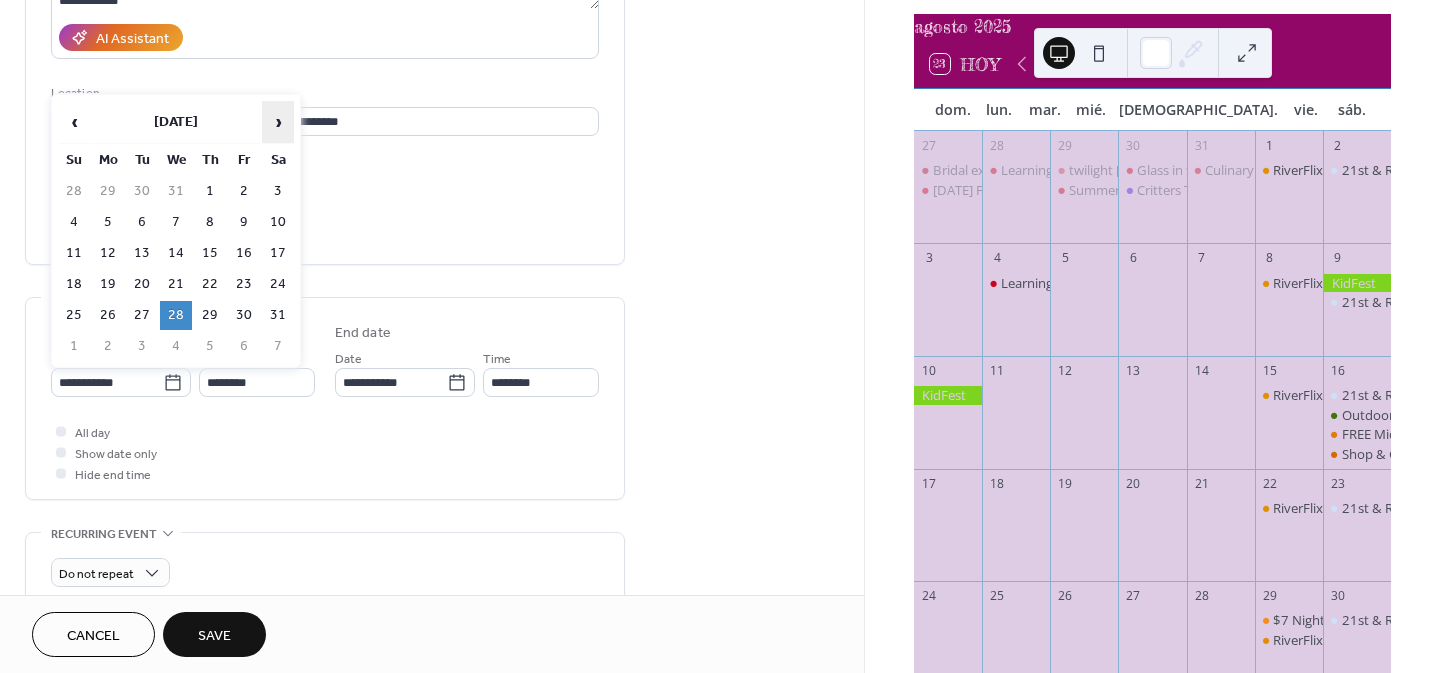 click on "›" at bounding box center (278, 122) 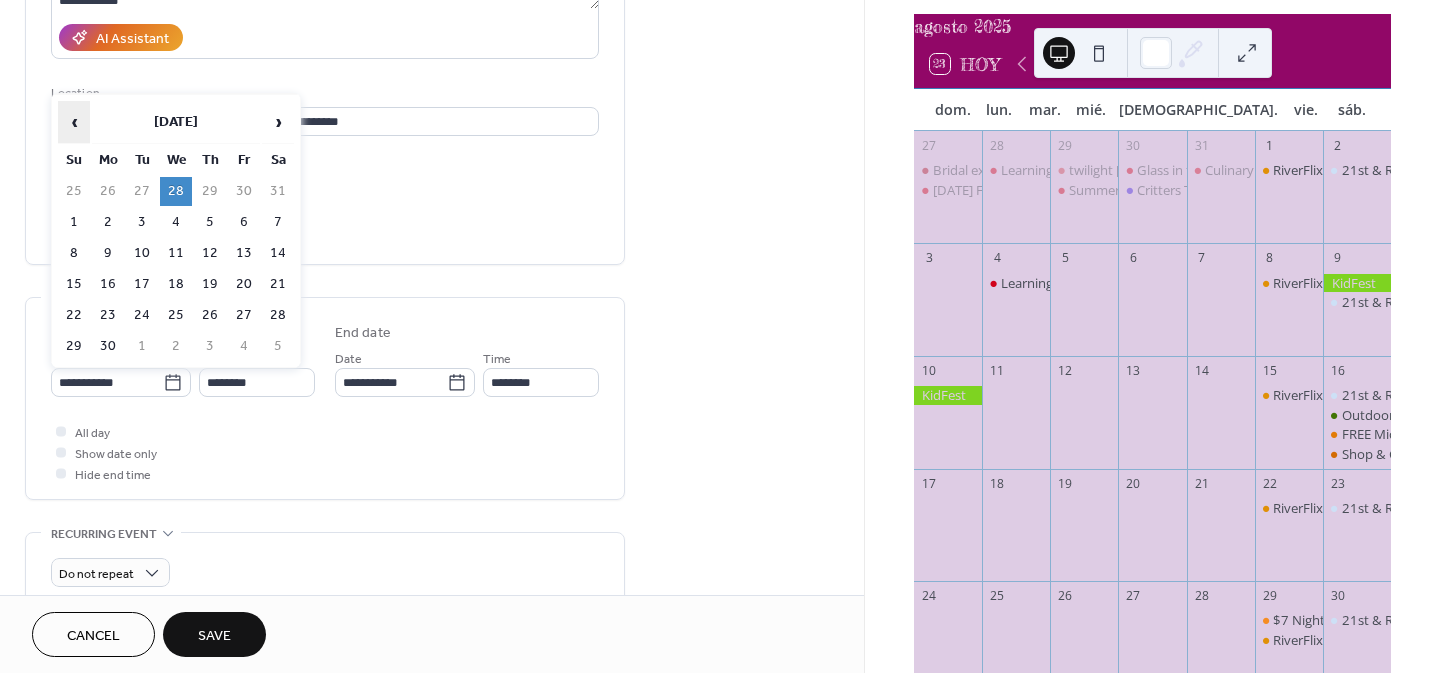 click on "‹" at bounding box center [74, 122] 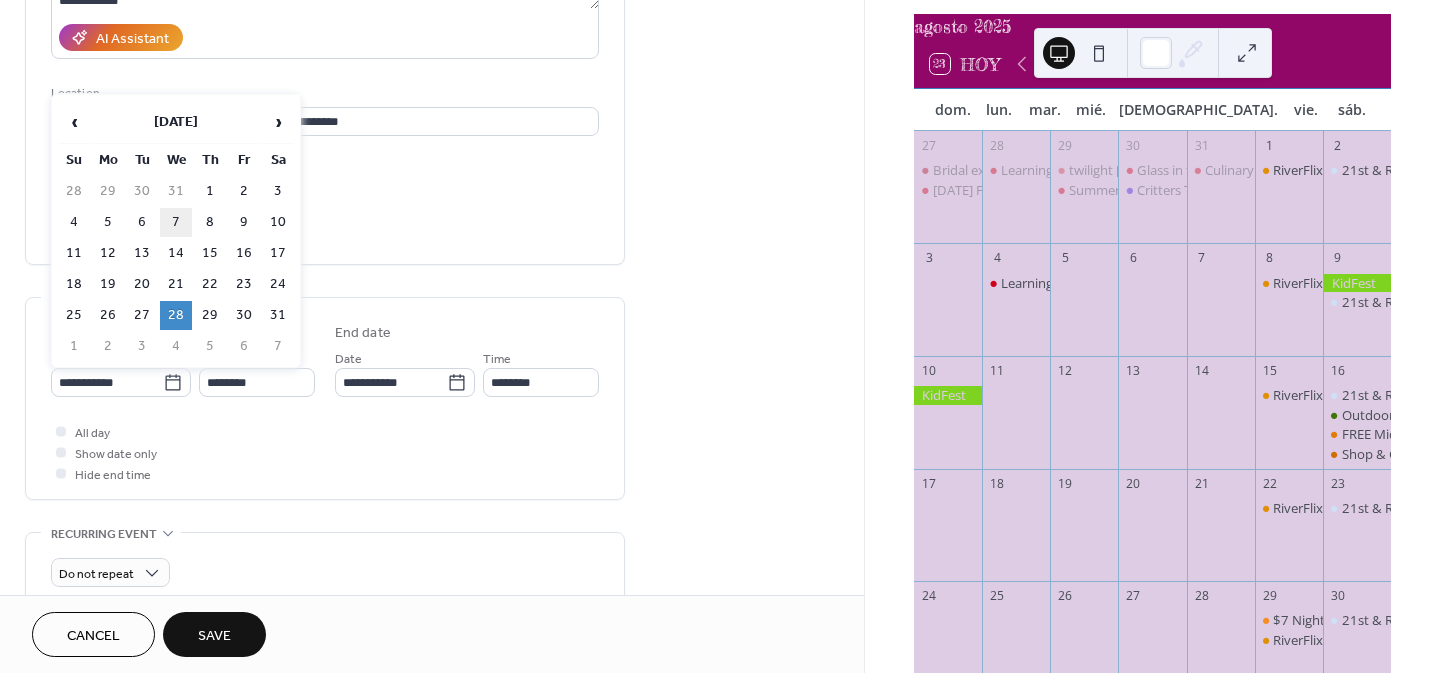 click on "7" at bounding box center (176, 222) 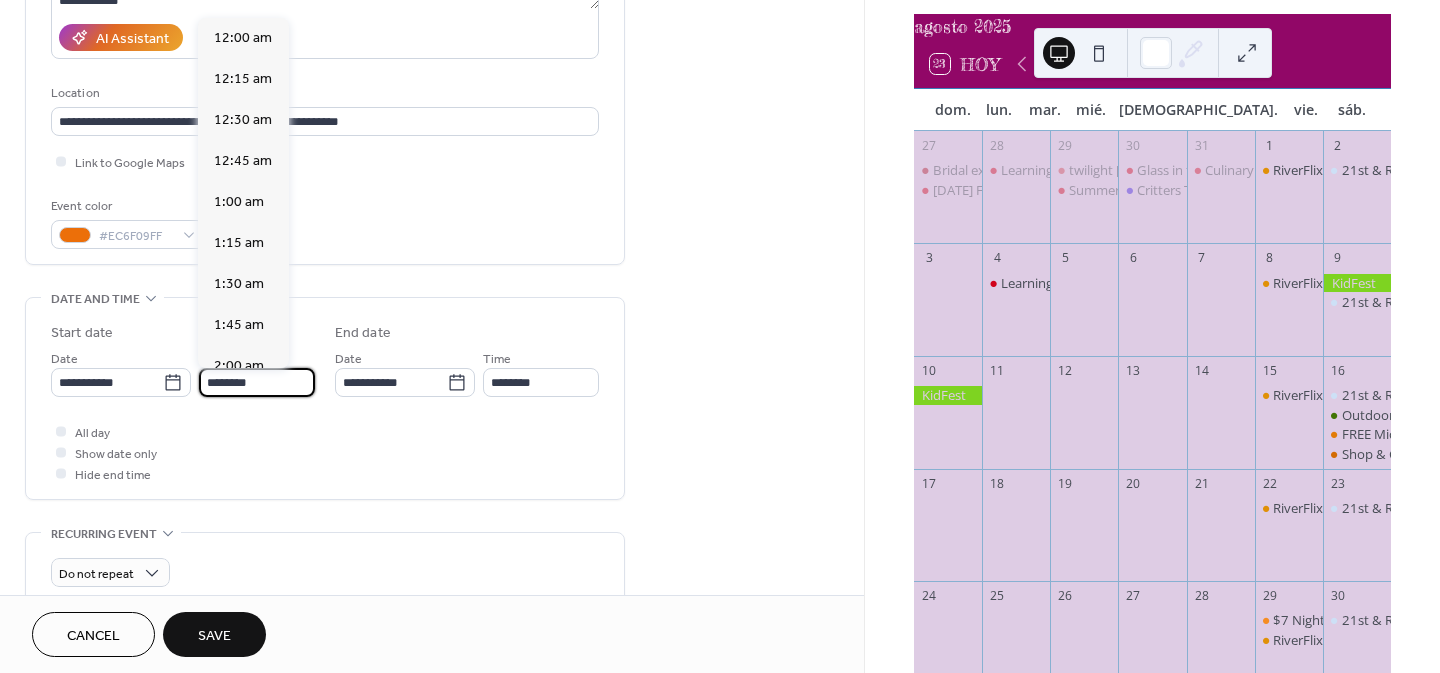 click on "********" at bounding box center [257, 382] 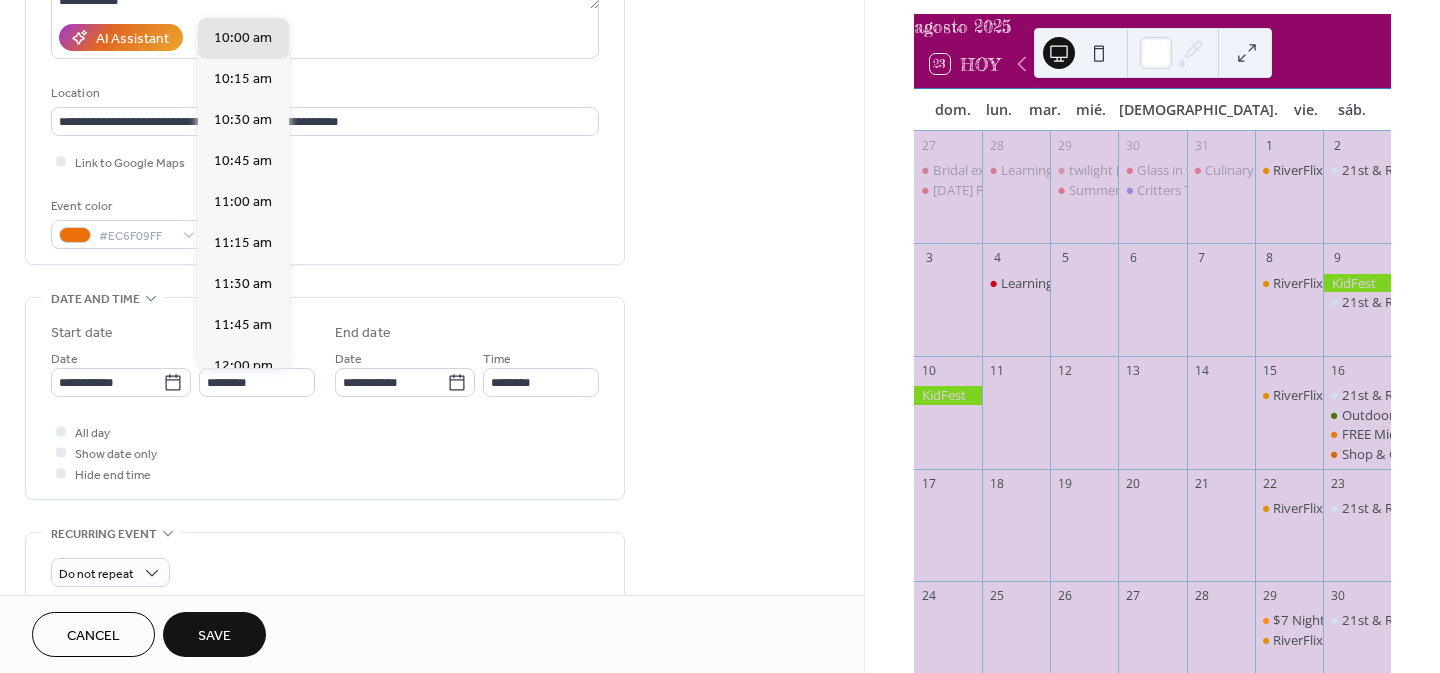 click on "12:00 am 12:15 am 12:30 am 12:45 am 1:00 am 1:15 am 1:30 am 1:45 am 2:00 am 2:15 am 2:30 am 2:45 am 3:00 am 3:15 am 3:30 am 3:45 am 4:00 am 4:15 am 4:30 am 4:45 am 5:00 am 5:15 am 5:30 am 5:45 am 6:00 am 6:15 am 6:30 am 6:45 am 7:00 am 7:15 am 7:30 am 7:45 am 8:00 am 8:15 am 8:30 am 8:45 am 9:00 am 9:15 am 9:30 am 9:45 am 10:00 am 10:15 am 10:30 am 10:45 am 11:00 am 11:15 am 11:30 am 11:45 am 12:00 pm 12:15 pm 12:30 pm 12:45 pm 1:00 pm 1:15 pm 1:30 pm 1:45 pm 2:00 pm 2:15 pm 2:30 pm 2:45 pm 3:00 pm 3:15 pm 3:30 pm 3:45 pm 4:00 pm 4:15 pm 4:30 pm 4:45 pm 5:00 pm 5:15 pm 5:30 pm 5:45 pm 6:00 pm 6:15 pm 6:30 pm 6:45 pm 7:00 pm 7:15 pm 7:30 pm 7:45 pm 8:00 pm 8:15 pm 8:30 pm 8:45 pm 9:00 pm 9:15 pm 9:30 pm 9:45 pm 10:00 pm 10:15 pm 10:30 pm 10:45 pm 11:00 pm 11:15 pm 11:30 pm 11:45 pm" at bounding box center [243, 193] 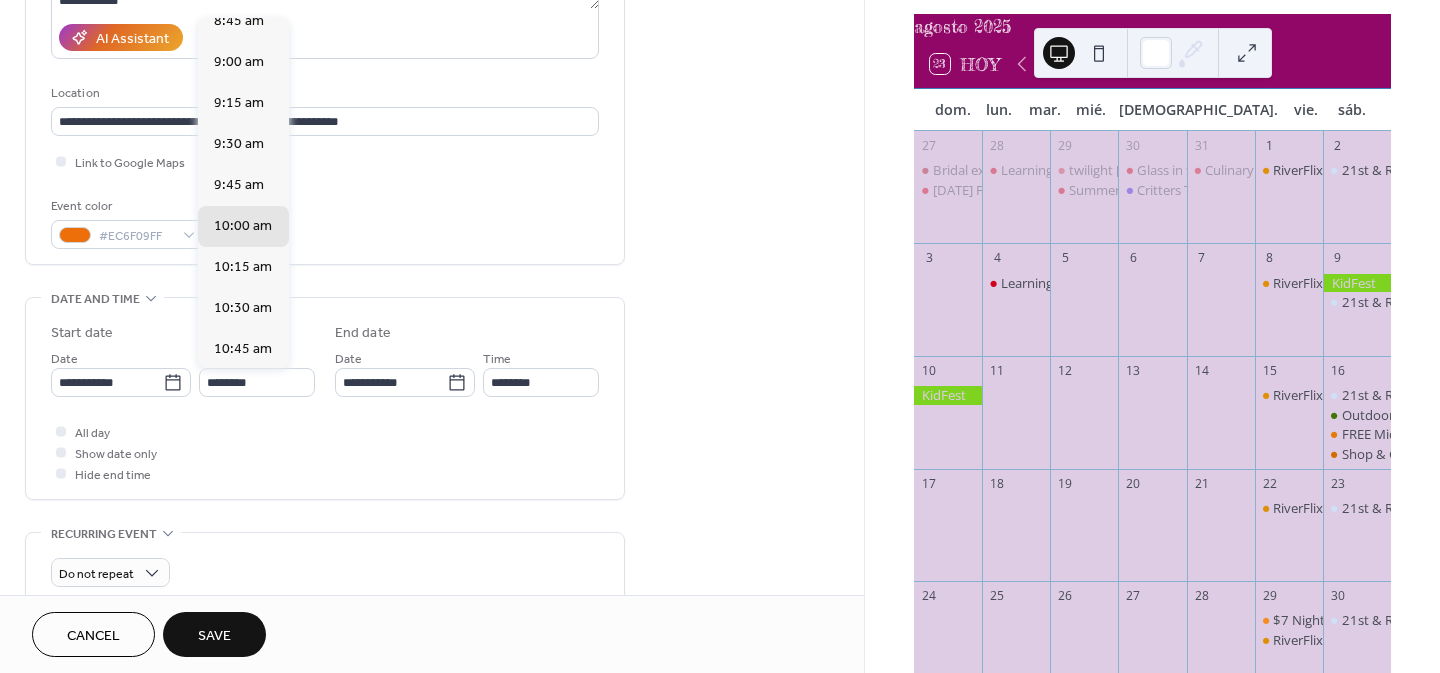 scroll, scrollTop: 1334, scrollLeft: 0, axis: vertical 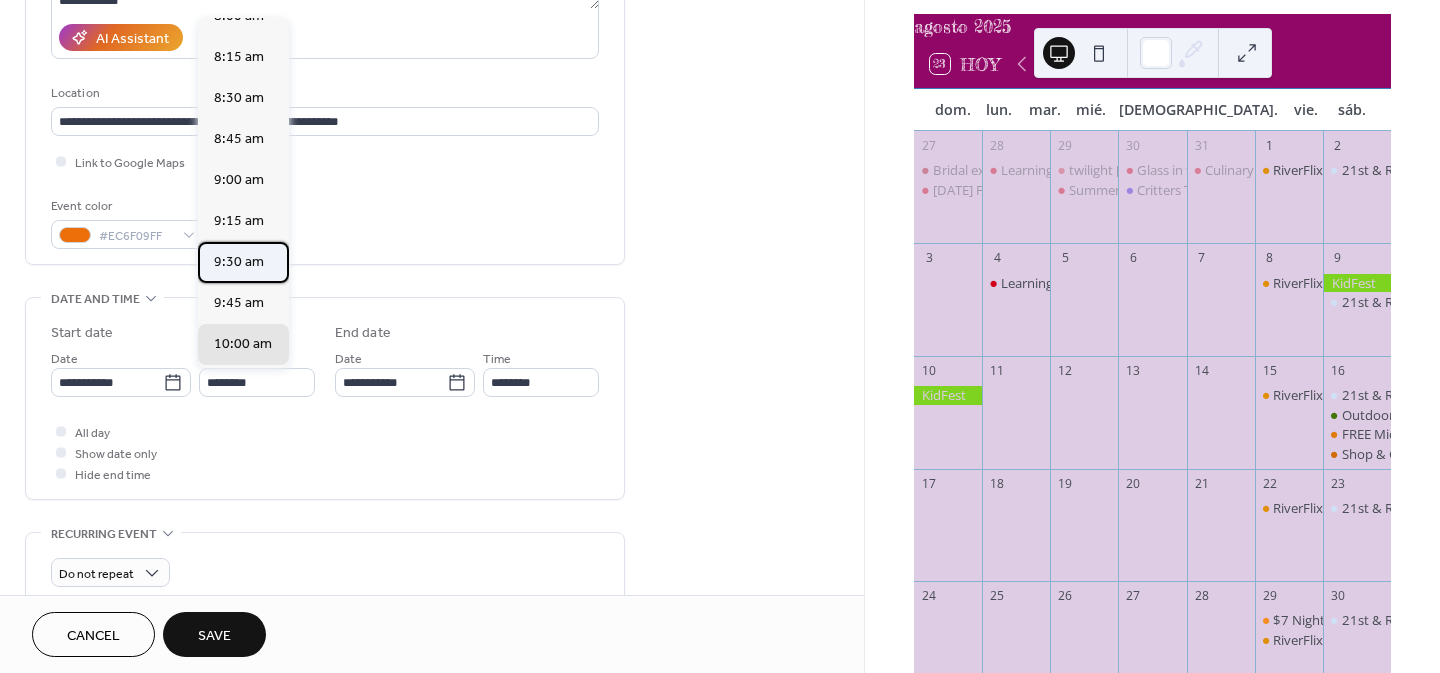 click on "9:30 am" at bounding box center [239, 262] 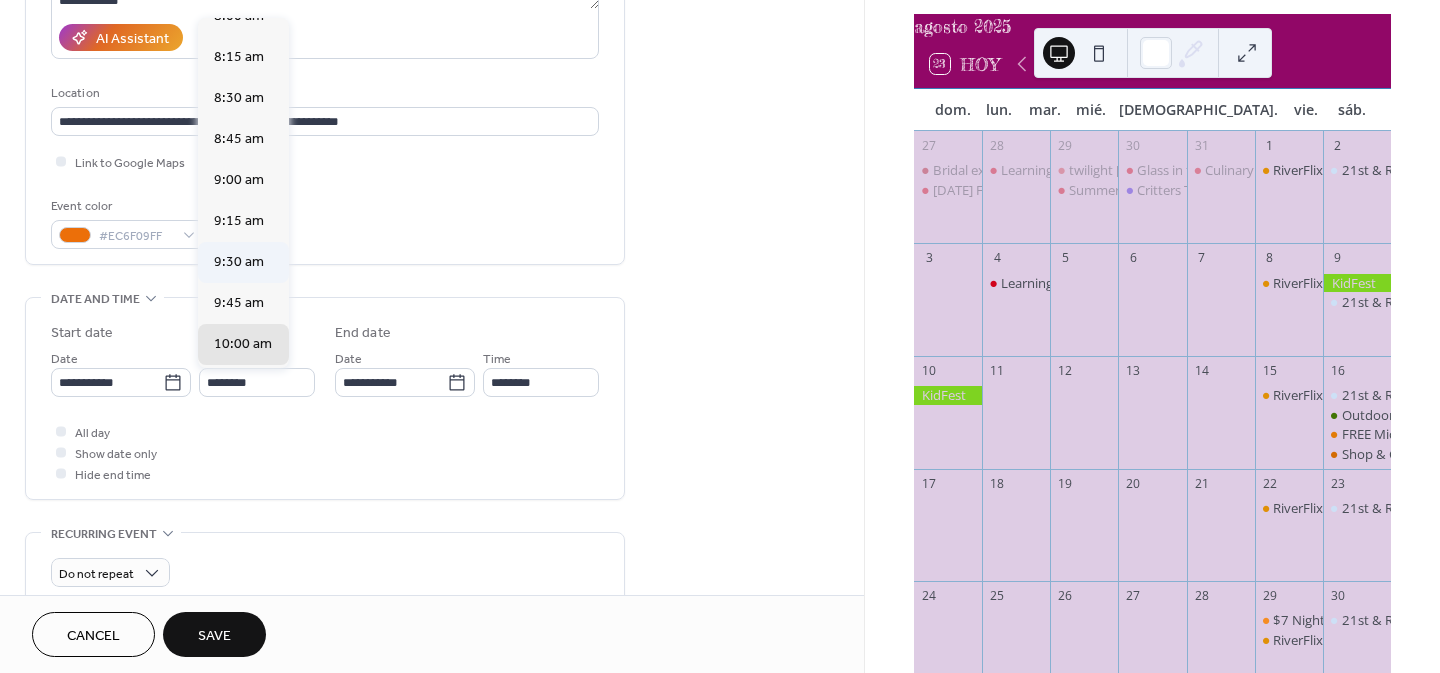 type on "*******" 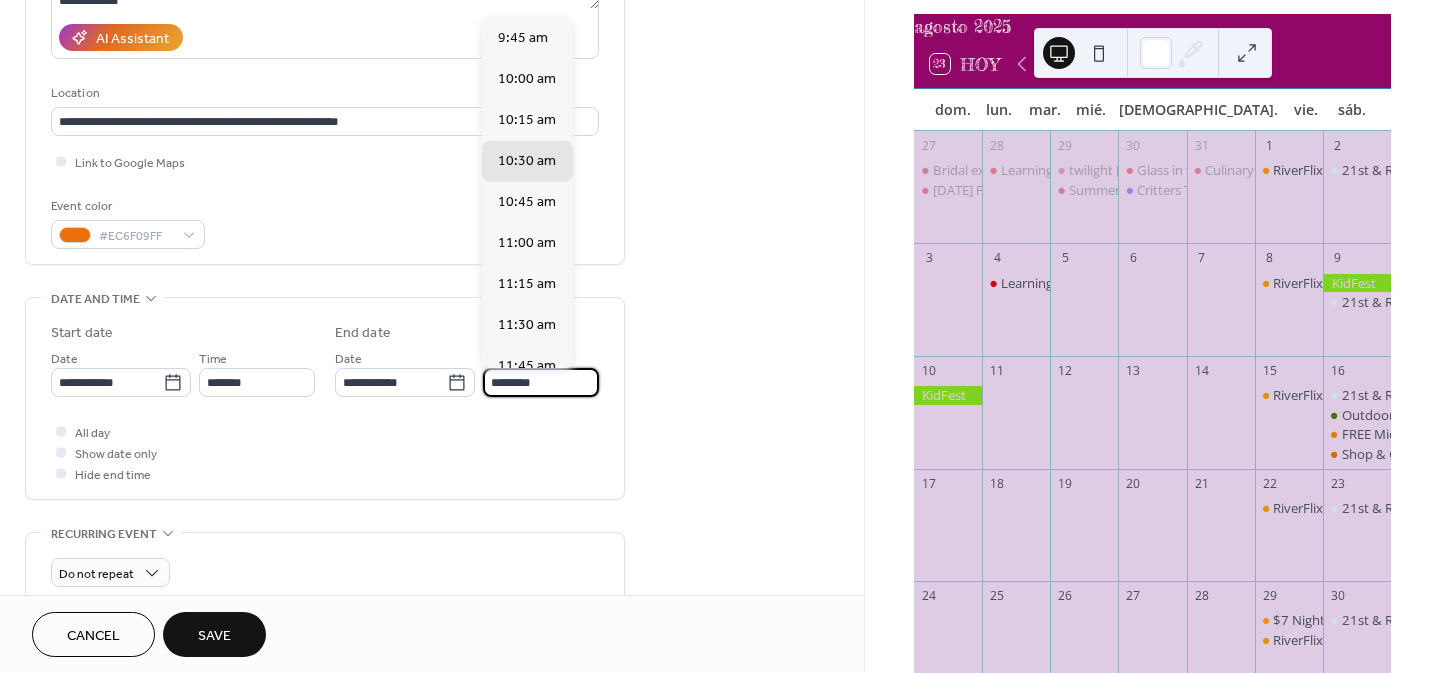click on "********" at bounding box center (541, 382) 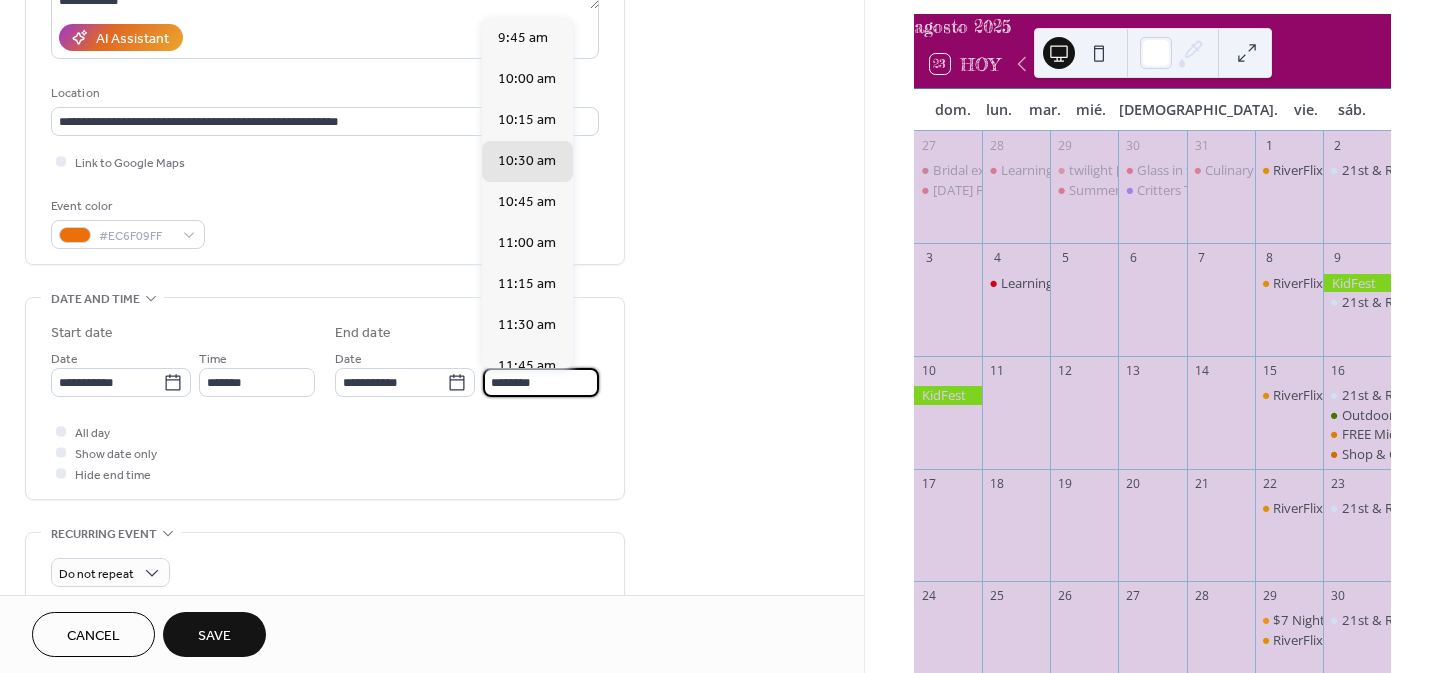 scroll, scrollTop: 306, scrollLeft: 0, axis: vertical 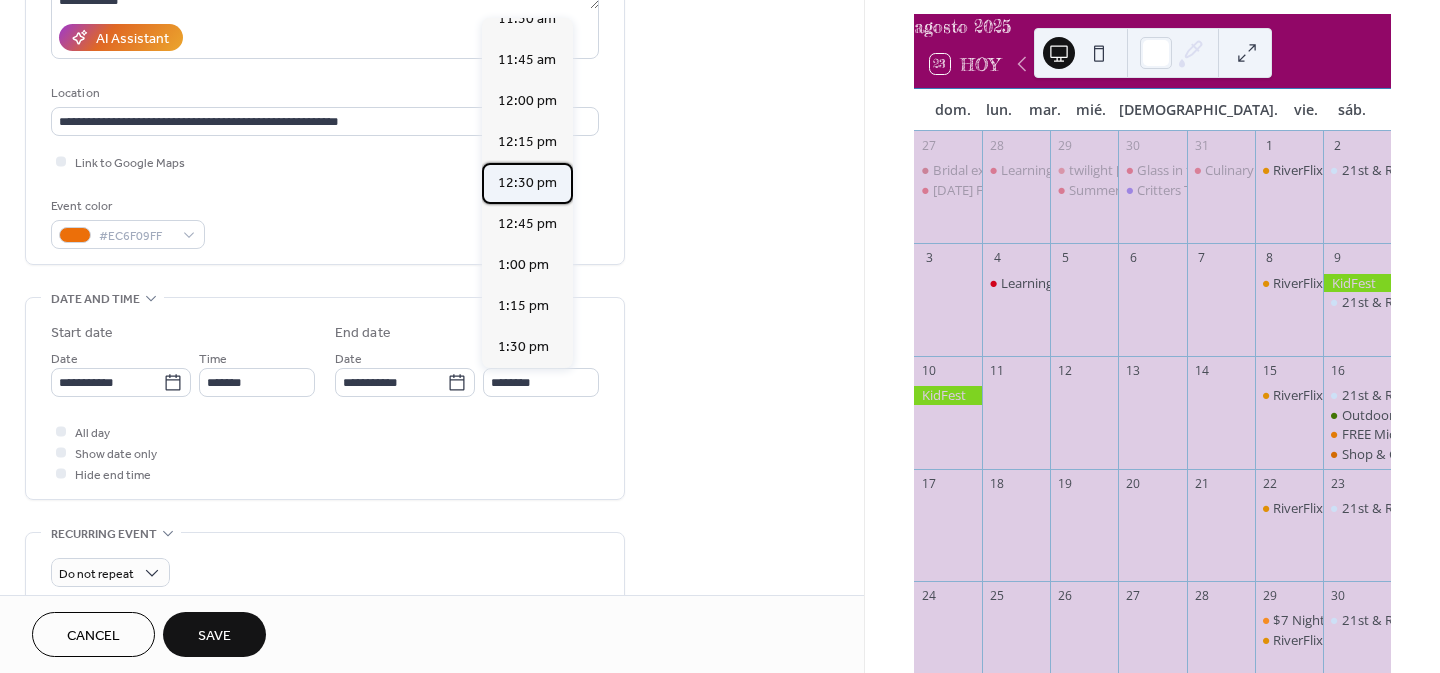 click on "12:30 pm" at bounding box center (527, 183) 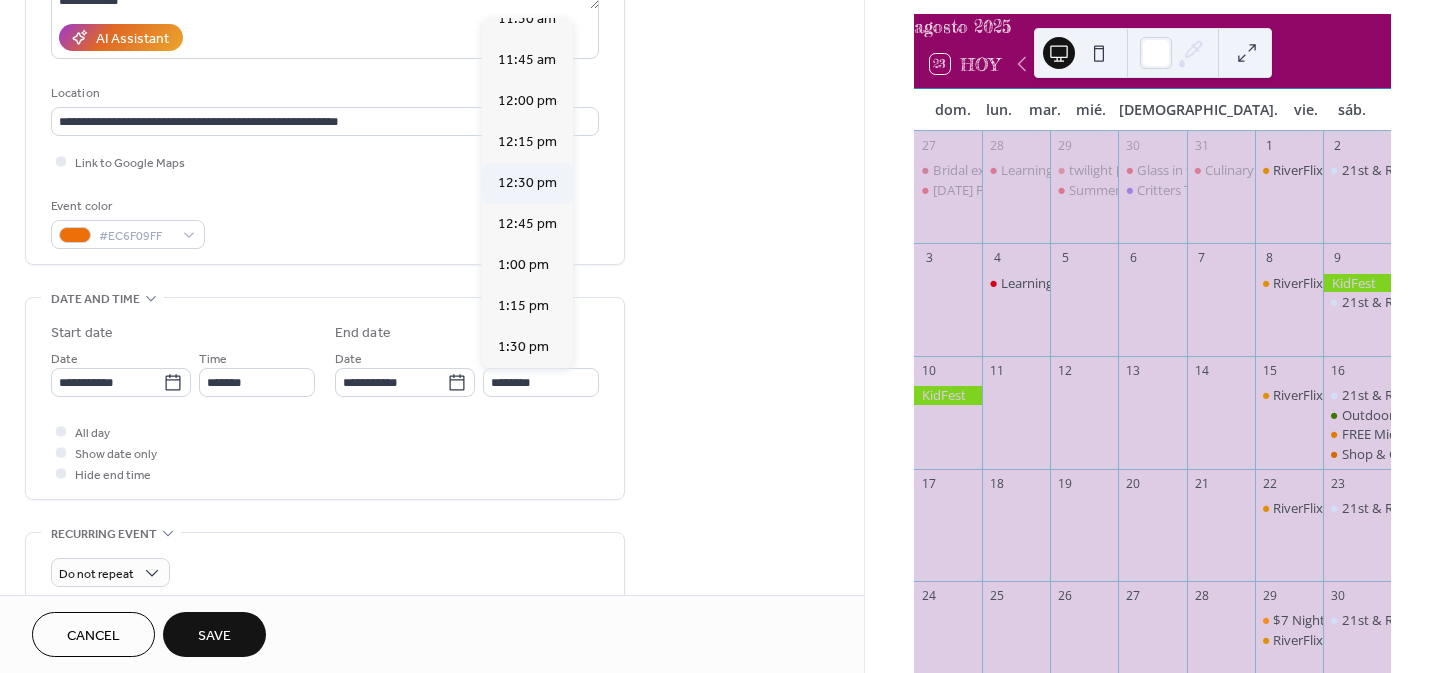 type on "********" 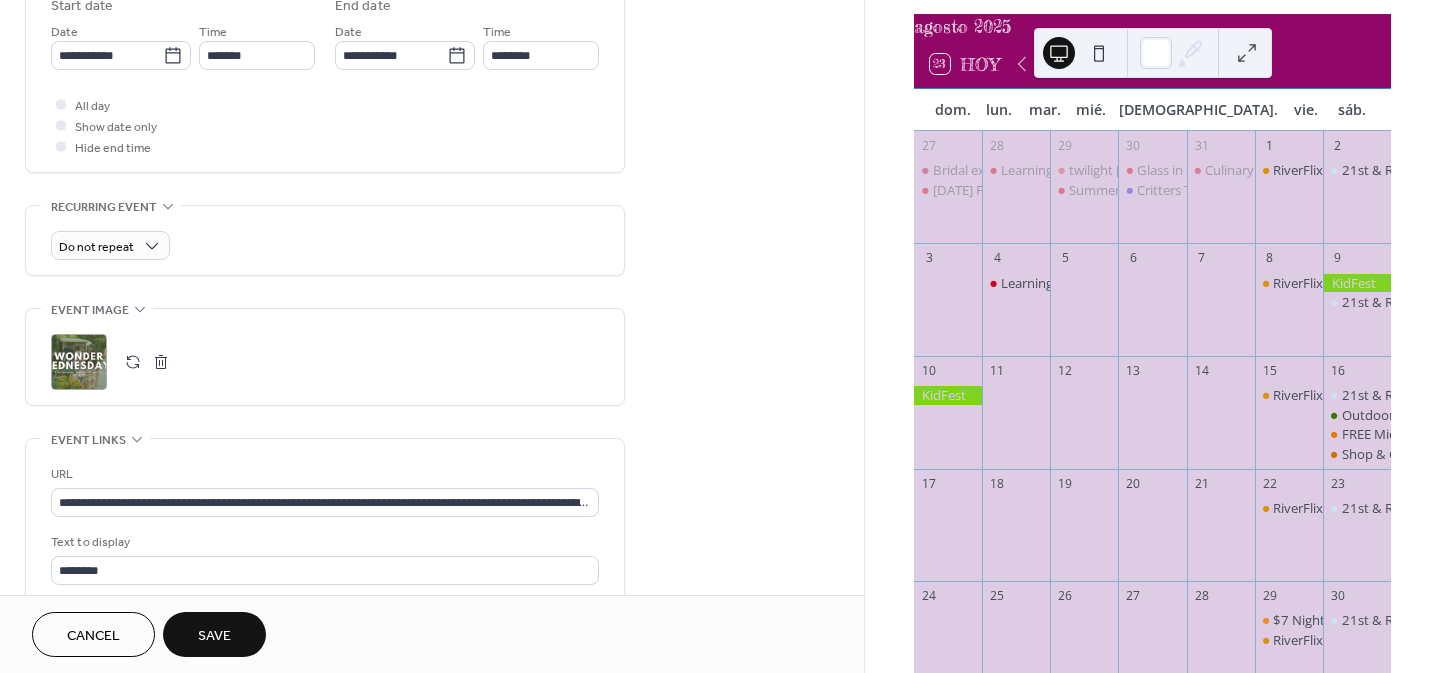 scroll, scrollTop: 689, scrollLeft: 0, axis: vertical 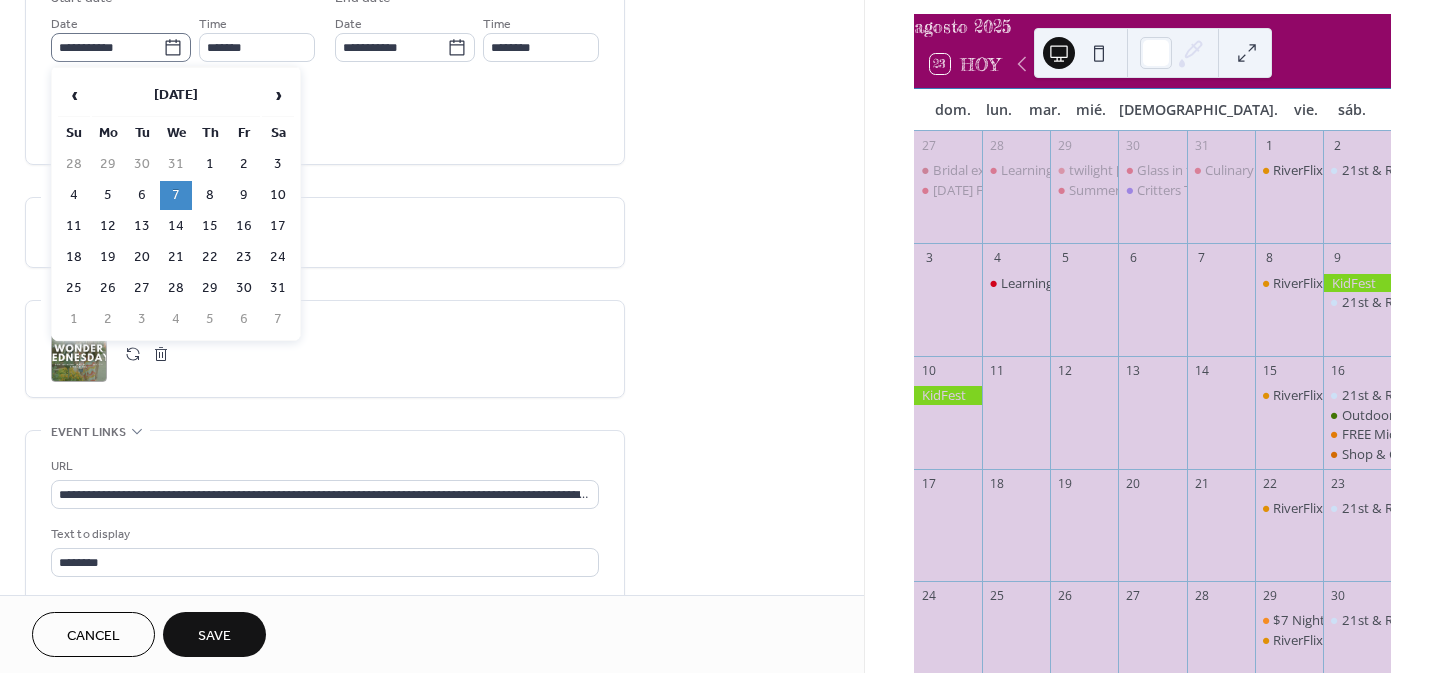 click 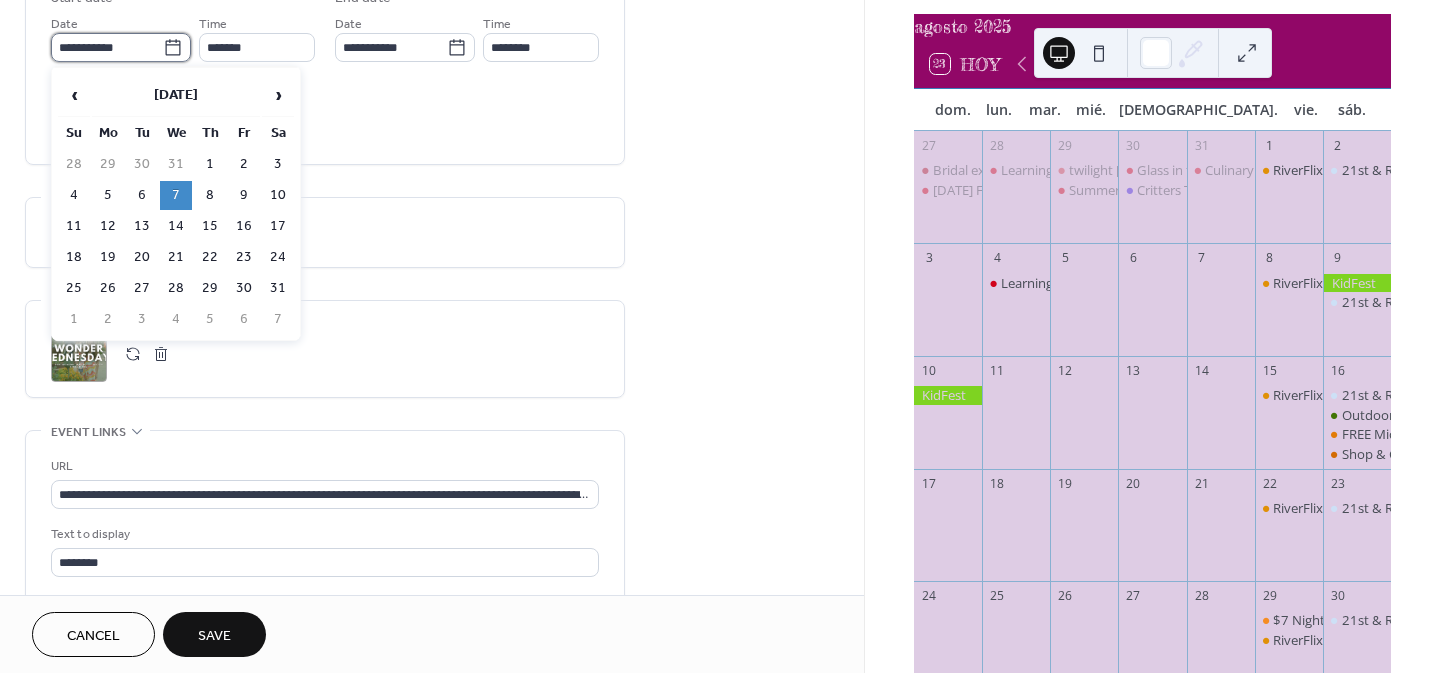 click on "**********" at bounding box center [107, 47] 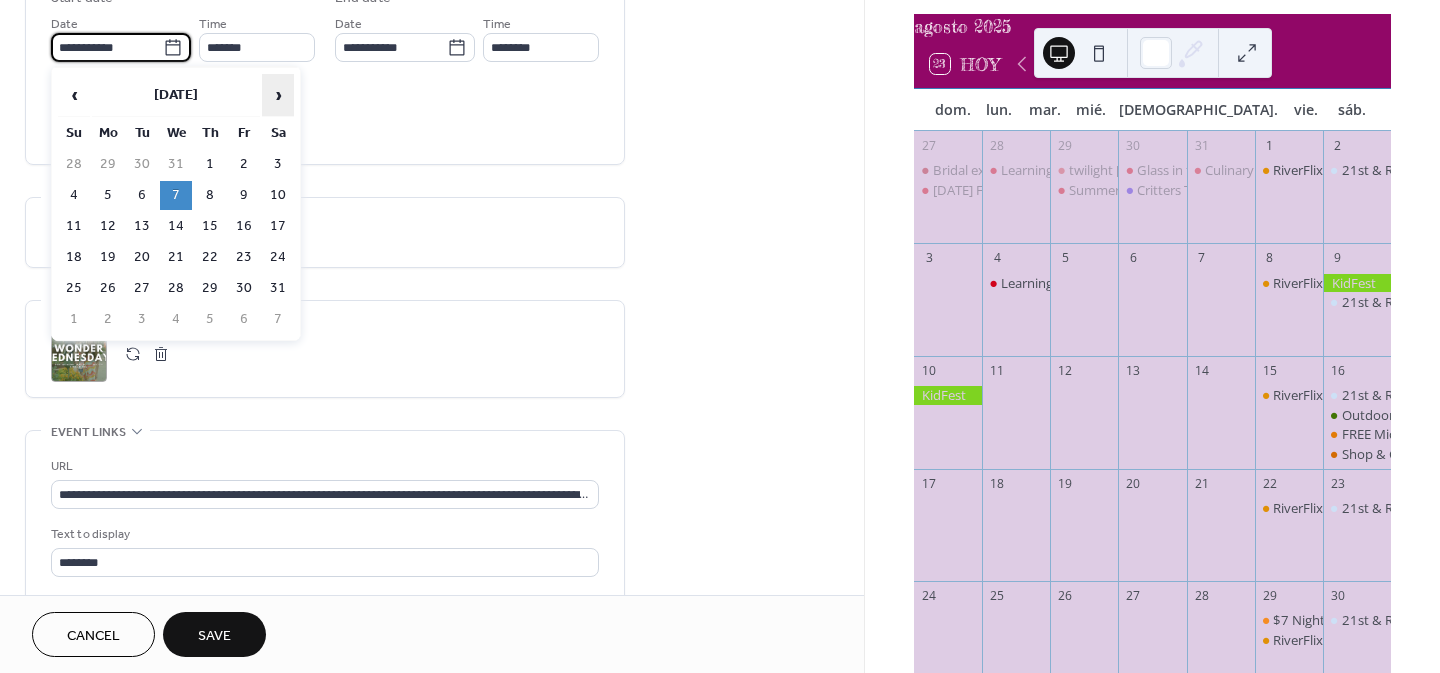 click on "›" at bounding box center [278, 95] 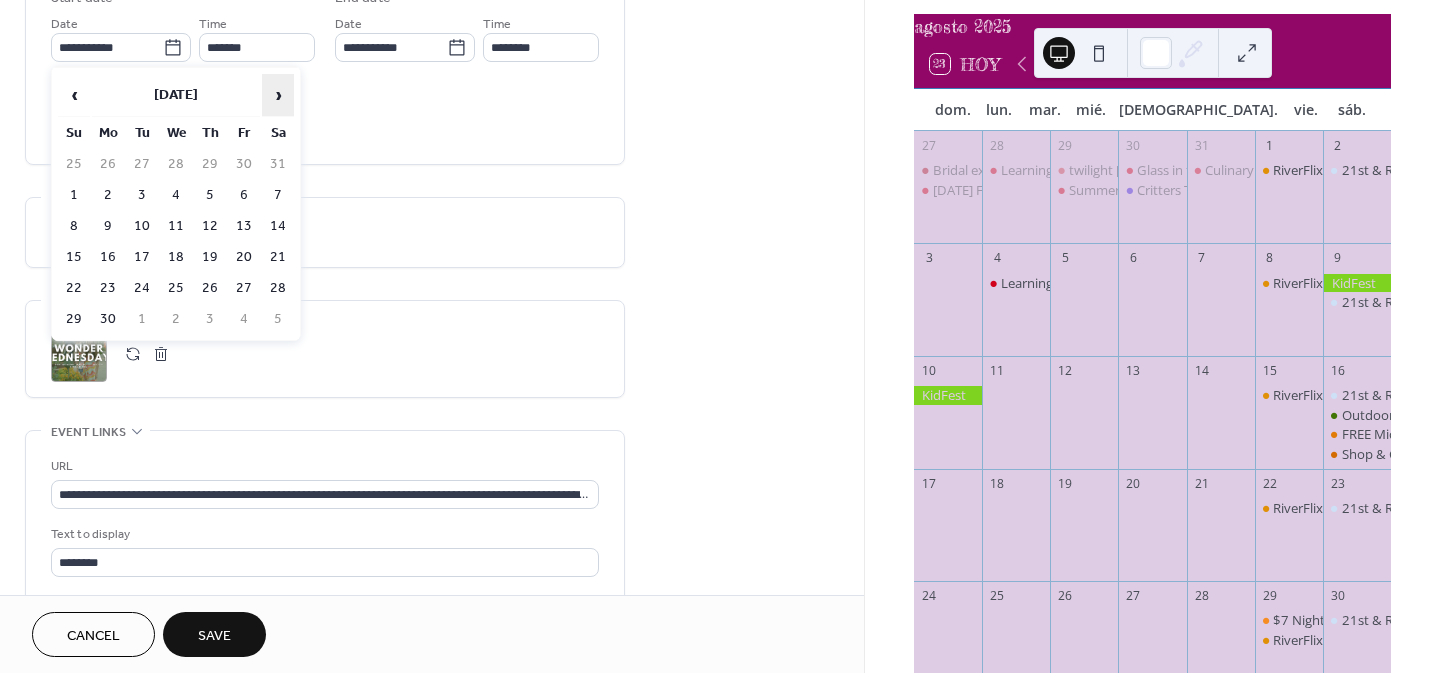 click on "›" at bounding box center (278, 95) 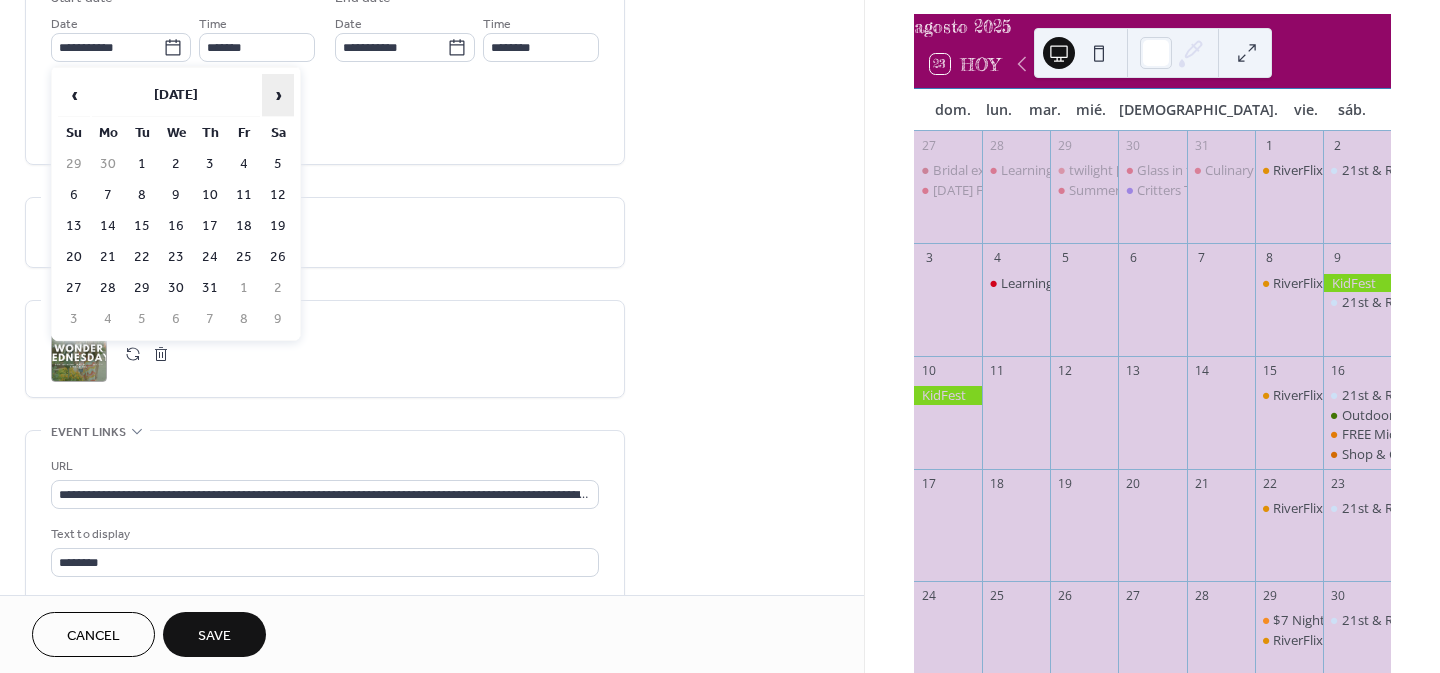 click on "›" at bounding box center [278, 95] 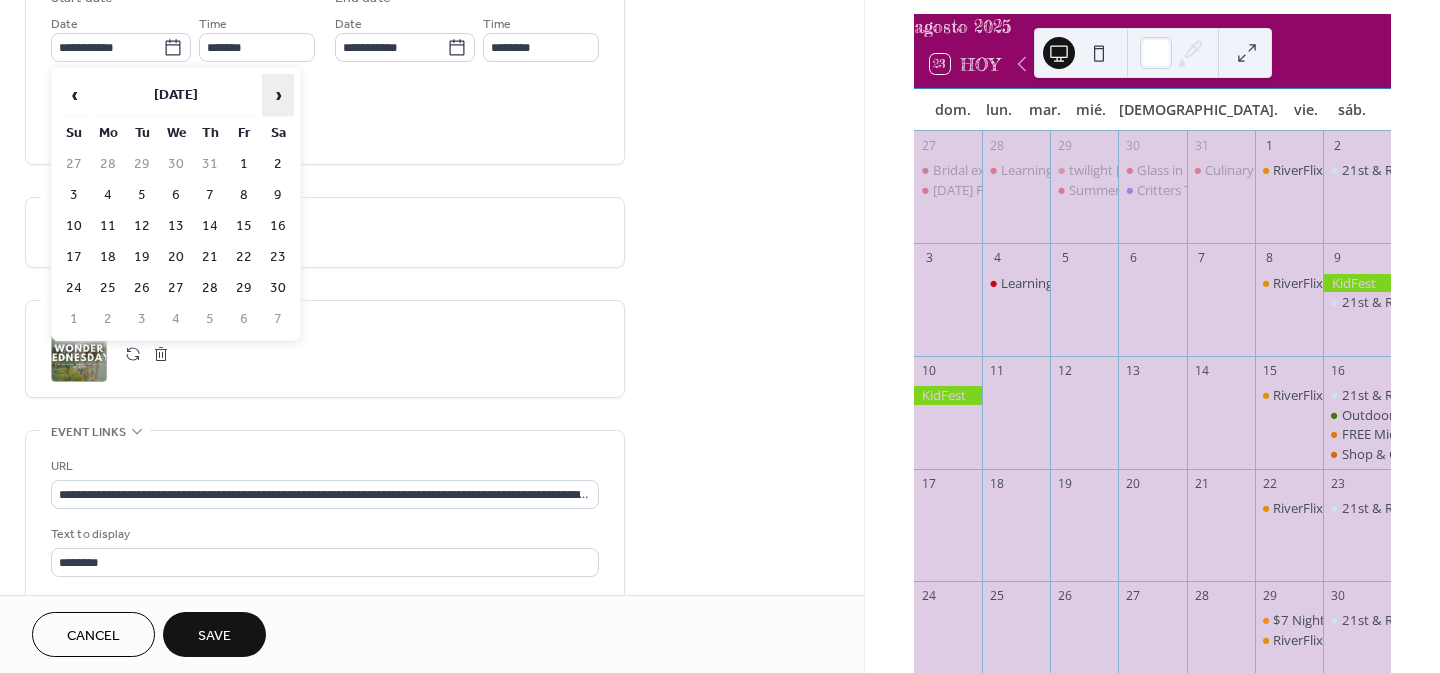 click on "›" at bounding box center (278, 95) 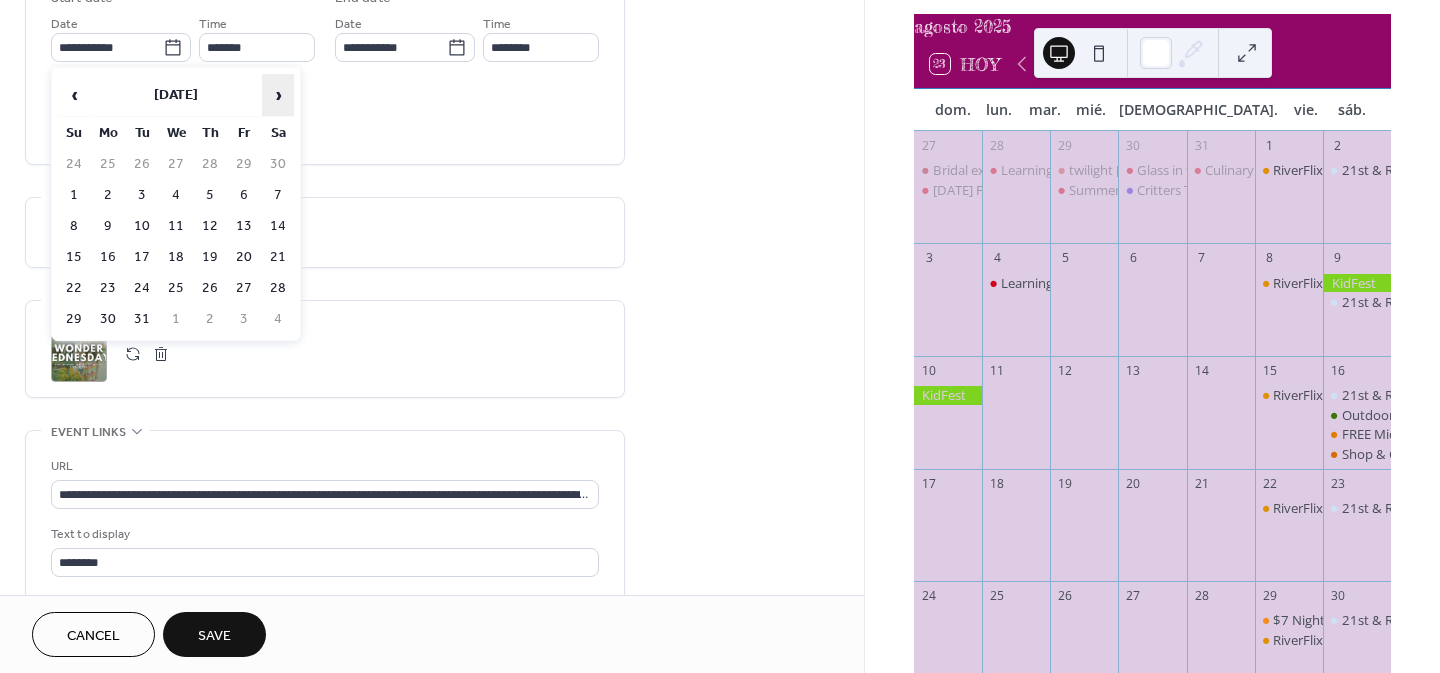 click on "›" at bounding box center [278, 95] 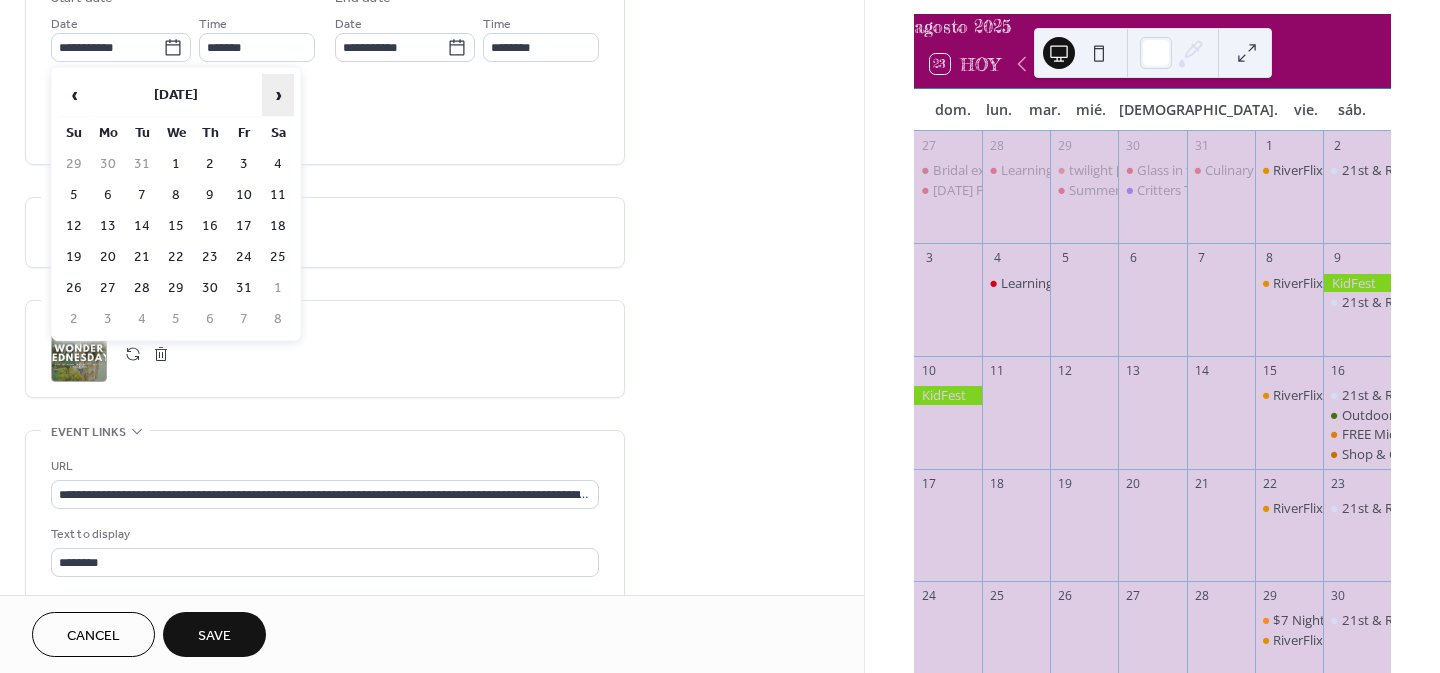 click on "›" at bounding box center [278, 95] 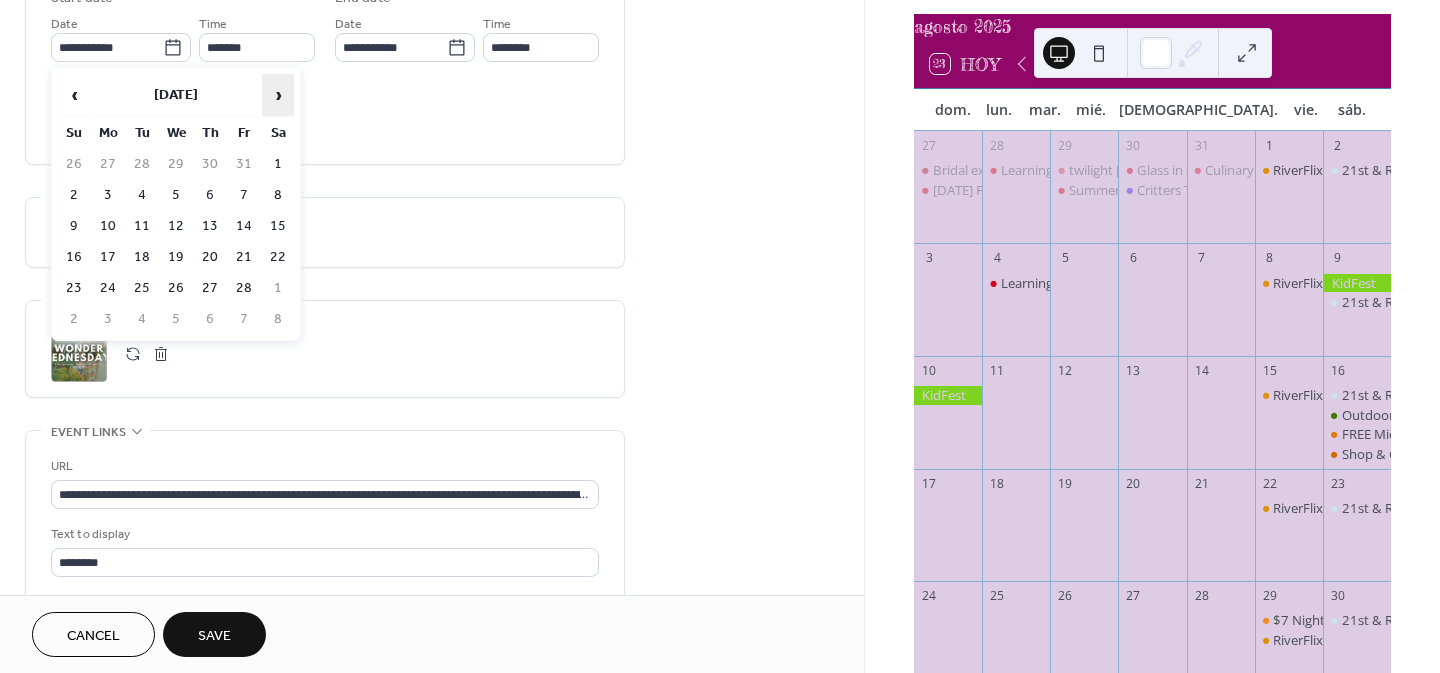click on "›" at bounding box center (278, 95) 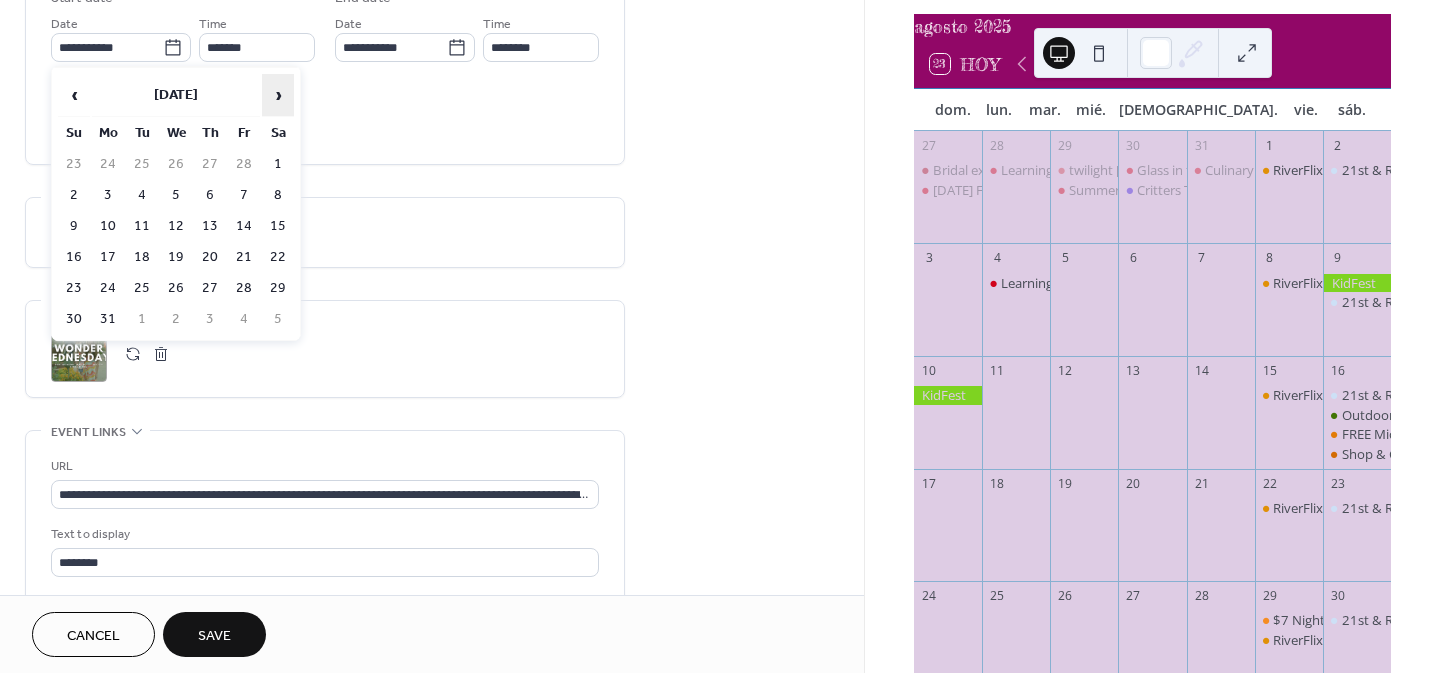 click on "›" at bounding box center [278, 95] 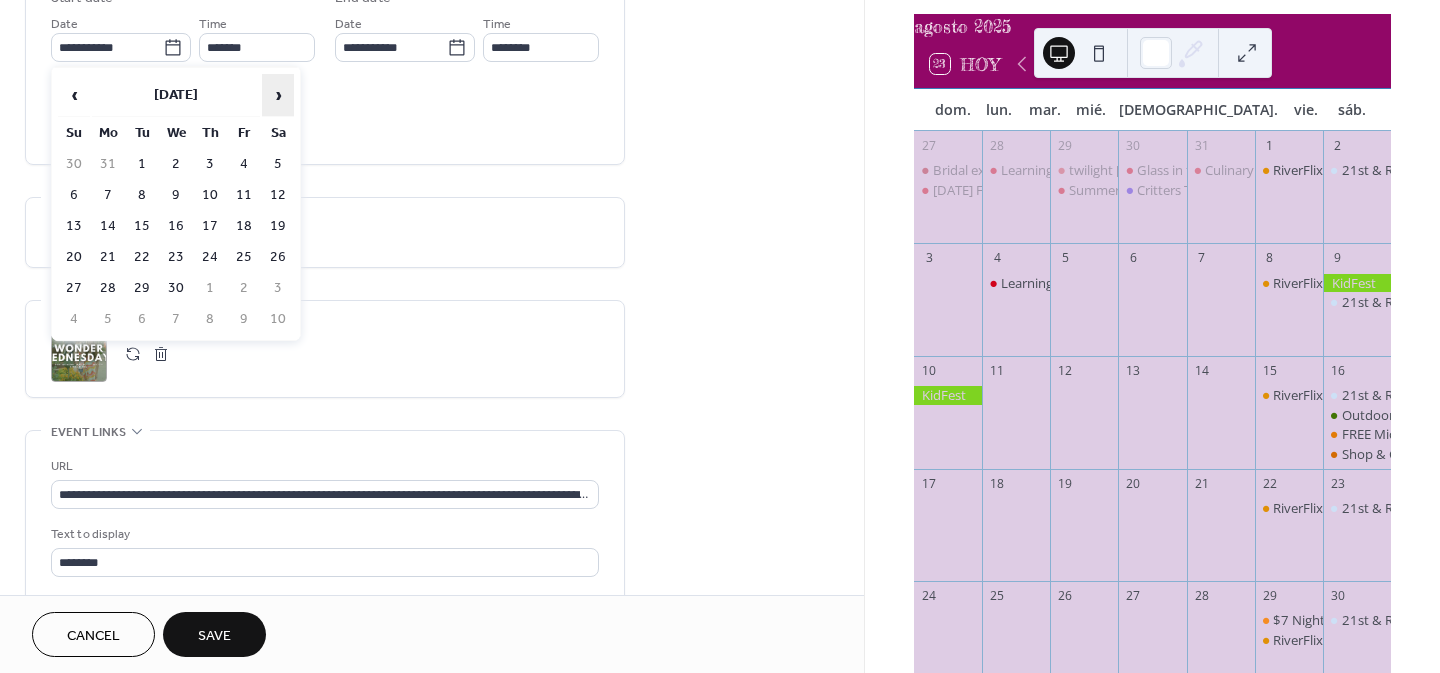 click on "›" at bounding box center (278, 95) 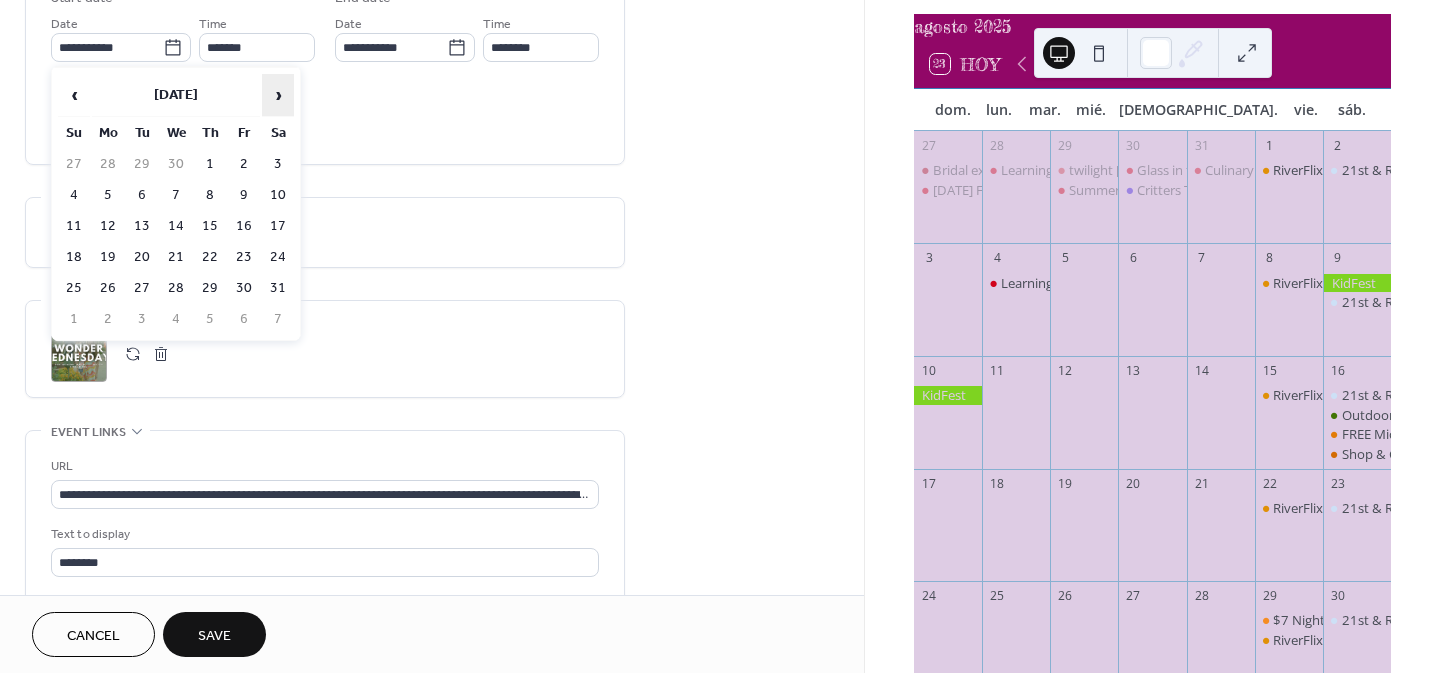 click on "›" at bounding box center [278, 95] 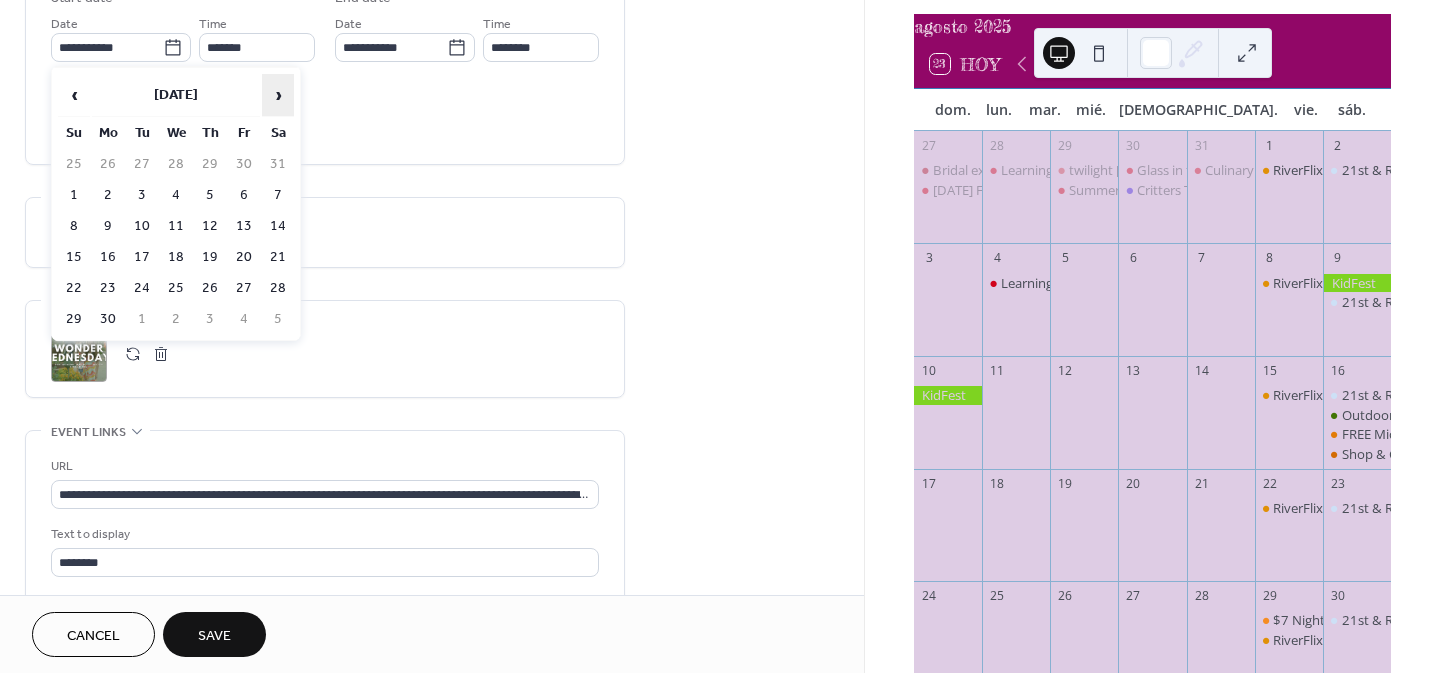 click on "›" at bounding box center (278, 95) 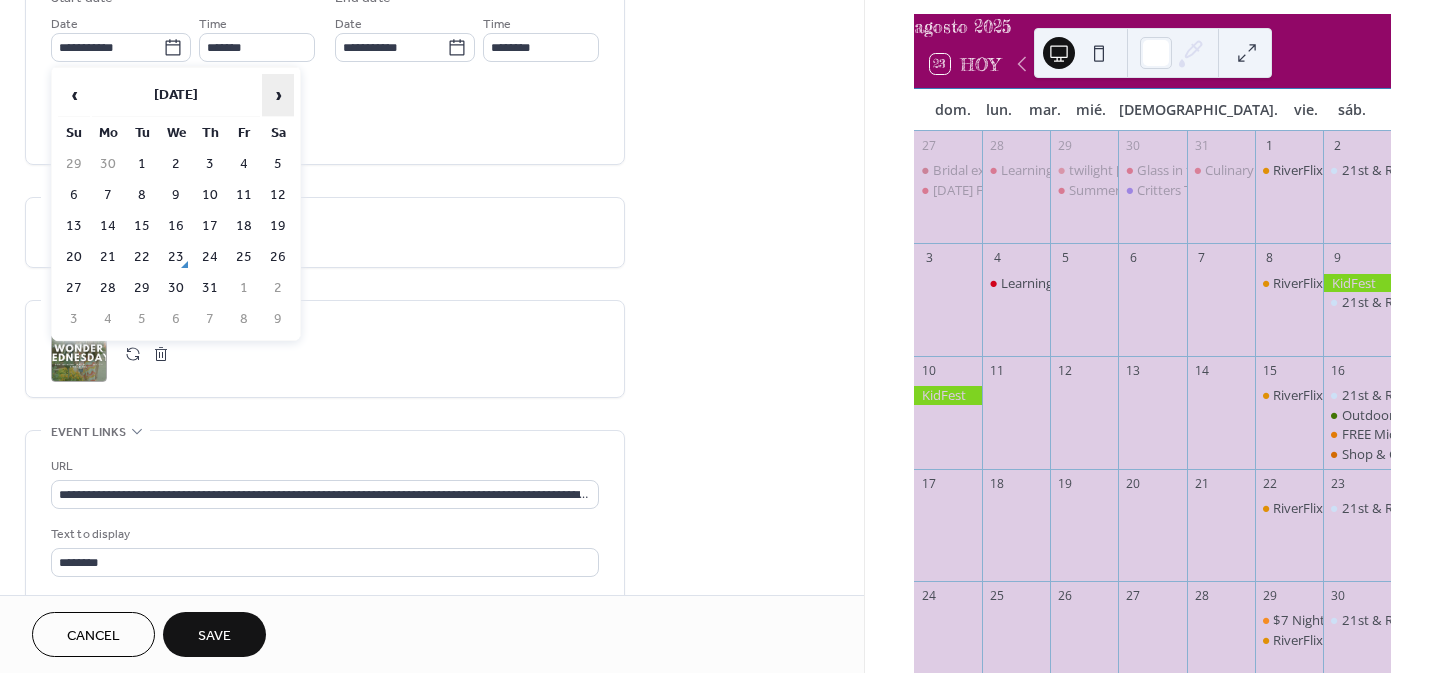 click on "›" at bounding box center (278, 95) 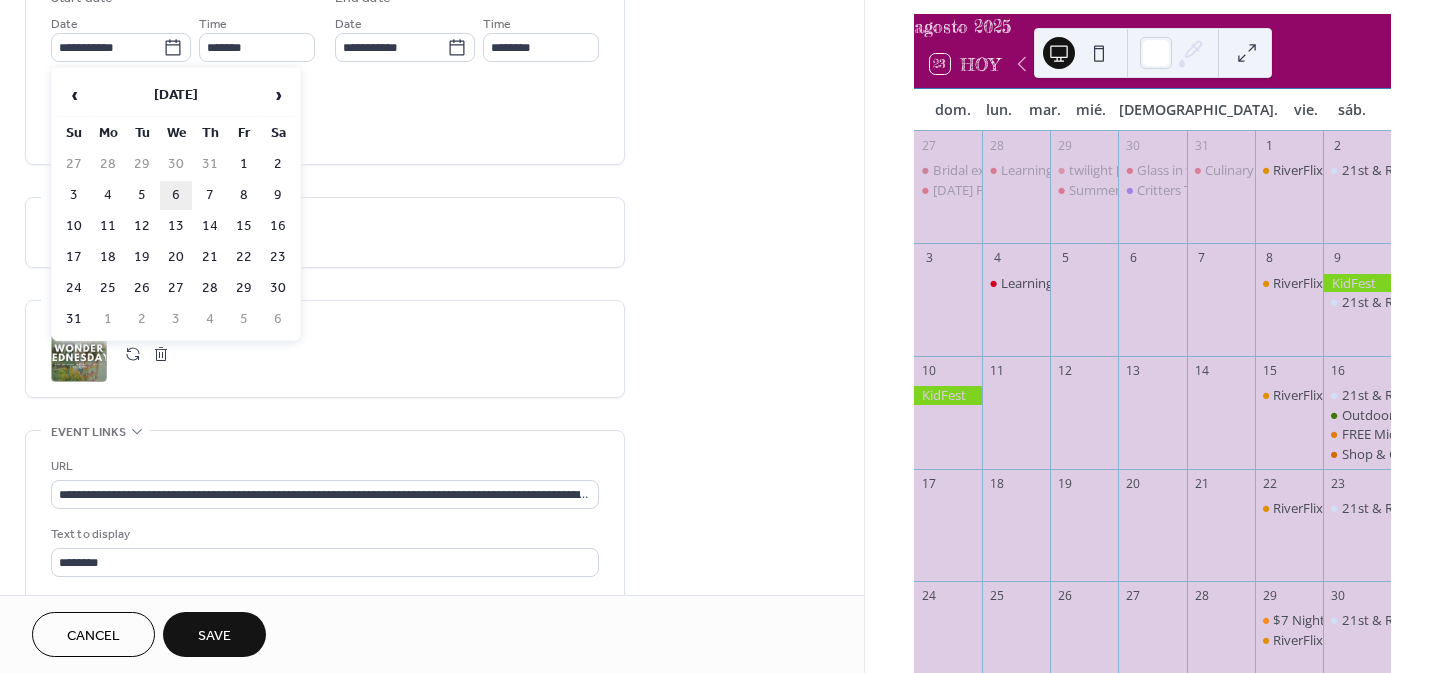 click on "6" at bounding box center [176, 195] 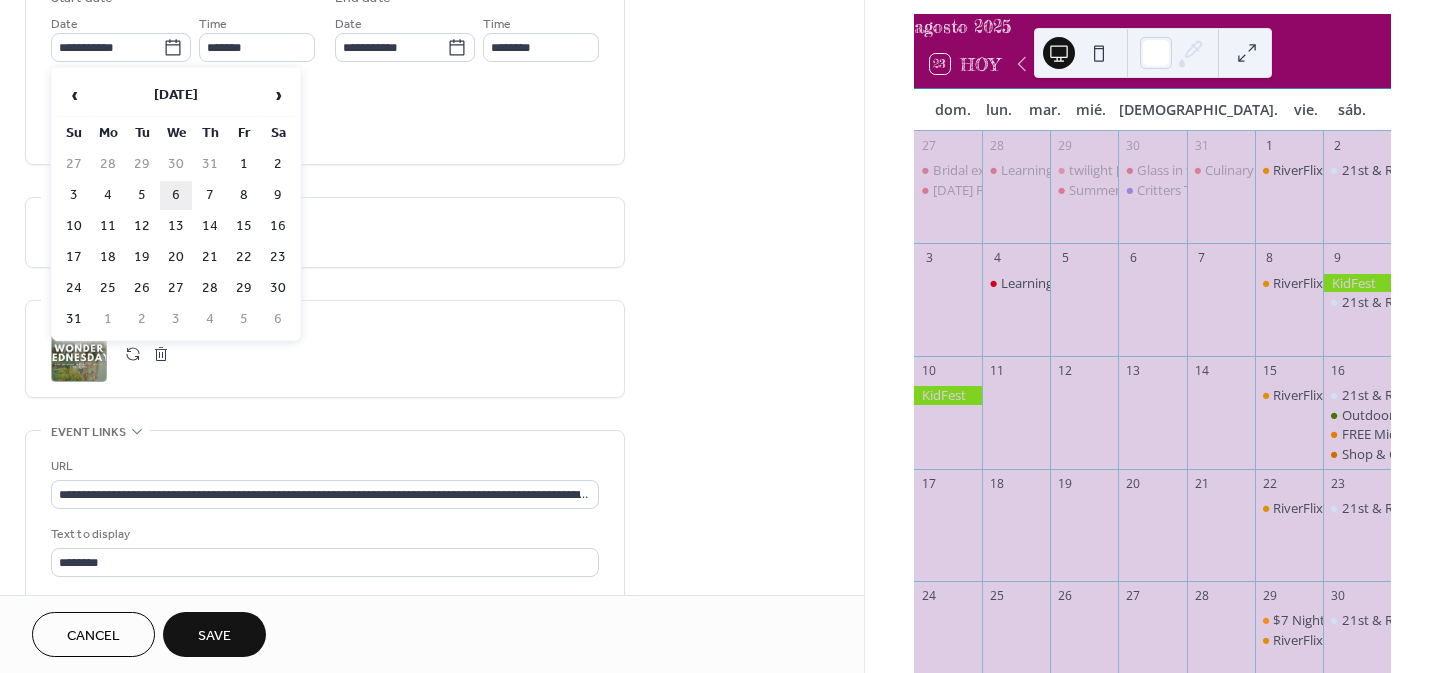type on "**********" 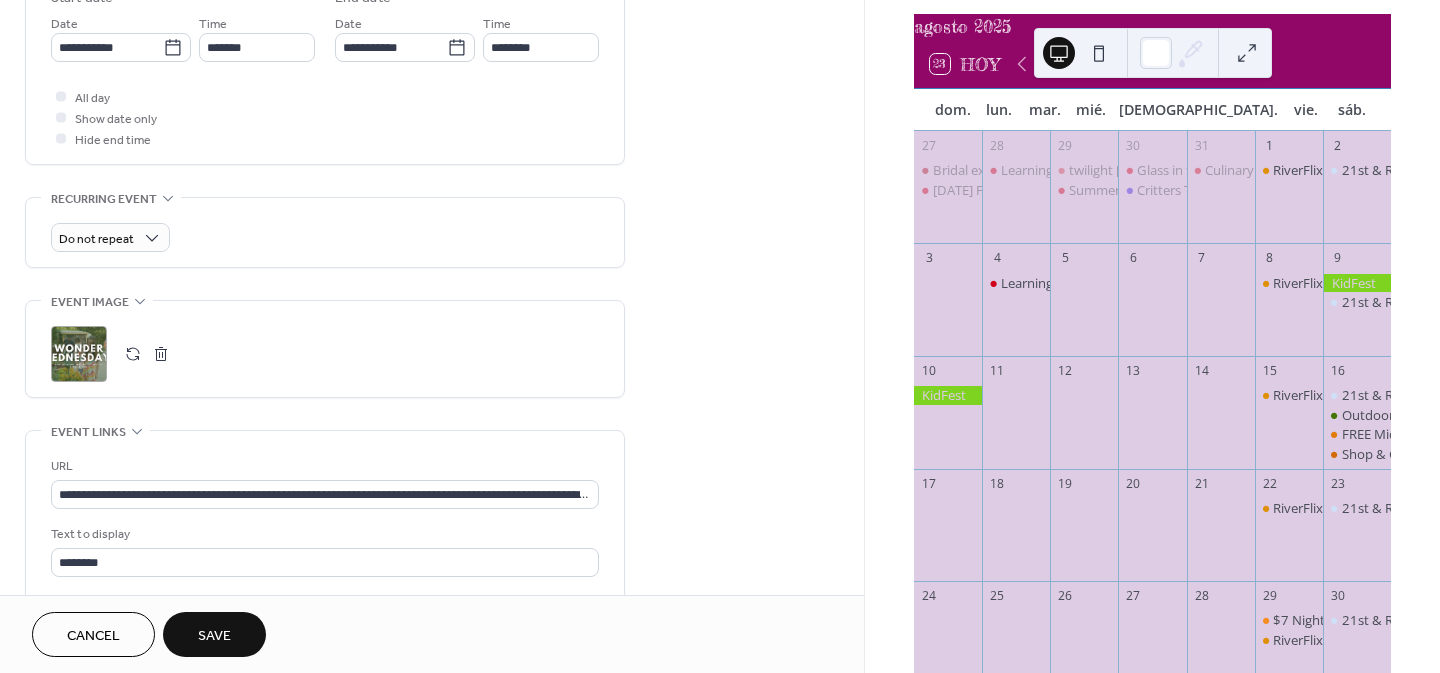 click on "Save" at bounding box center (214, 636) 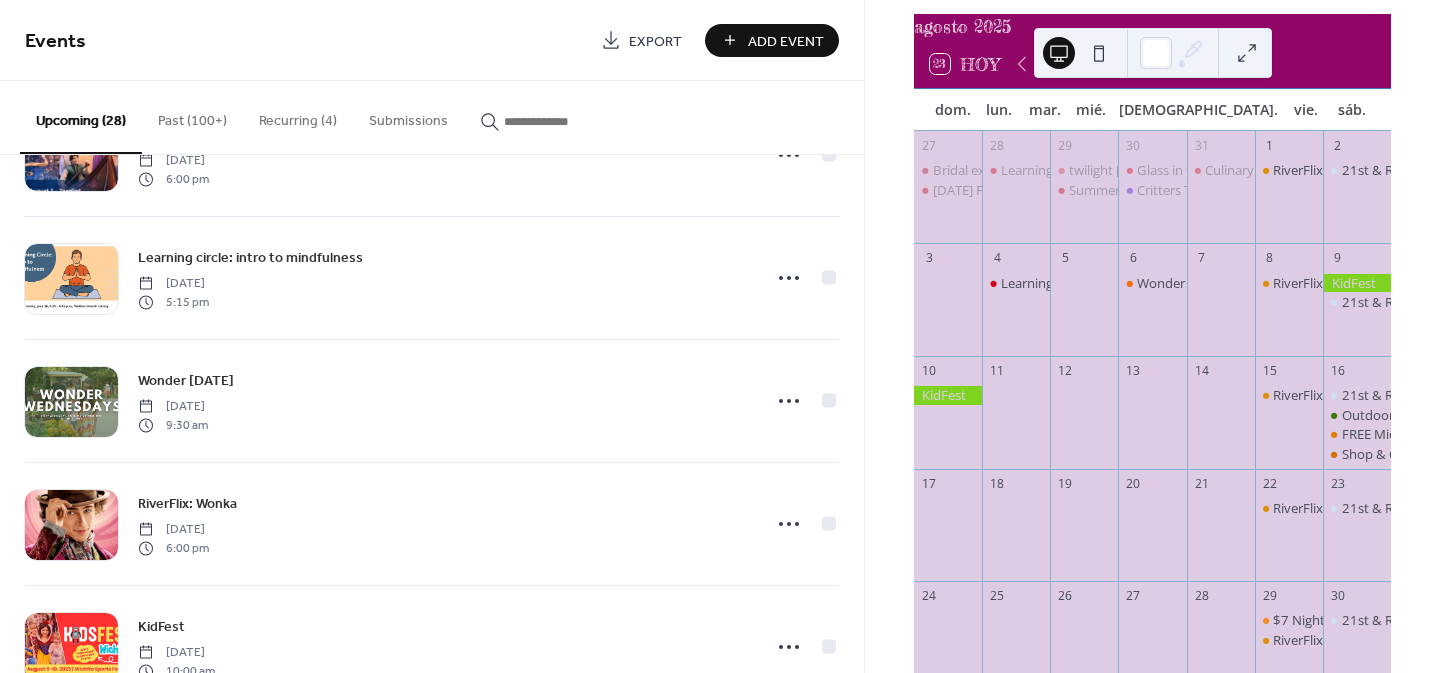scroll, scrollTop: 2266, scrollLeft: 0, axis: vertical 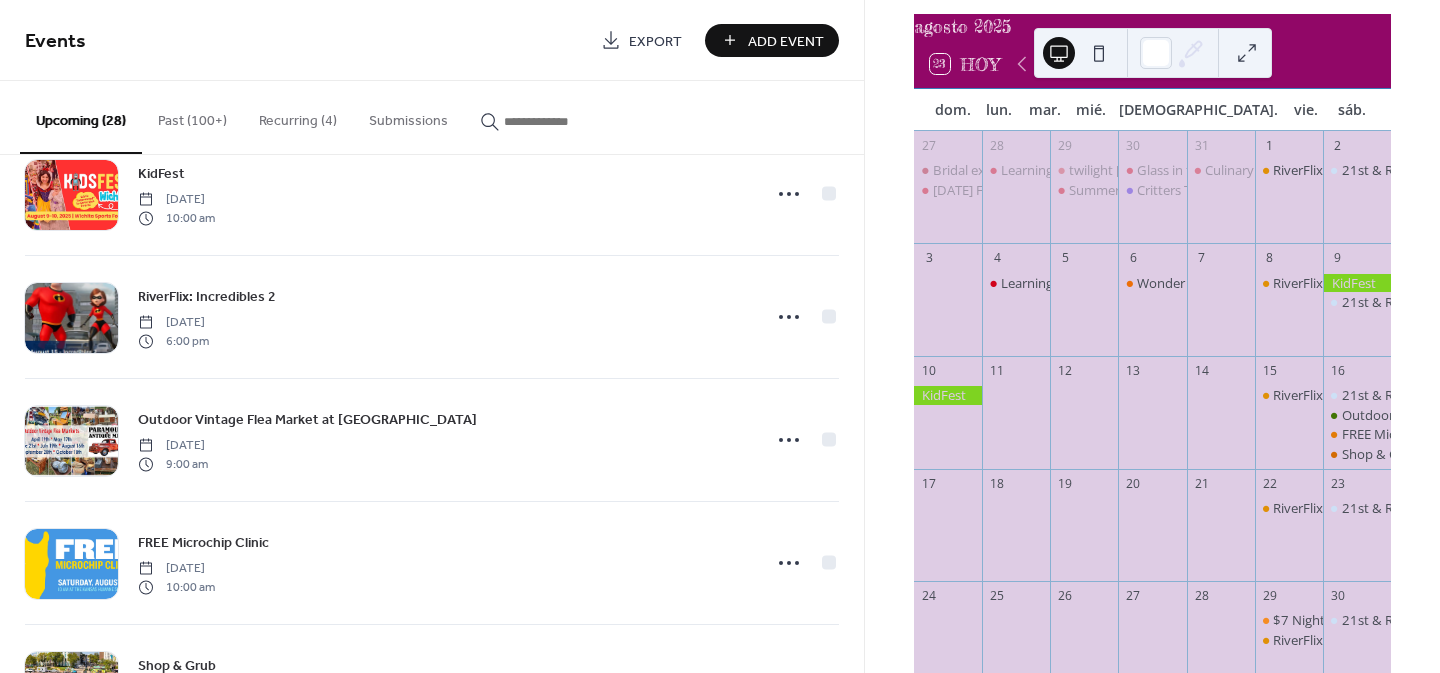 click on "agosto 2025 23 Hoy dom. lun. mar. mié. jue. vie. sáb. 27 Bridal expo at century 2 [DATE] Family Funday 28 Learning circle: intro to mindfulness 29 twilight [DATE] Summer Reading Series 30 Glass in flight at botanica, the [GEOGRAPHIC_DATA] Critters Tales 31 Culinary workshop: Wok Fried  Rice  1 RiverFlix: Tangled 2 21st & Ridge Farmers Market  3 4 Learning circle: intro to mindfulness 5 6 Wonder [DATE]  7 8 RiverFlix: Wonka 9 21st & Ridge Farmers Market  10 11 12 13 14 15 RiverFlix: Incredibles 2 16 21st & Ridge Farmers Market  Outdoor Vintage Flea Market at [GEOGRAPHIC_DATA] FREE Microchip Clinic Shop & Grub  17 18 19 20 21 22 RiverFlix: Mulan  [GEOGRAPHIC_DATA]  24 25 26 27 28 29 $7 Nights at Museum of World Treasures RiverFlix: Black Panther 30 21st & Ridge Farmers Market  31 1 2 3 Critters Tales 4 5 6 21st & Ridge Farmers Market" at bounding box center (1152, 336) 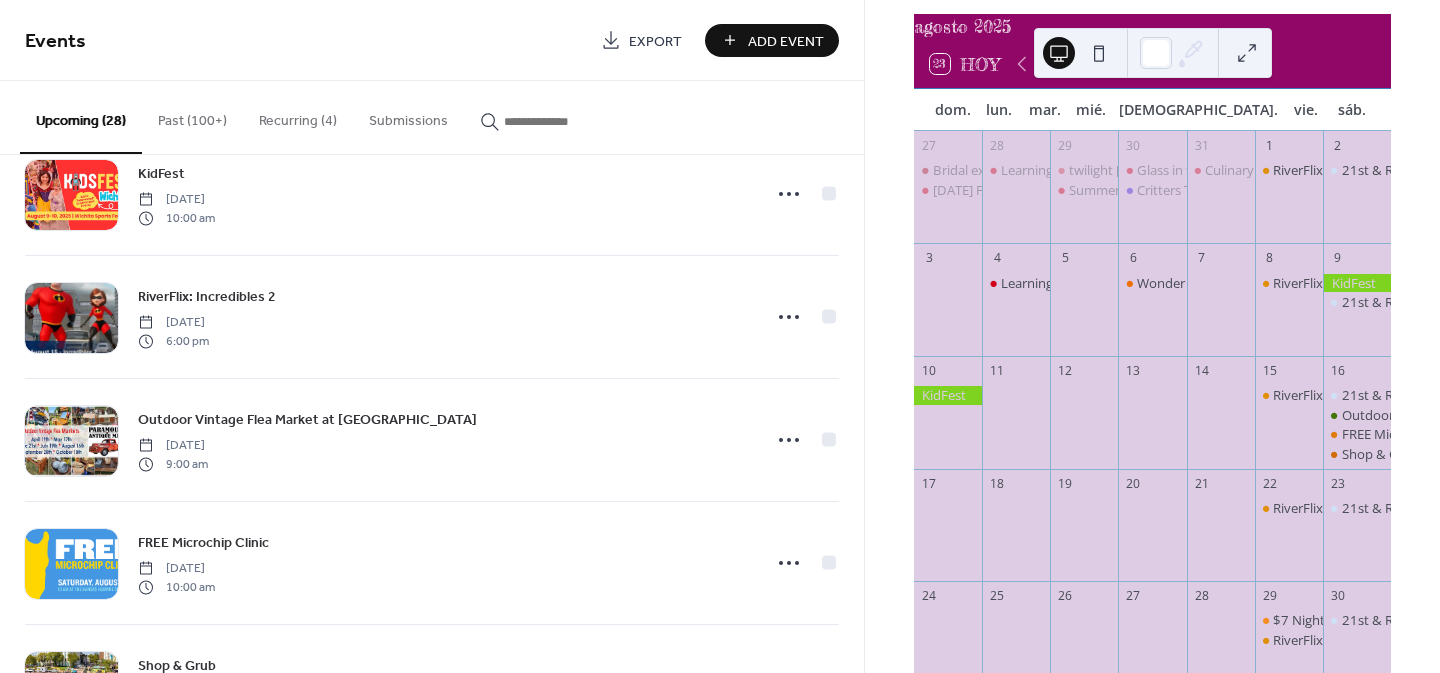 scroll, scrollTop: 1813, scrollLeft: 0, axis: vertical 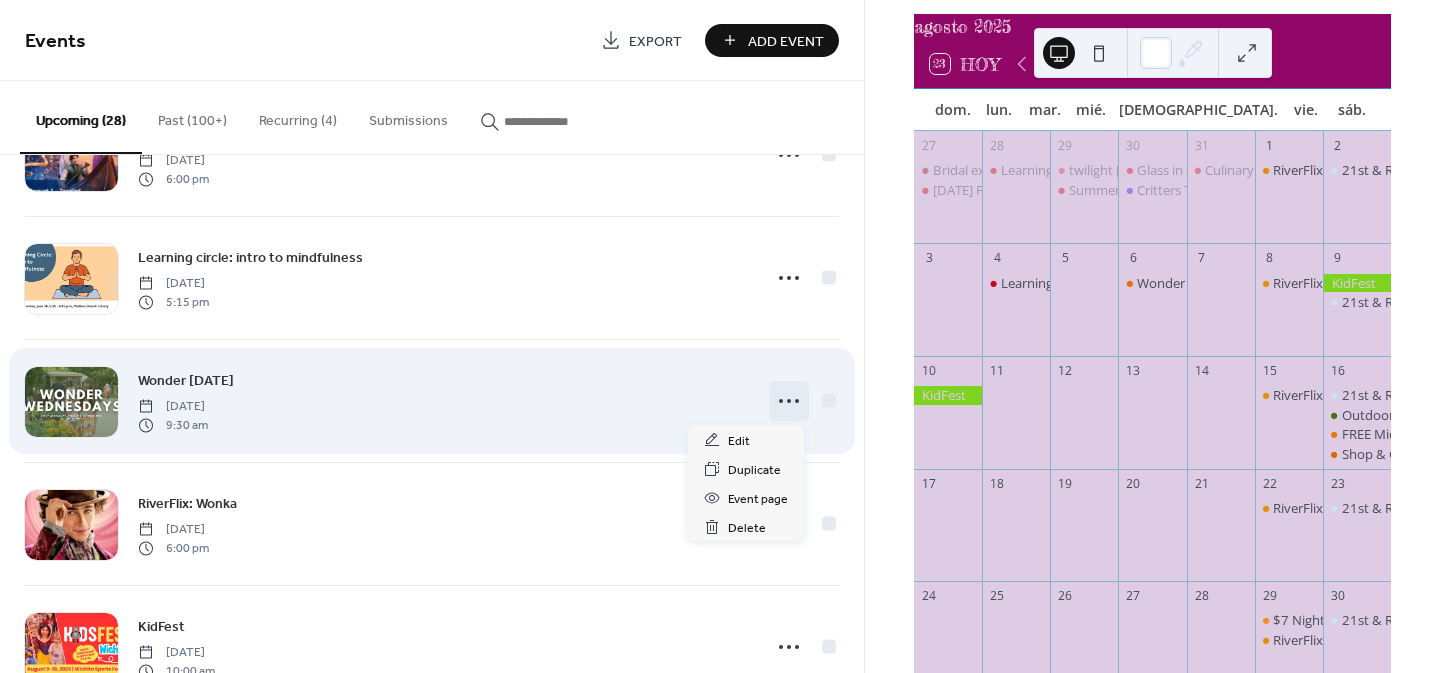 click 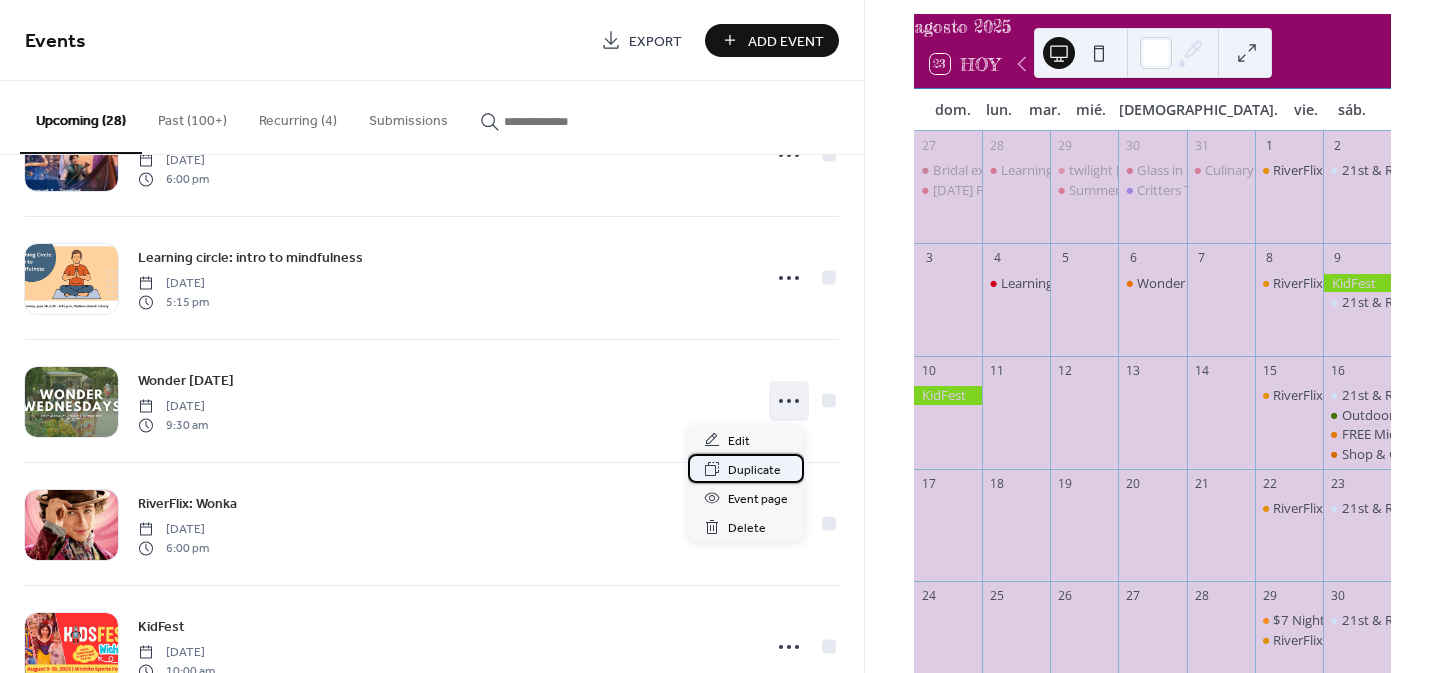 click on "Duplicate" at bounding box center [754, 470] 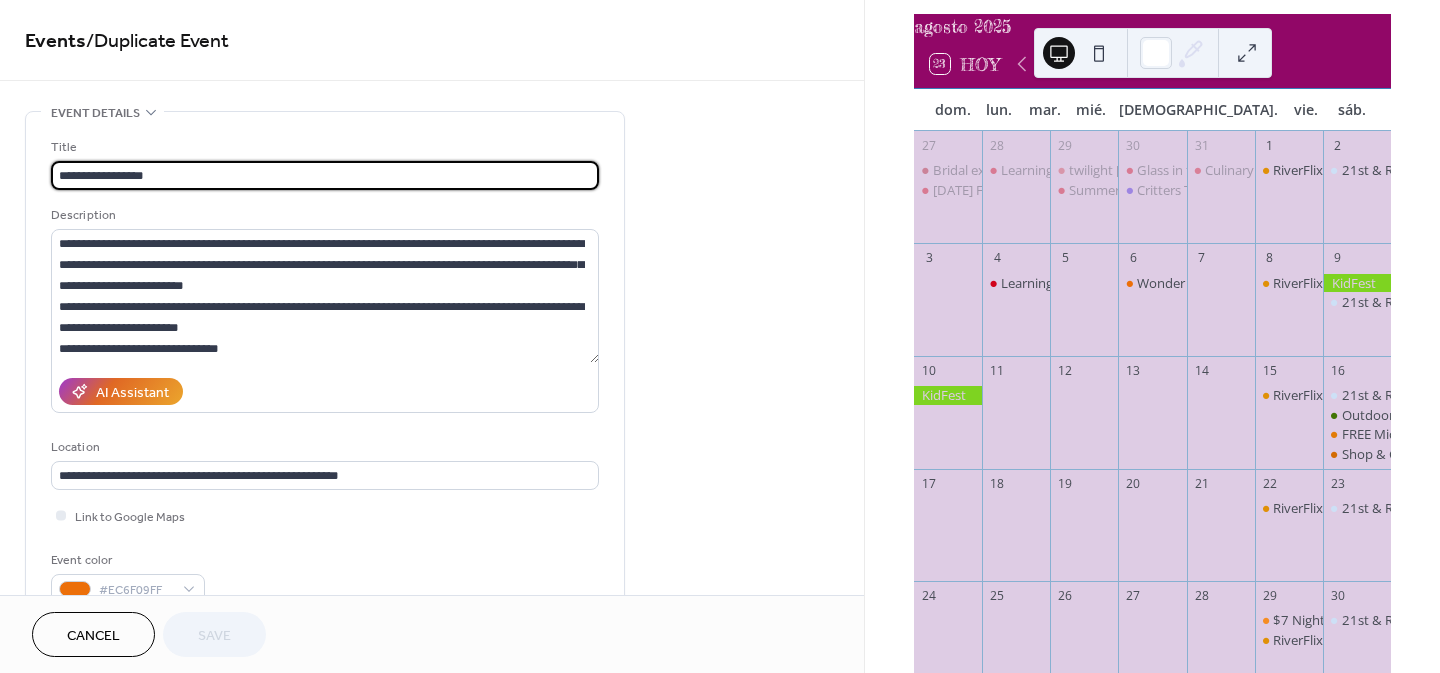 scroll, scrollTop: 521, scrollLeft: 0, axis: vertical 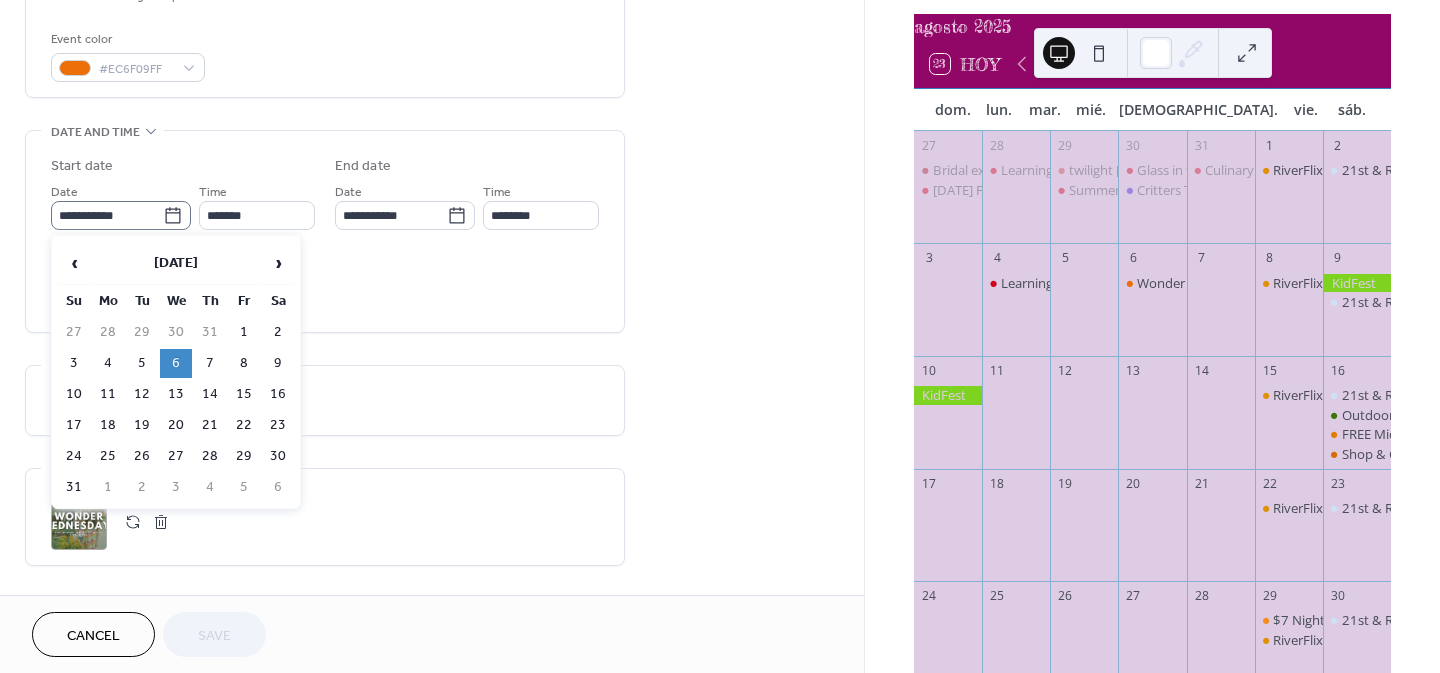 click 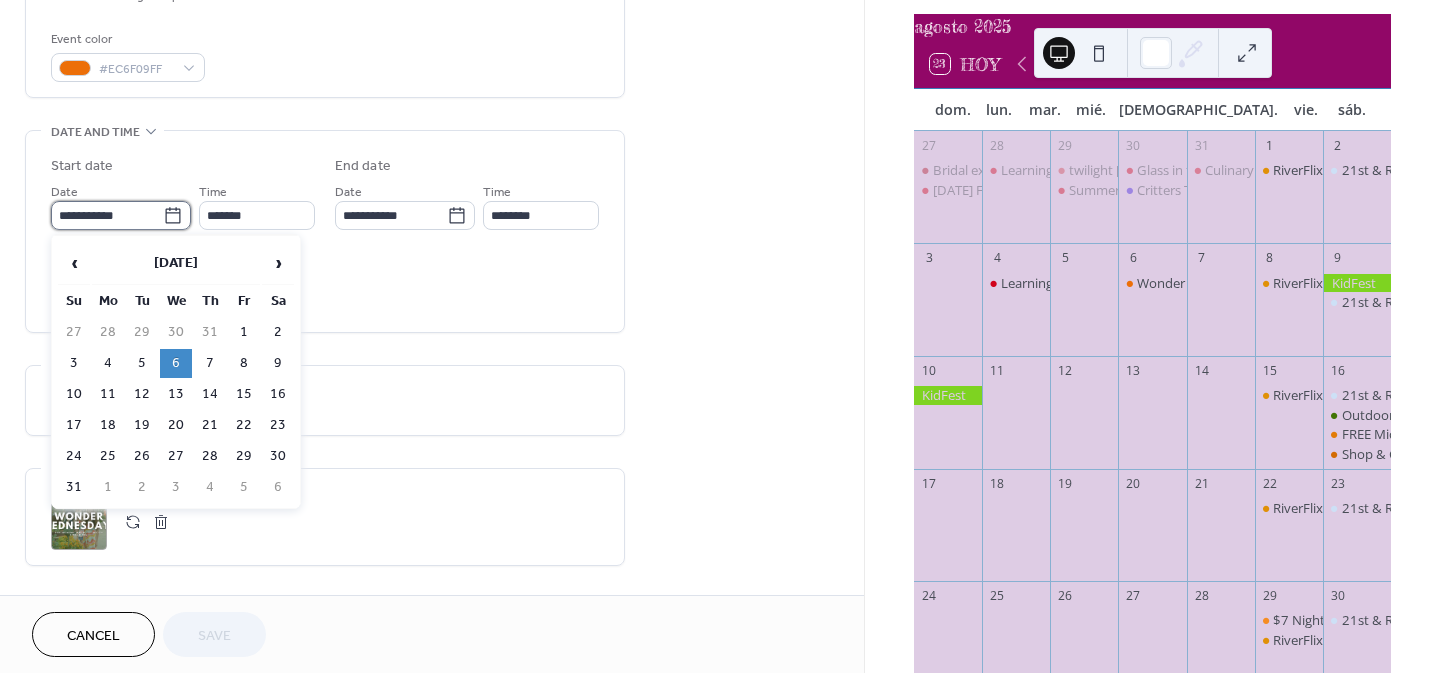 click on "**********" at bounding box center (107, 215) 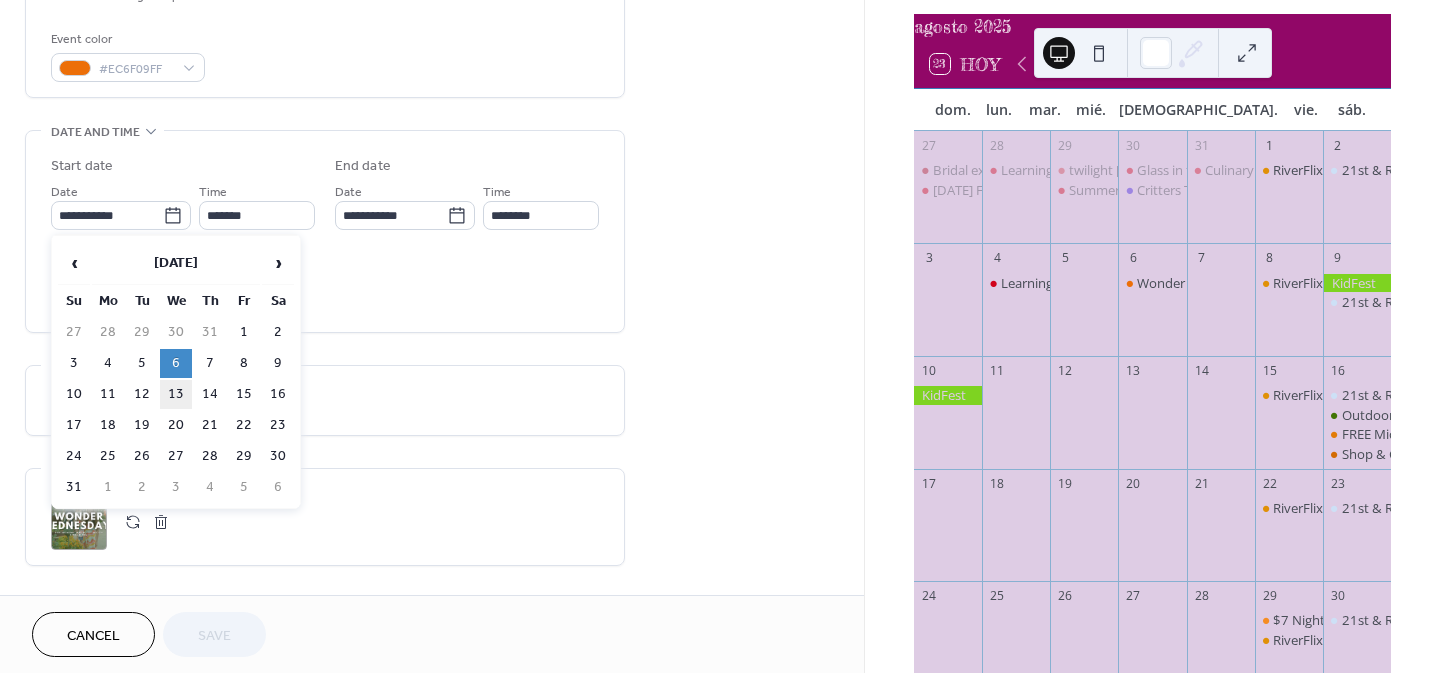 click on "13" at bounding box center (176, 394) 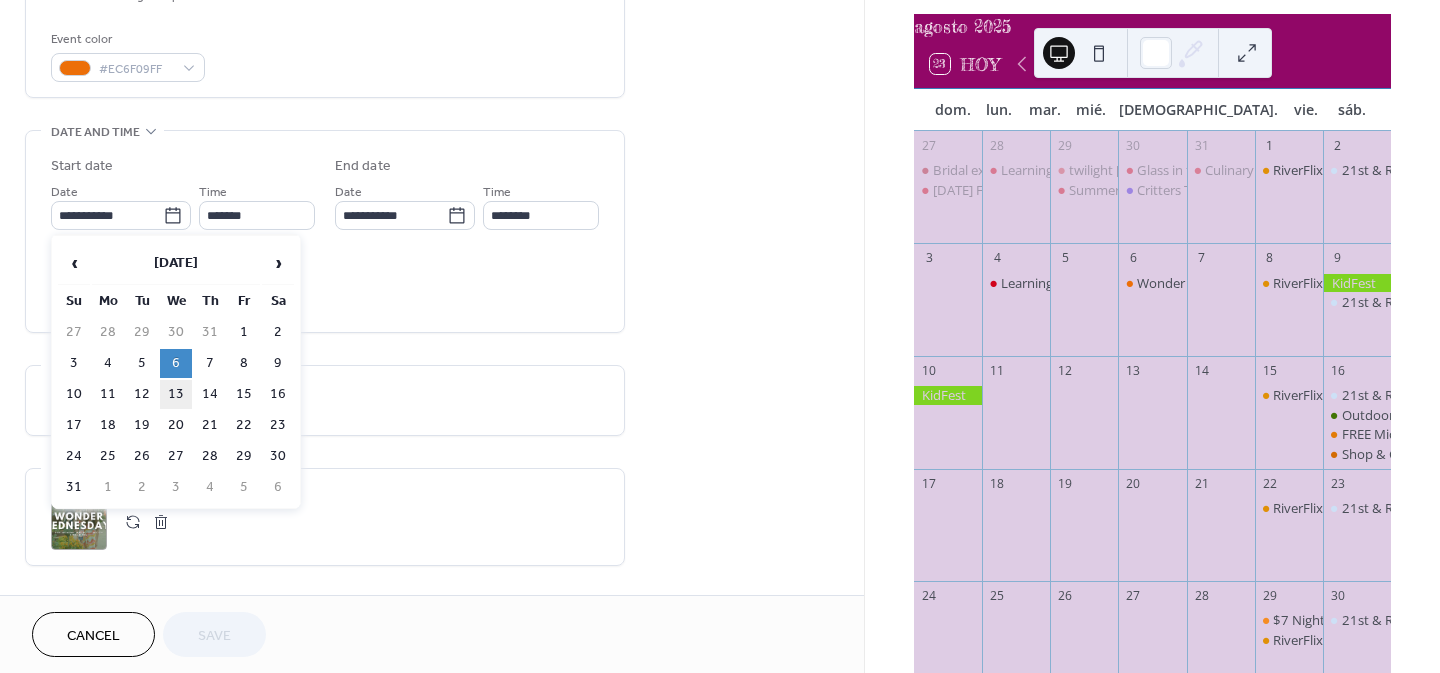 type on "**********" 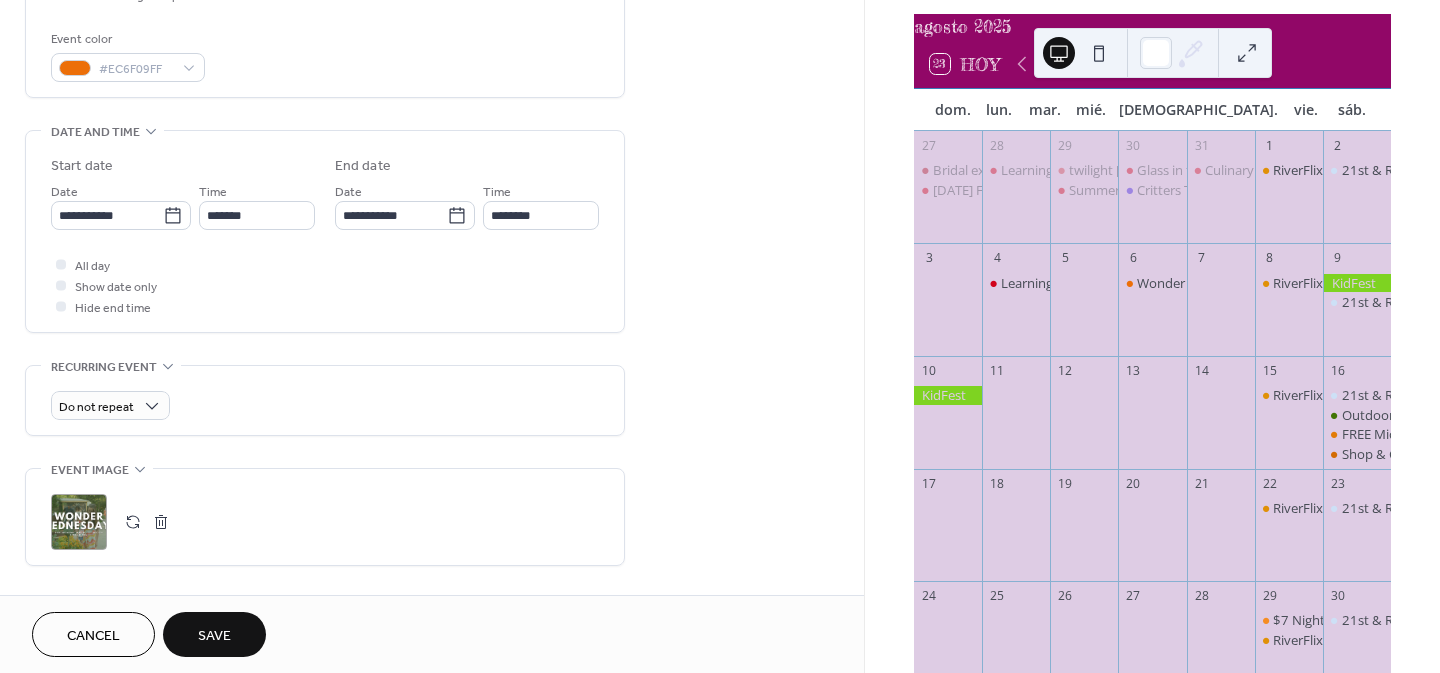 click on "Save" at bounding box center [214, 636] 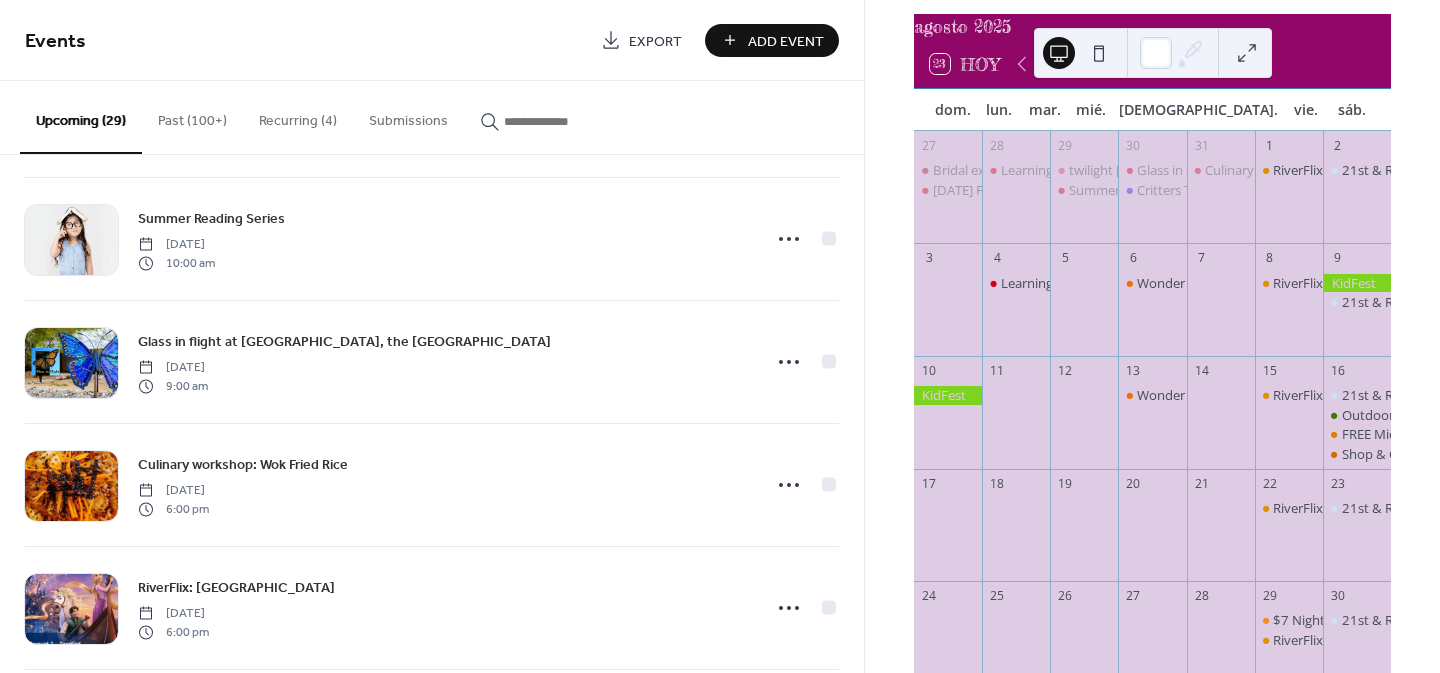 scroll, scrollTop: 1813, scrollLeft: 0, axis: vertical 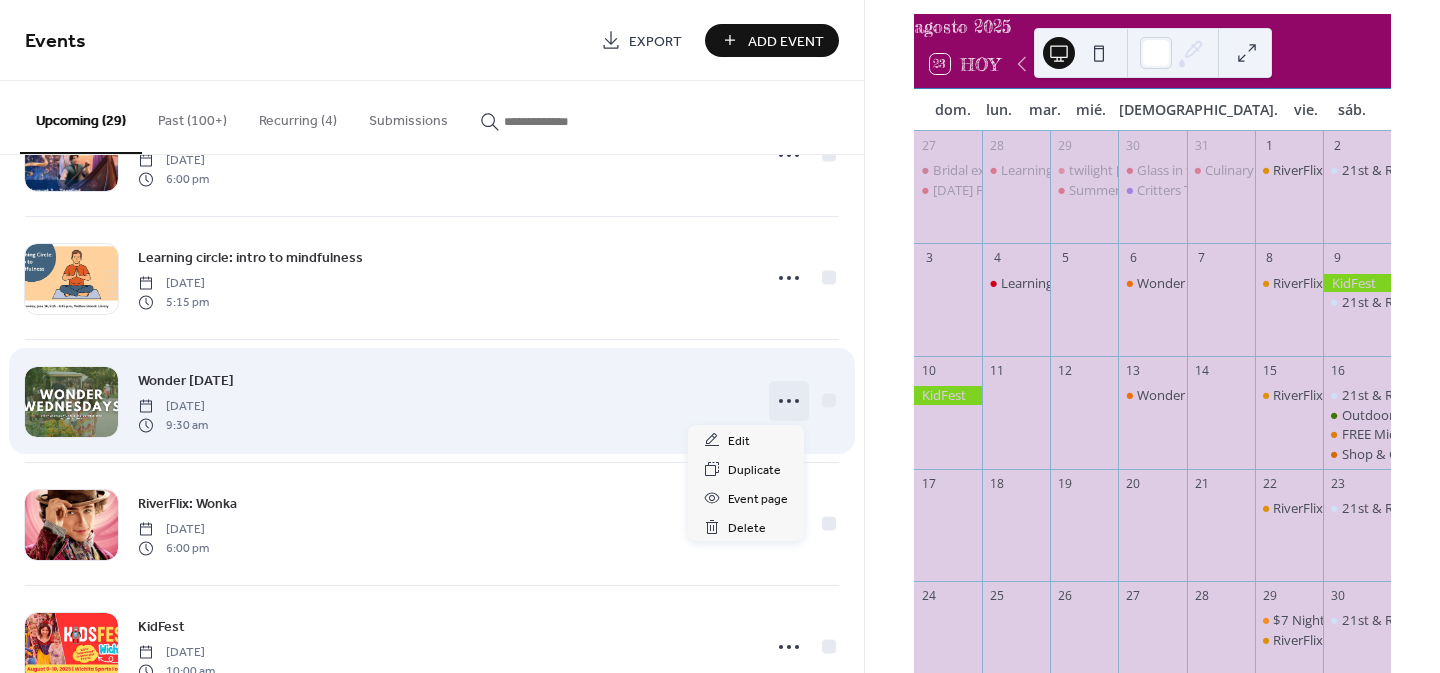 click 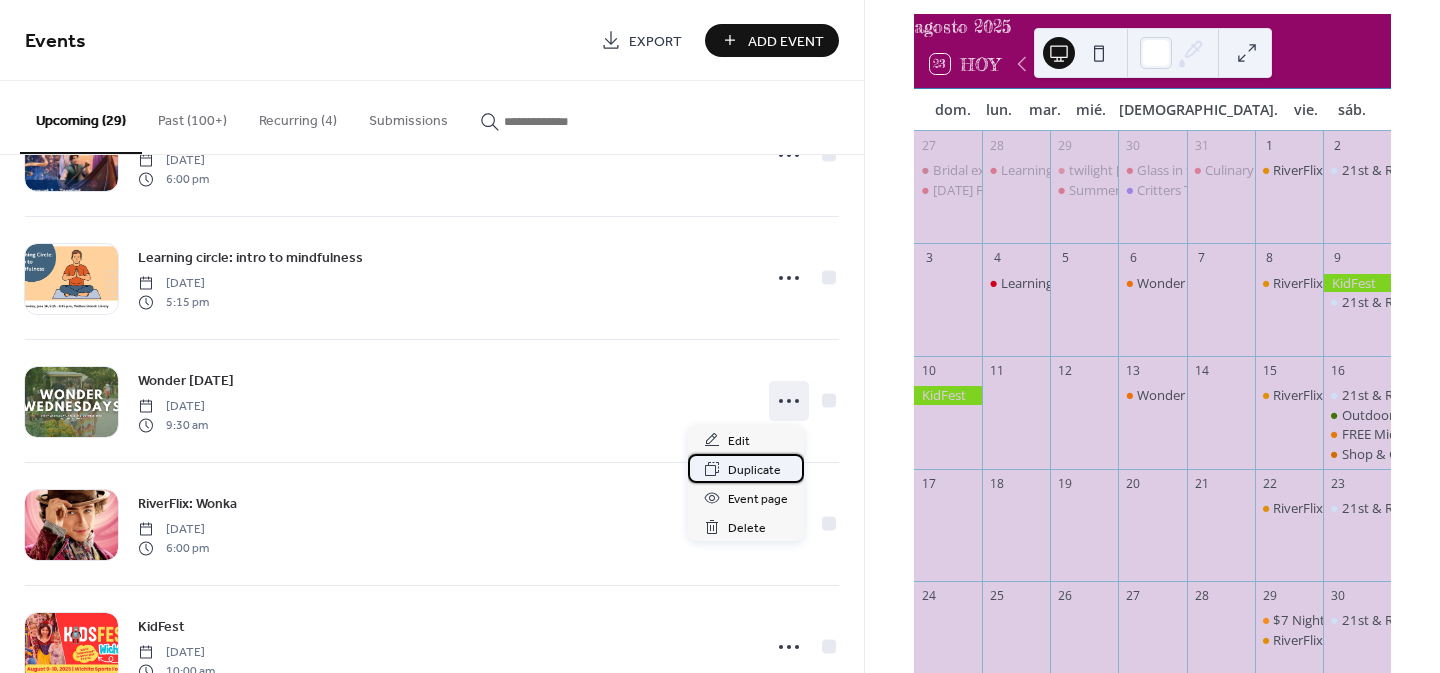 click on "Duplicate" at bounding box center (754, 470) 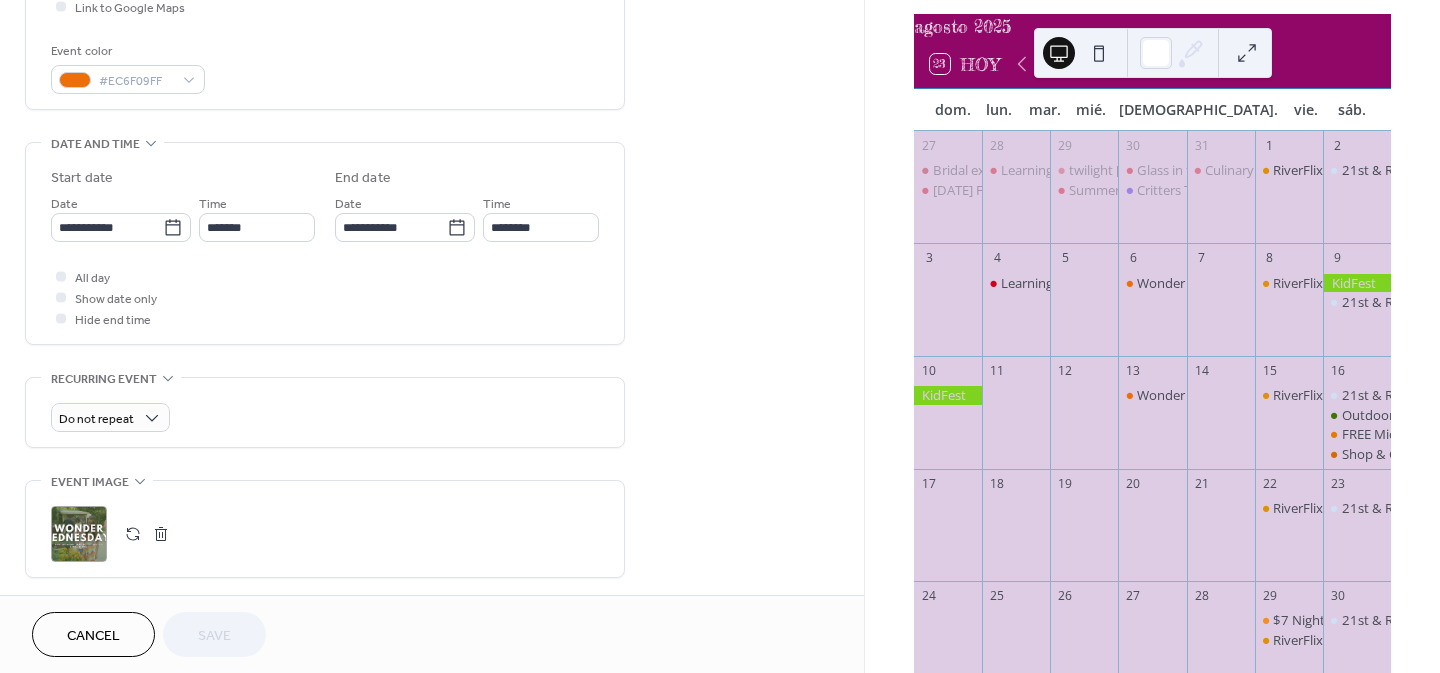 scroll, scrollTop: 521, scrollLeft: 0, axis: vertical 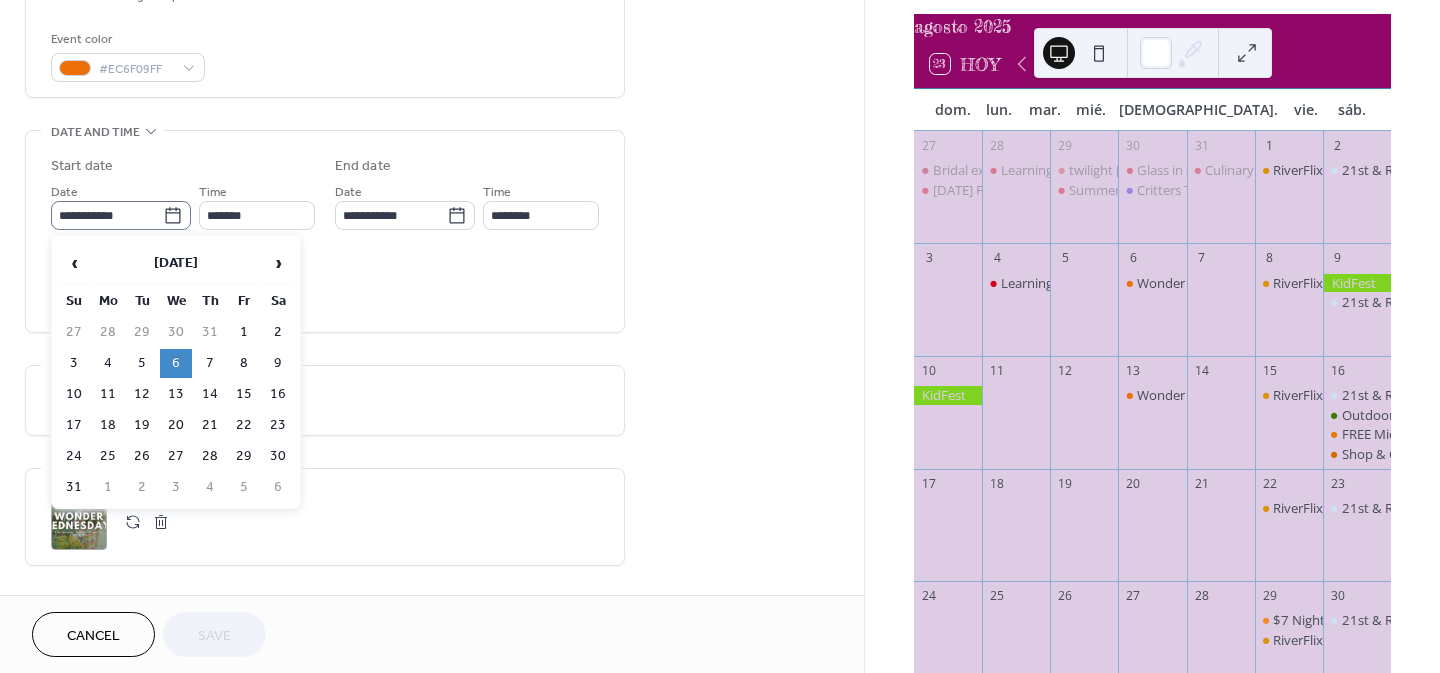 click 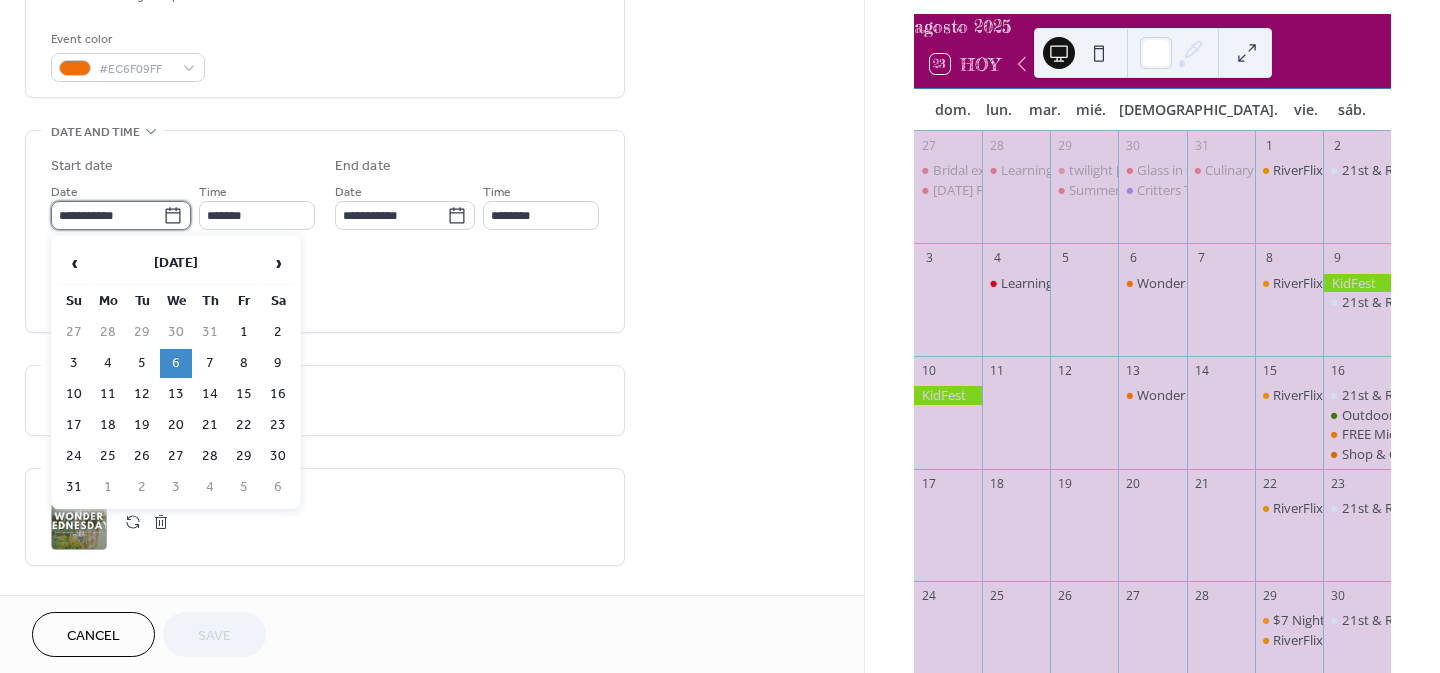 click on "**********" at bounding box center [107, 215] 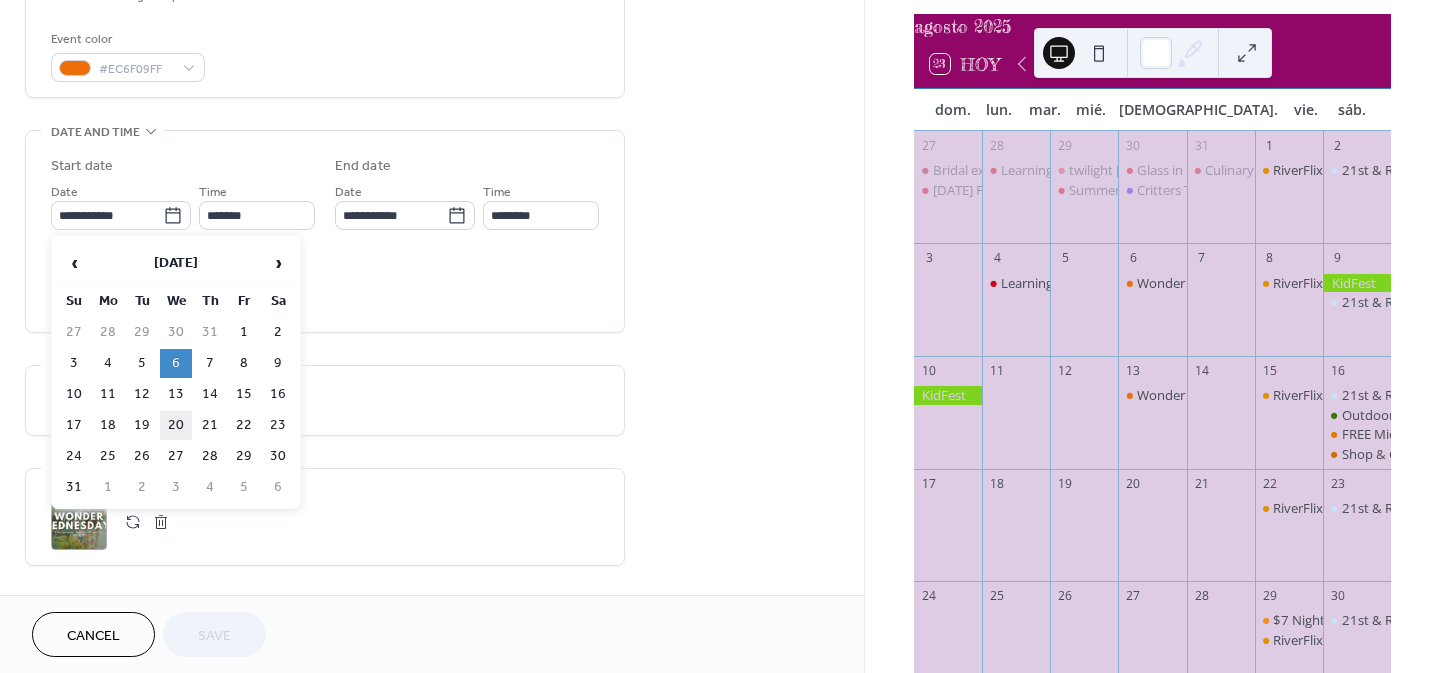 click on "20" at bounding box center [176, 425] 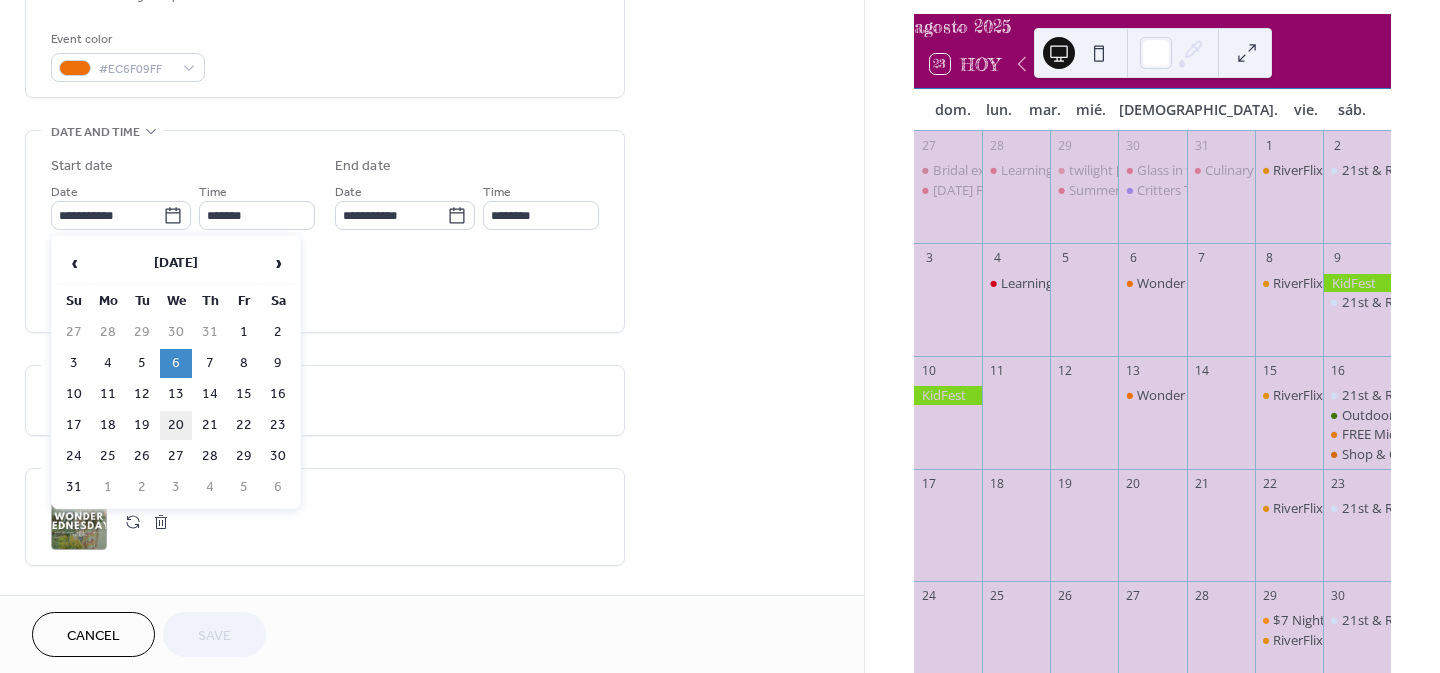 type on "**********" 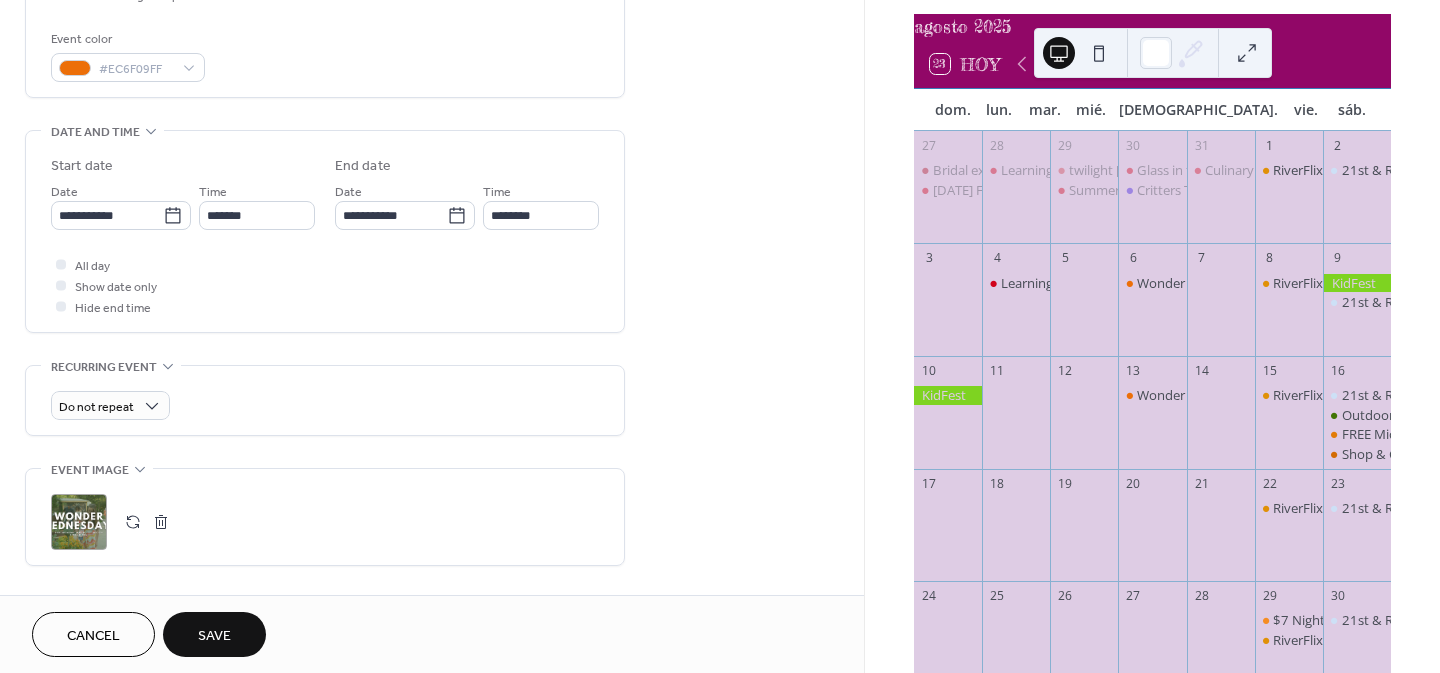click on "Save" at bounding box center [214, 634] 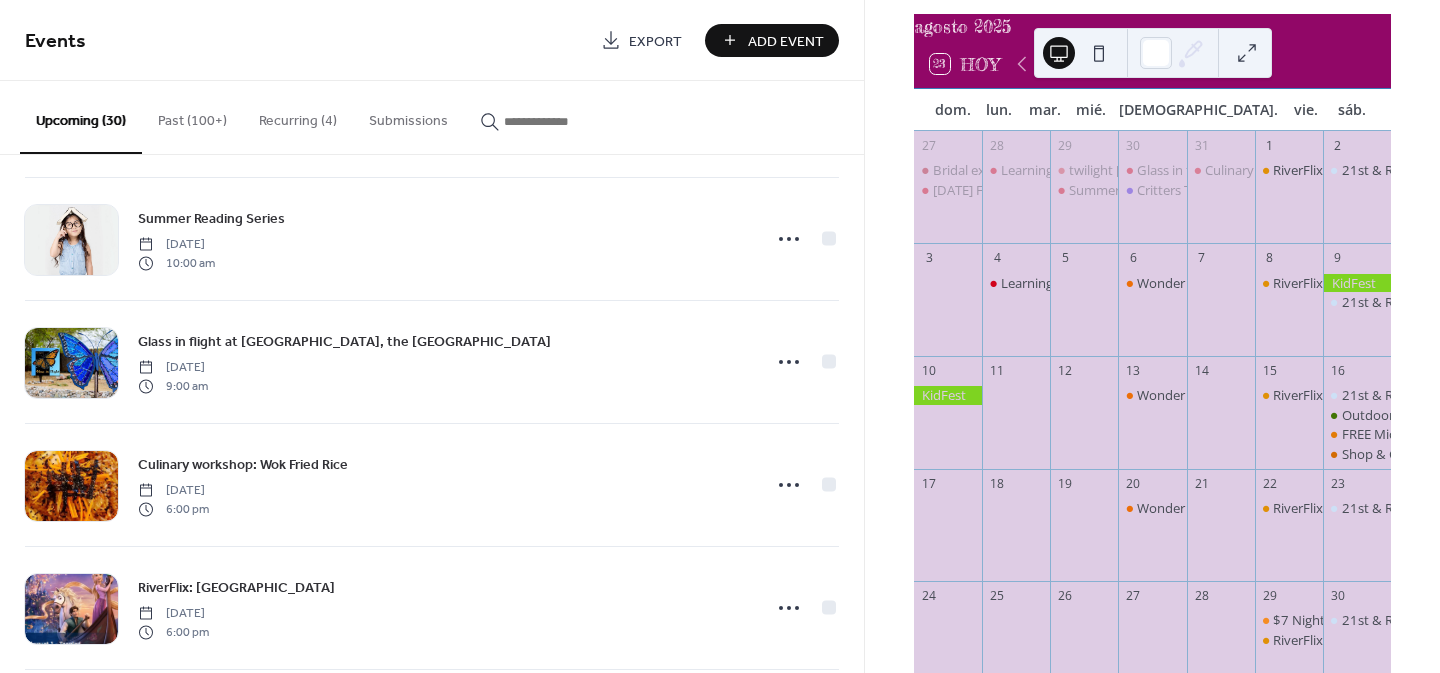 scroll, scrollTop: 1813, scrollLeft: 0, axis: vertical 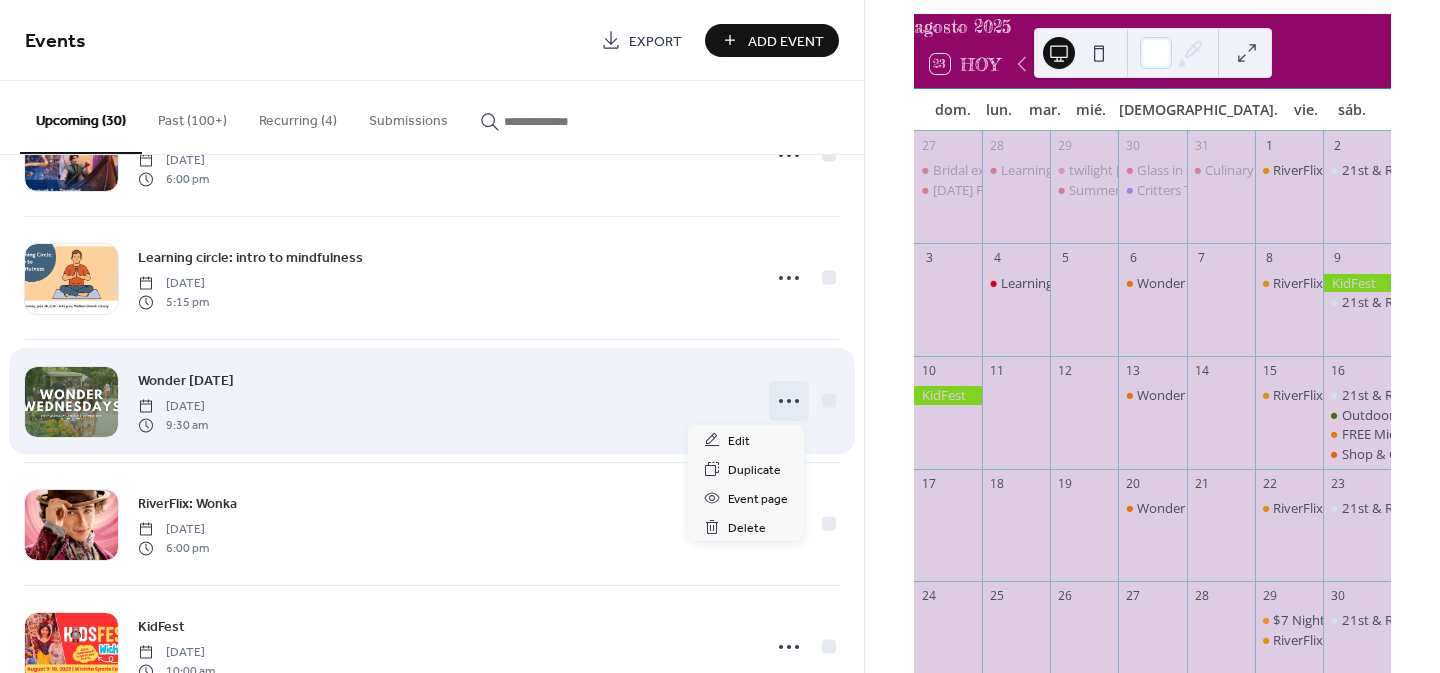 click 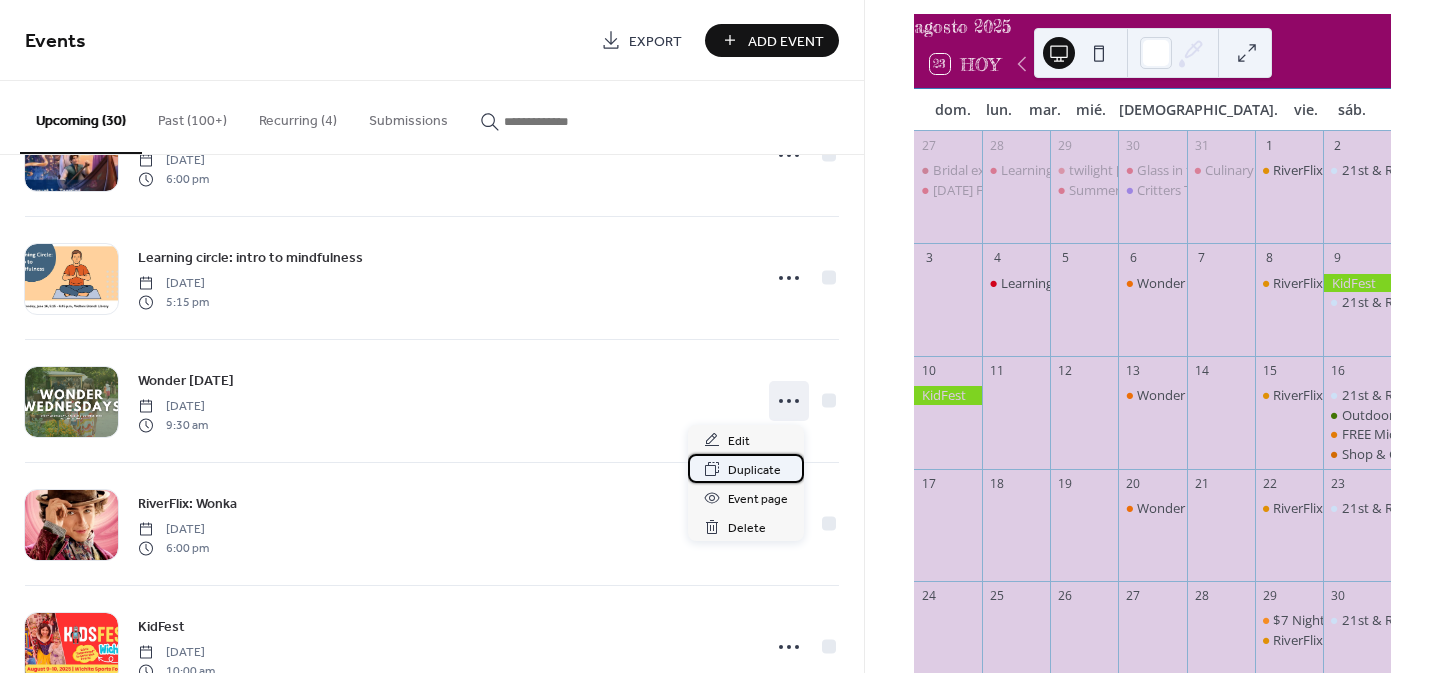 click on "Duplicate" at bounding box center (746, 468) 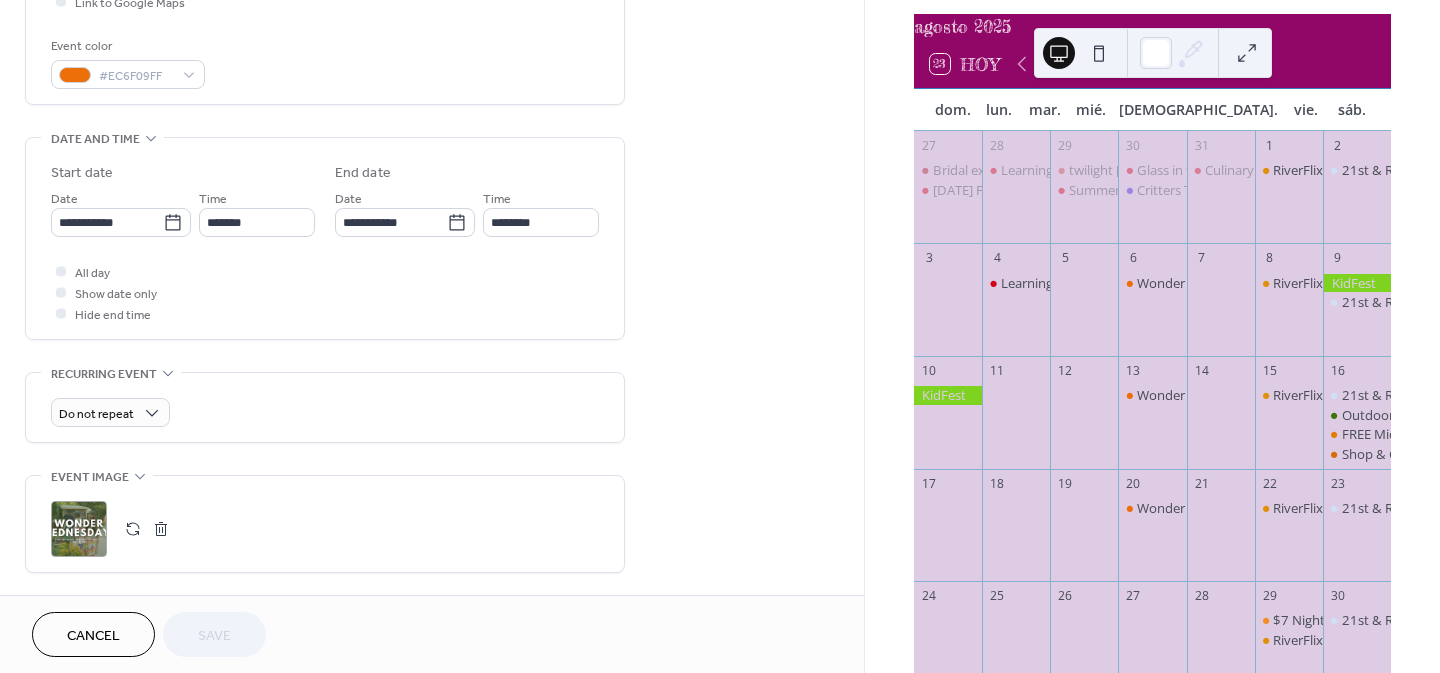scroll, scrollTop: 521, scrollLeft: 0, axis: vertical 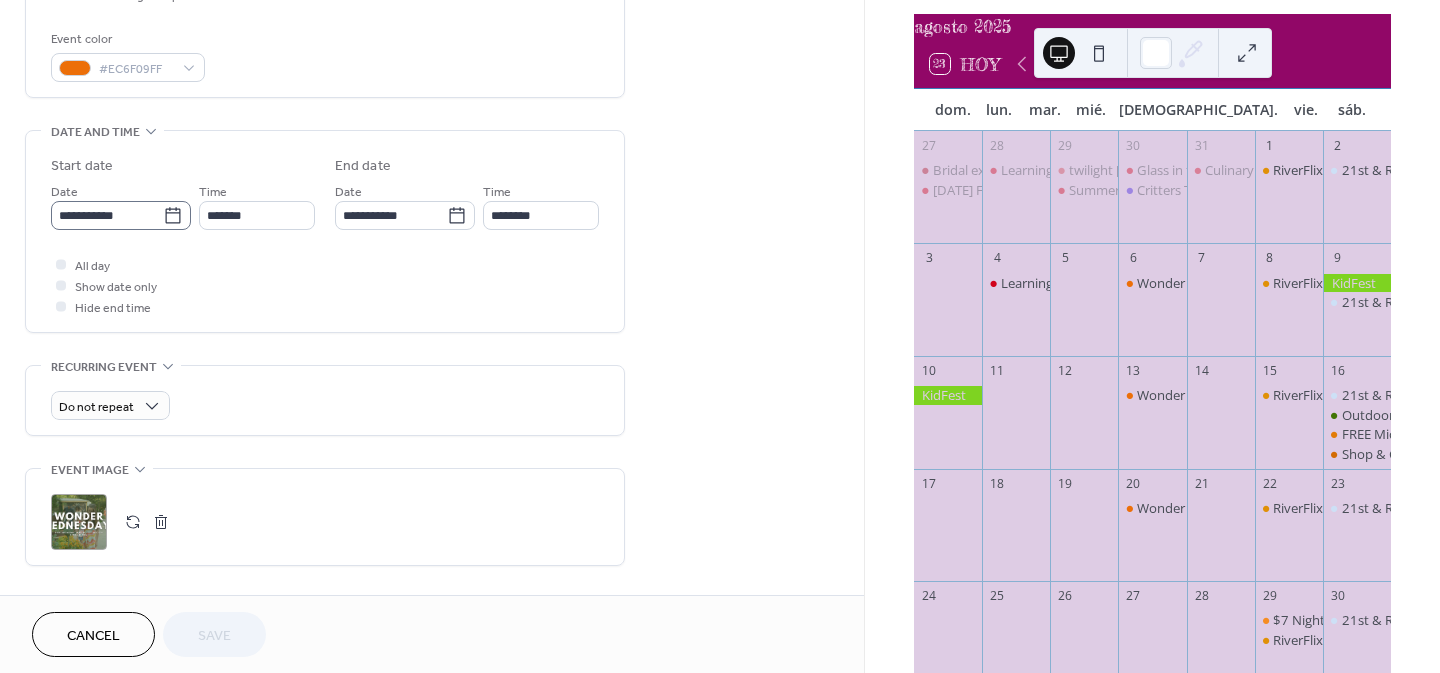 click 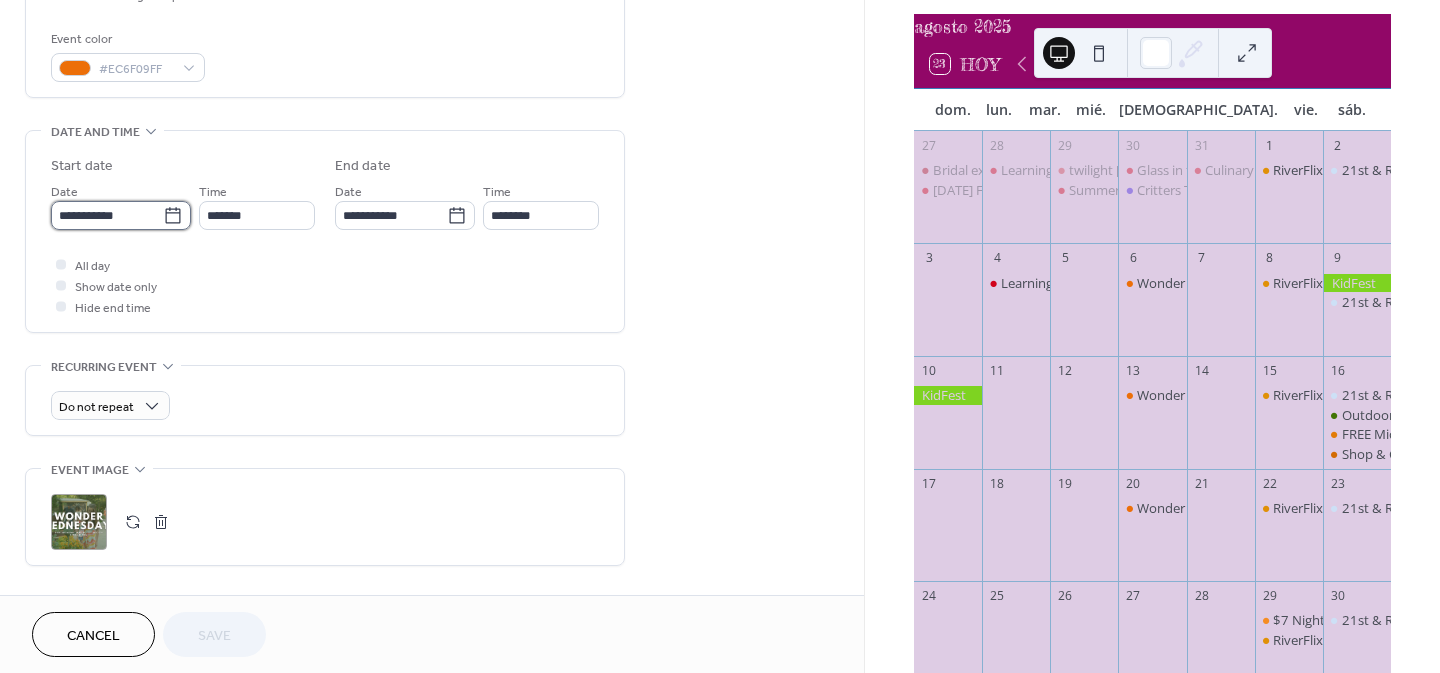 click on "**********" at bounding box center (107, 215) 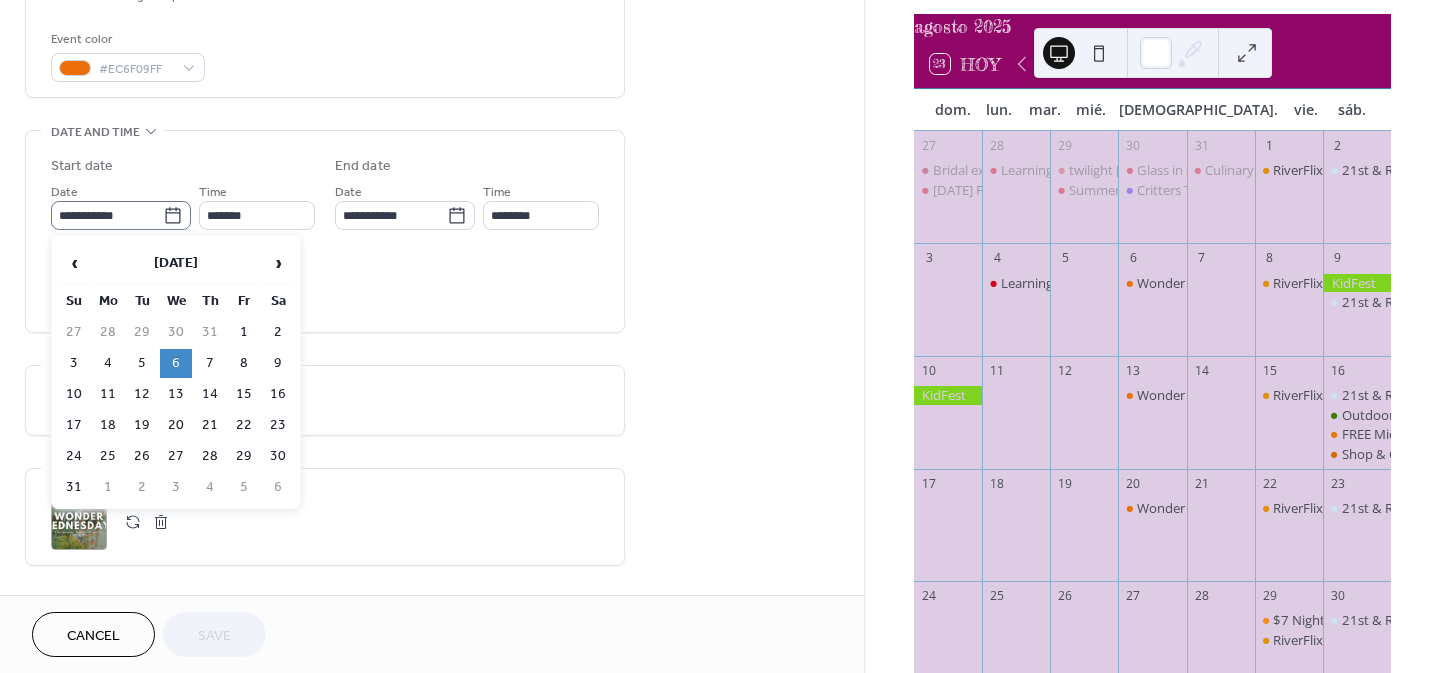 click 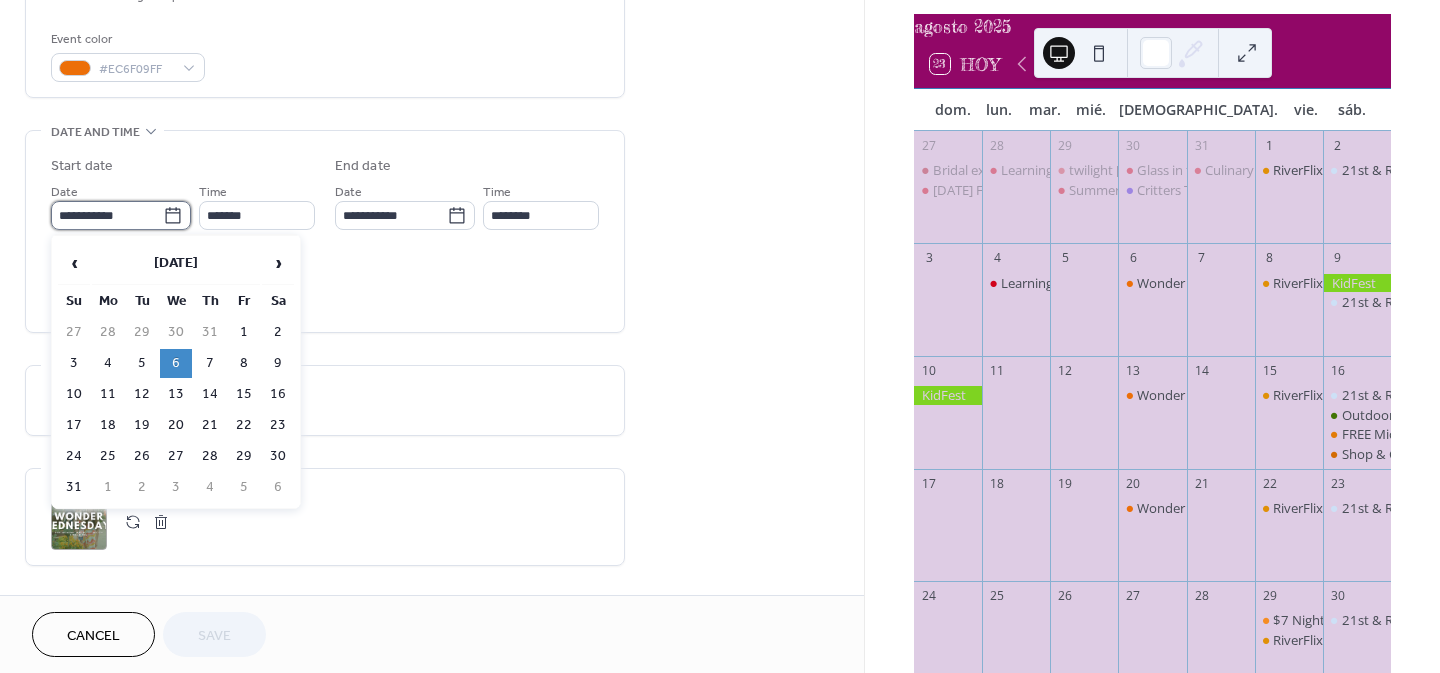 click on "**********" at bounding box center [107, 215] 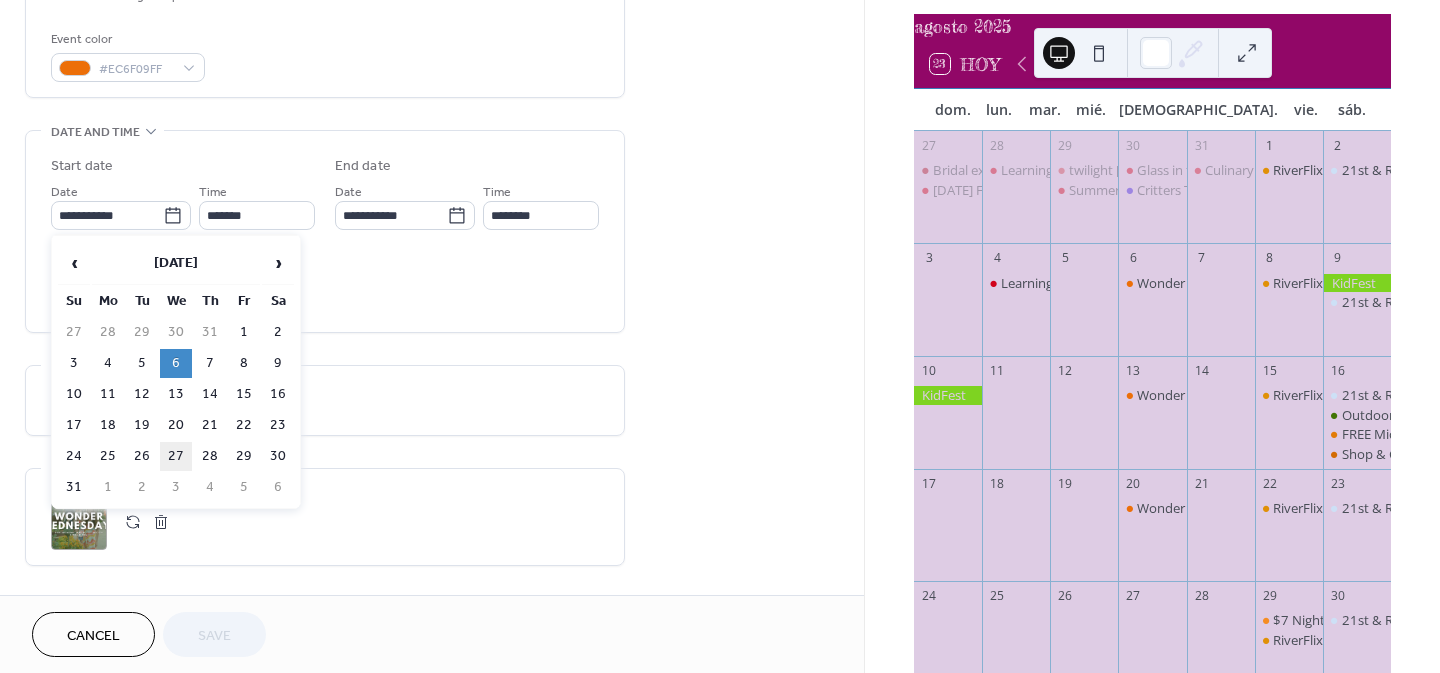 click on "27" at bounding box center (176, 456) 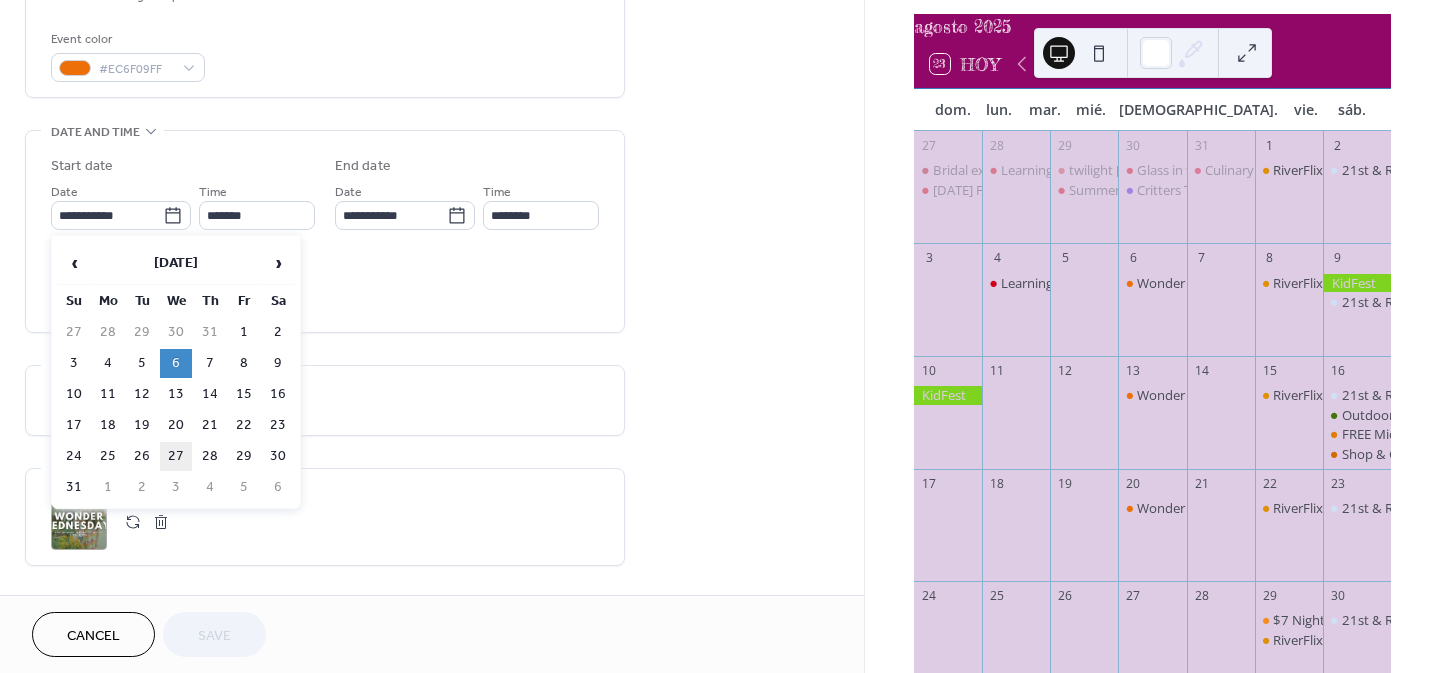 type on "**********" 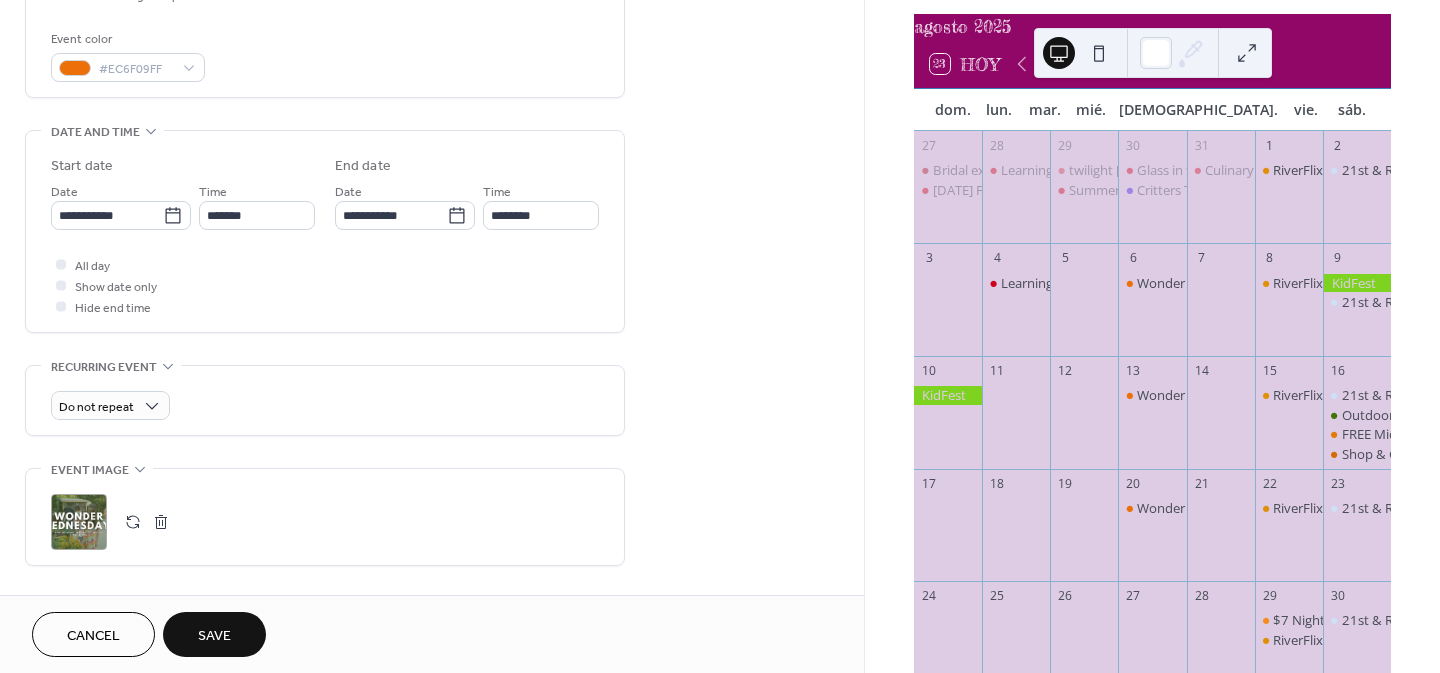 click on "Save" at bounding box center (214, 636) 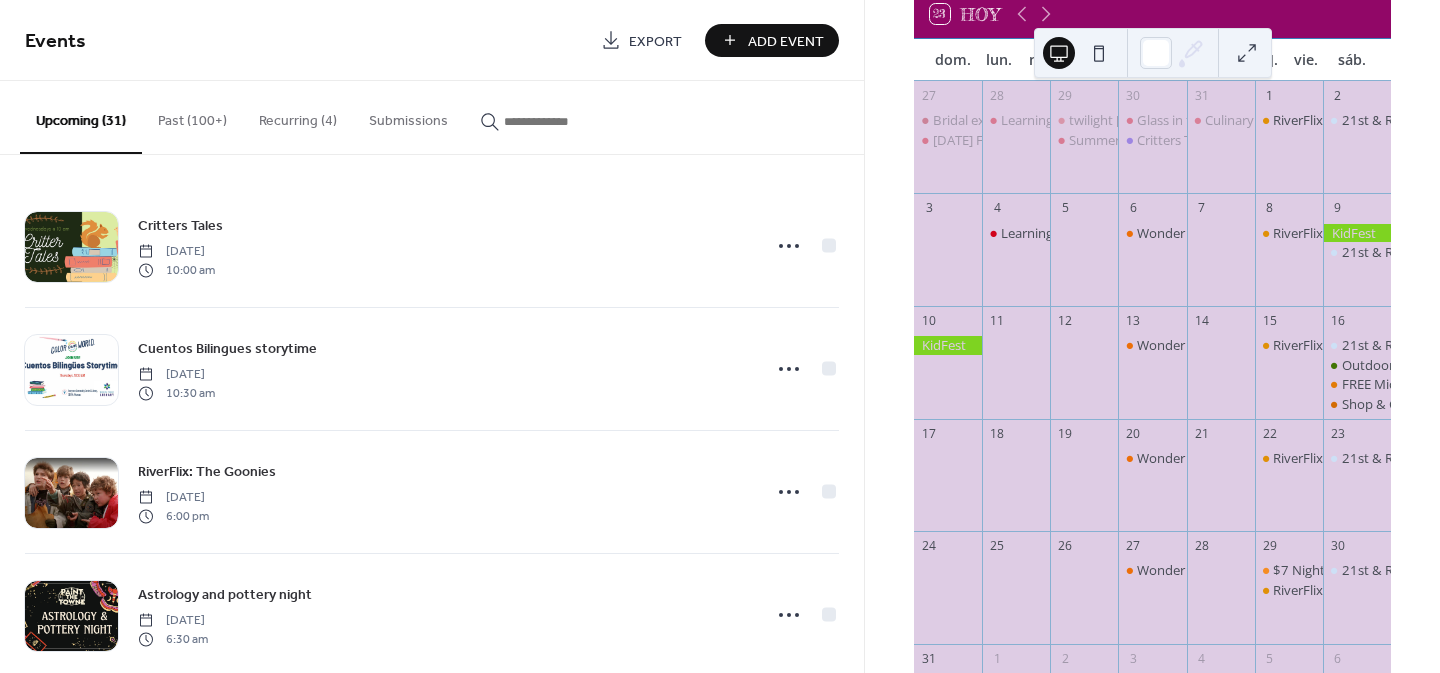 scroll, scrollTop: 141, scrollLeft: 0, axis: vertical 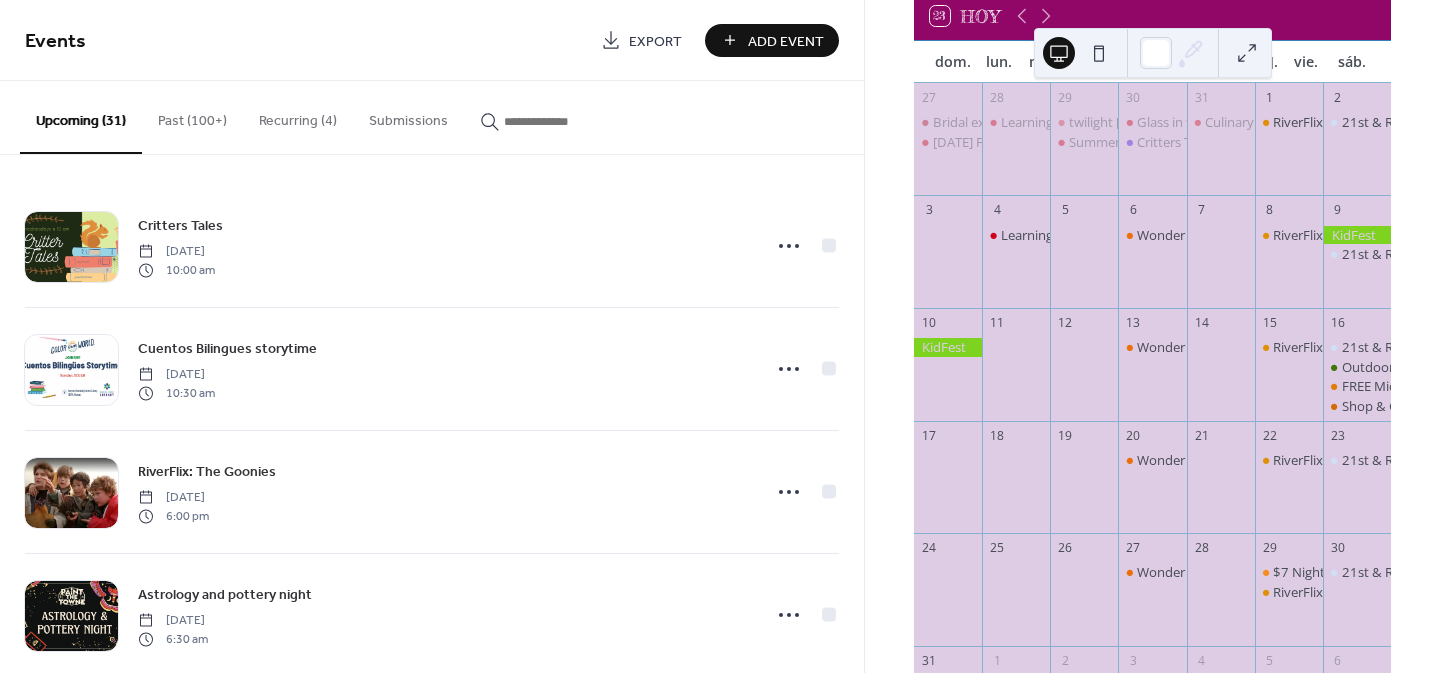 click on "Add Event" at bounding box center [786, 41] 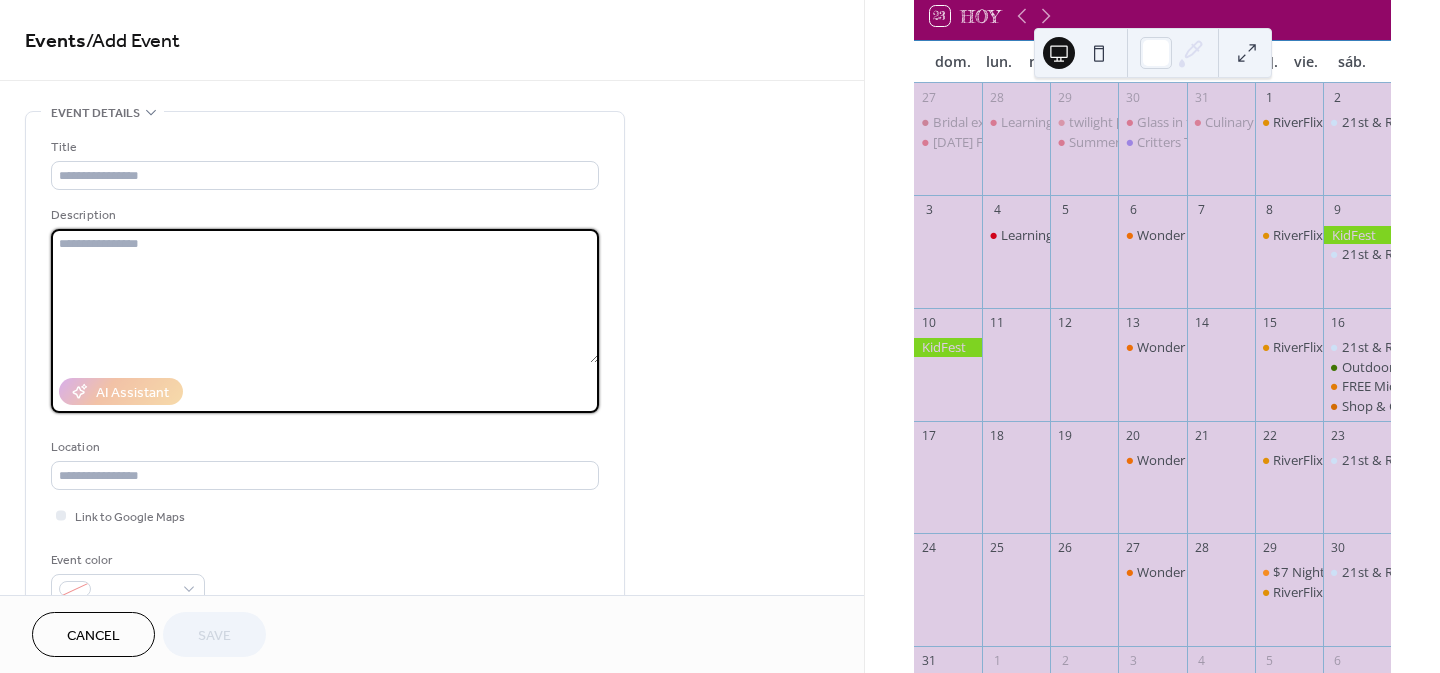 click at bounding box center (325, 296) 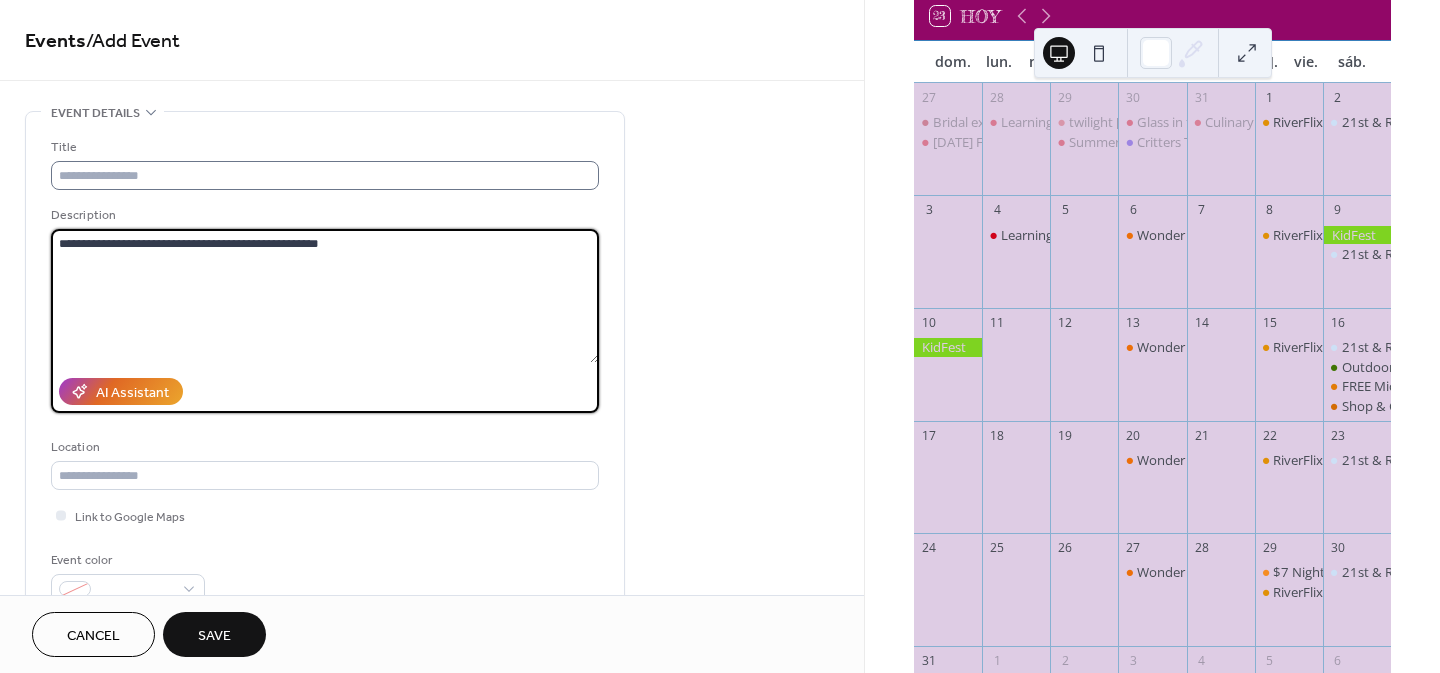 type on "**********" 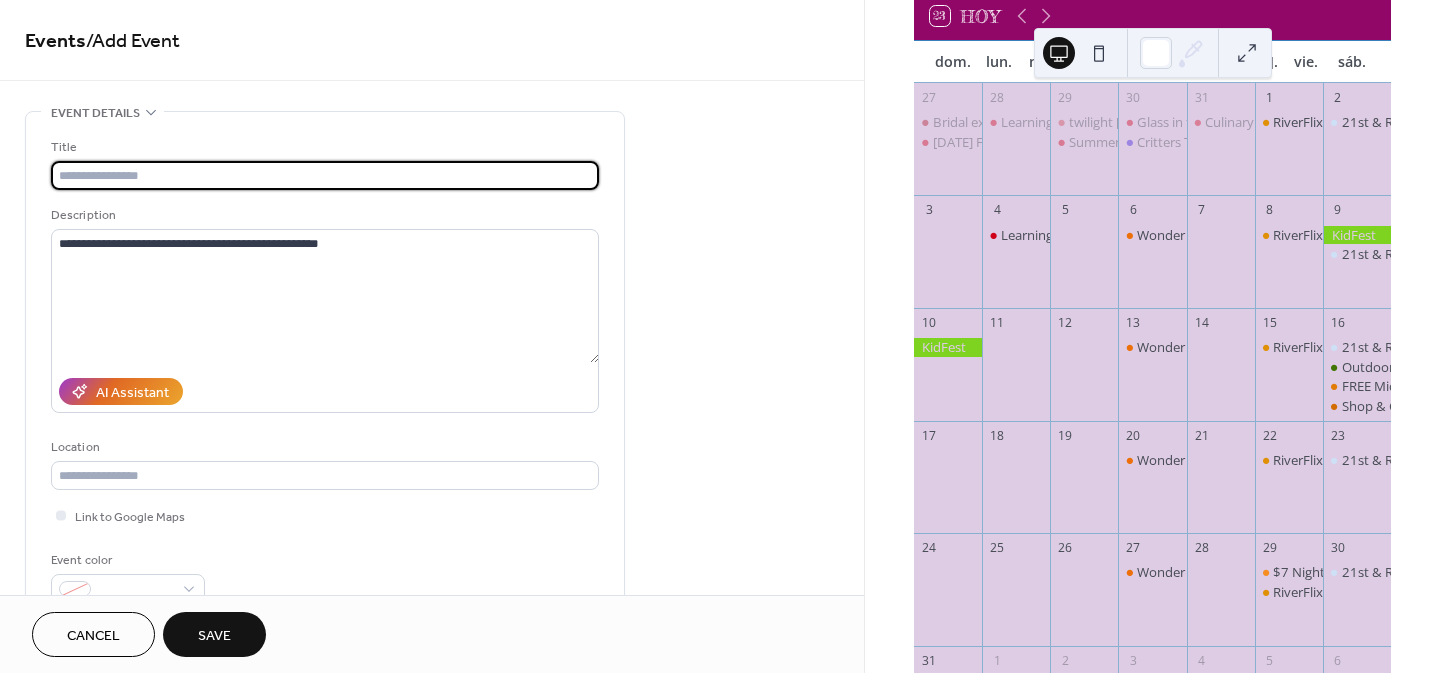 click at bounding box center (325, 175) 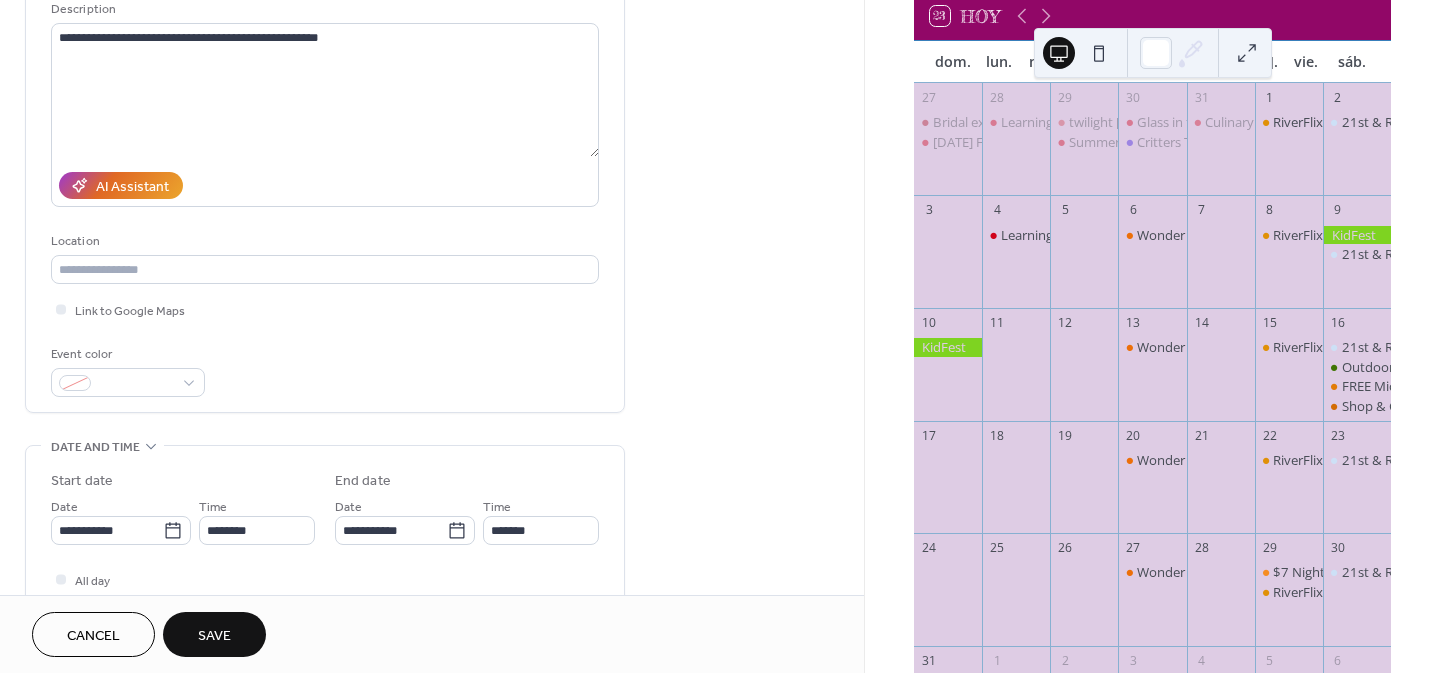 scroll, scrollTop: 242, scrollLeft: 0, axis: vertical 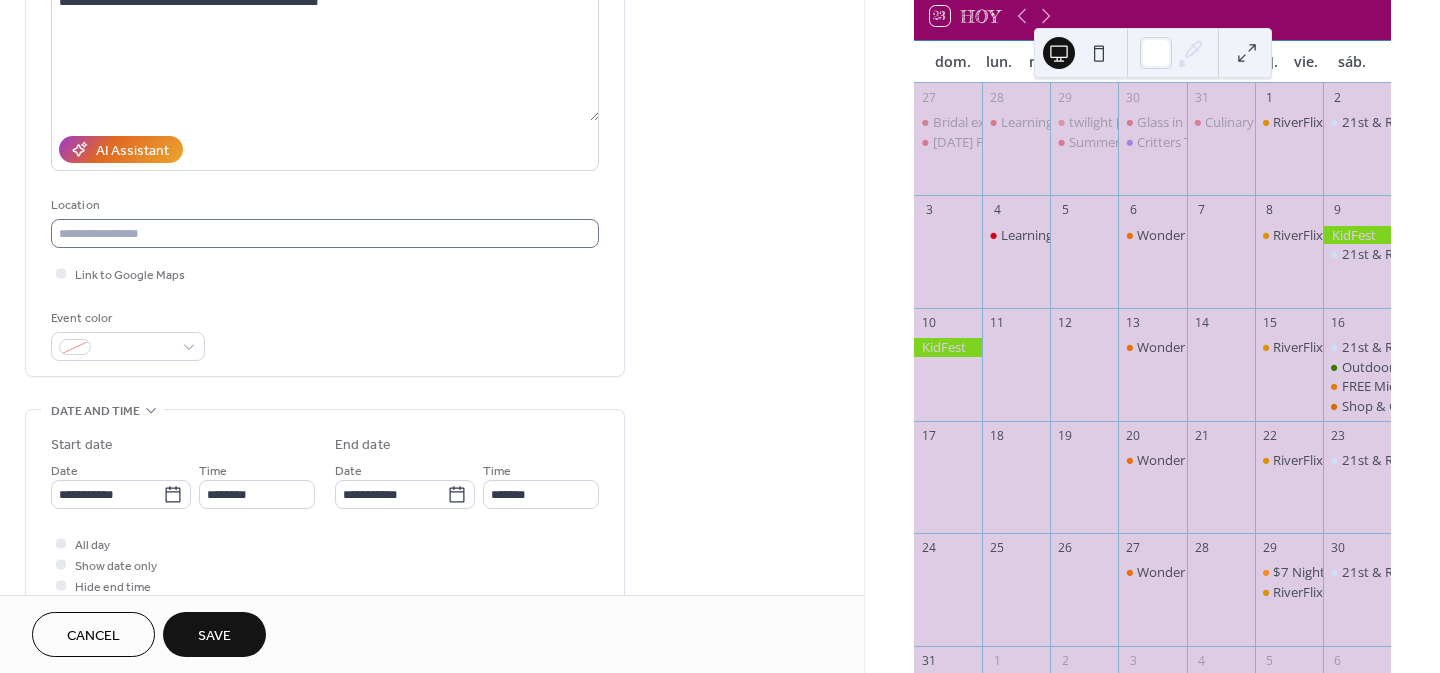 type on "**********" 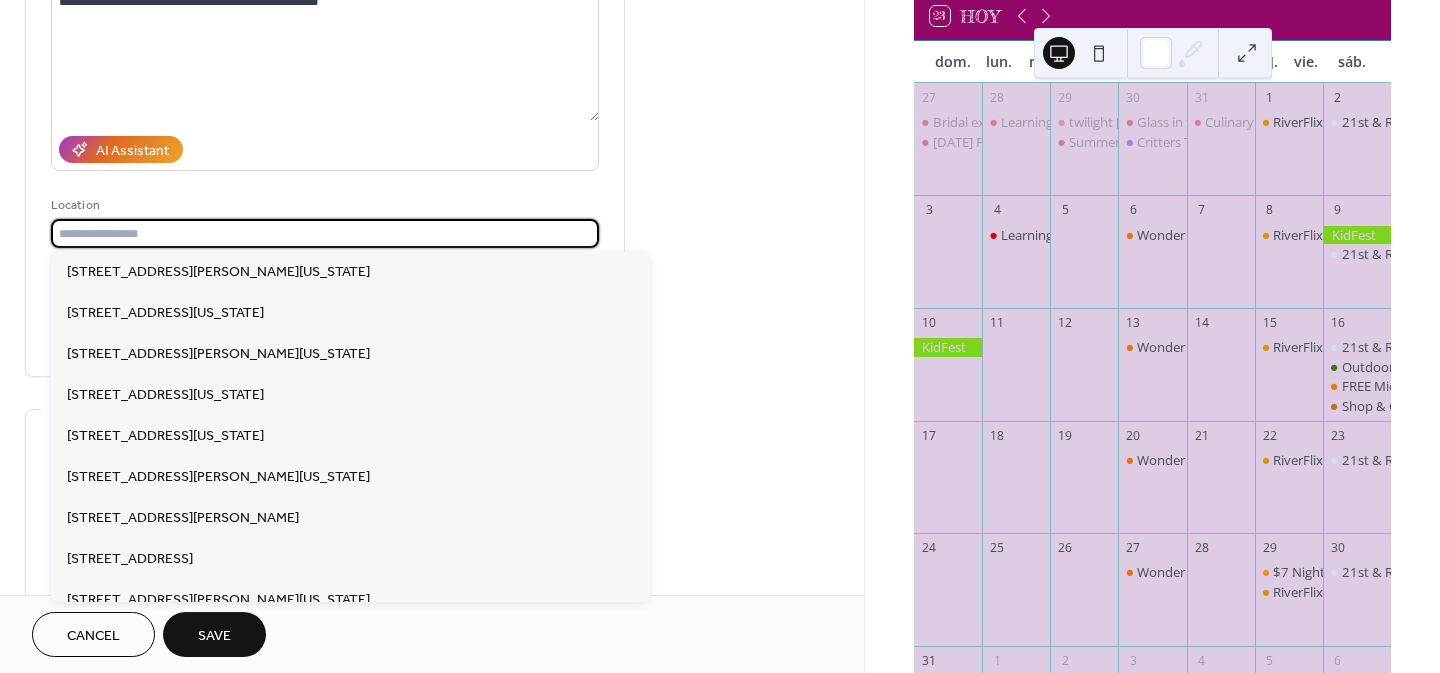 click at bounding box center (325, 233) 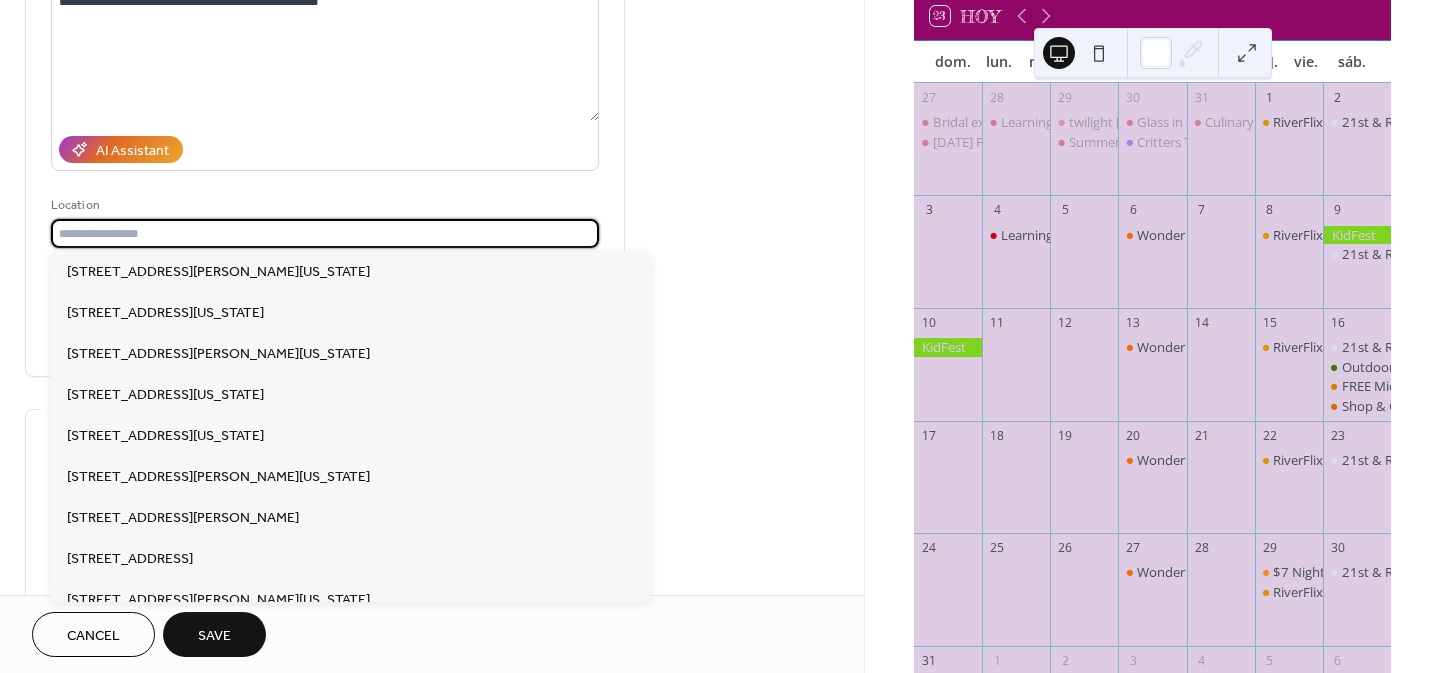 paste on "**********" 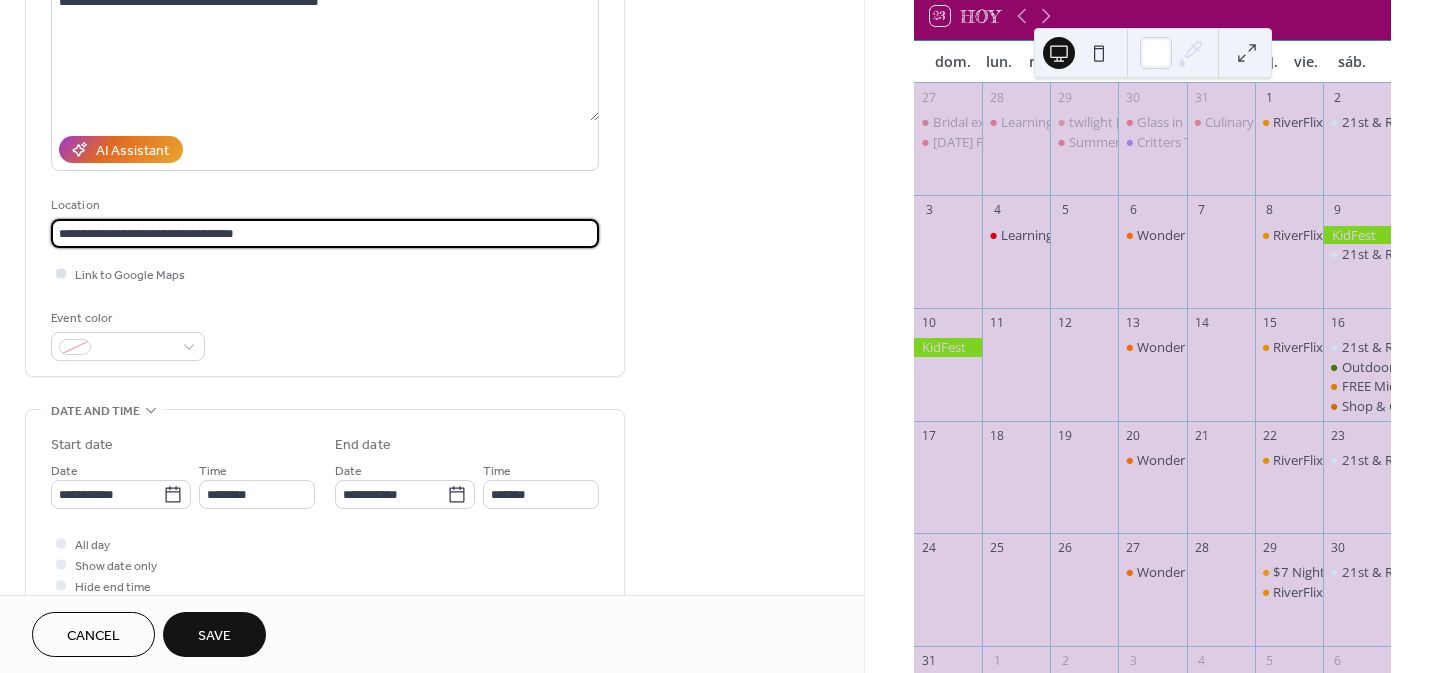 type on "**********" 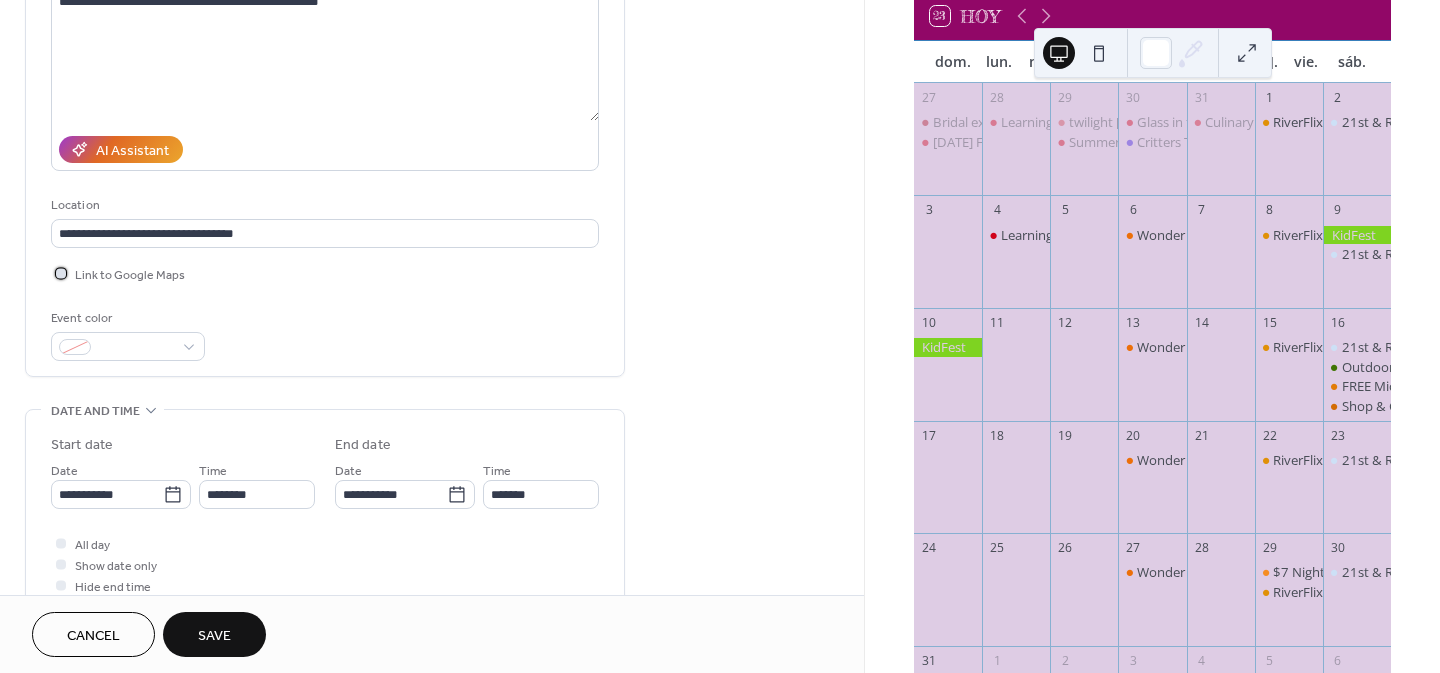 click on "Link to Google Maps" at bounding box center [130, 275] 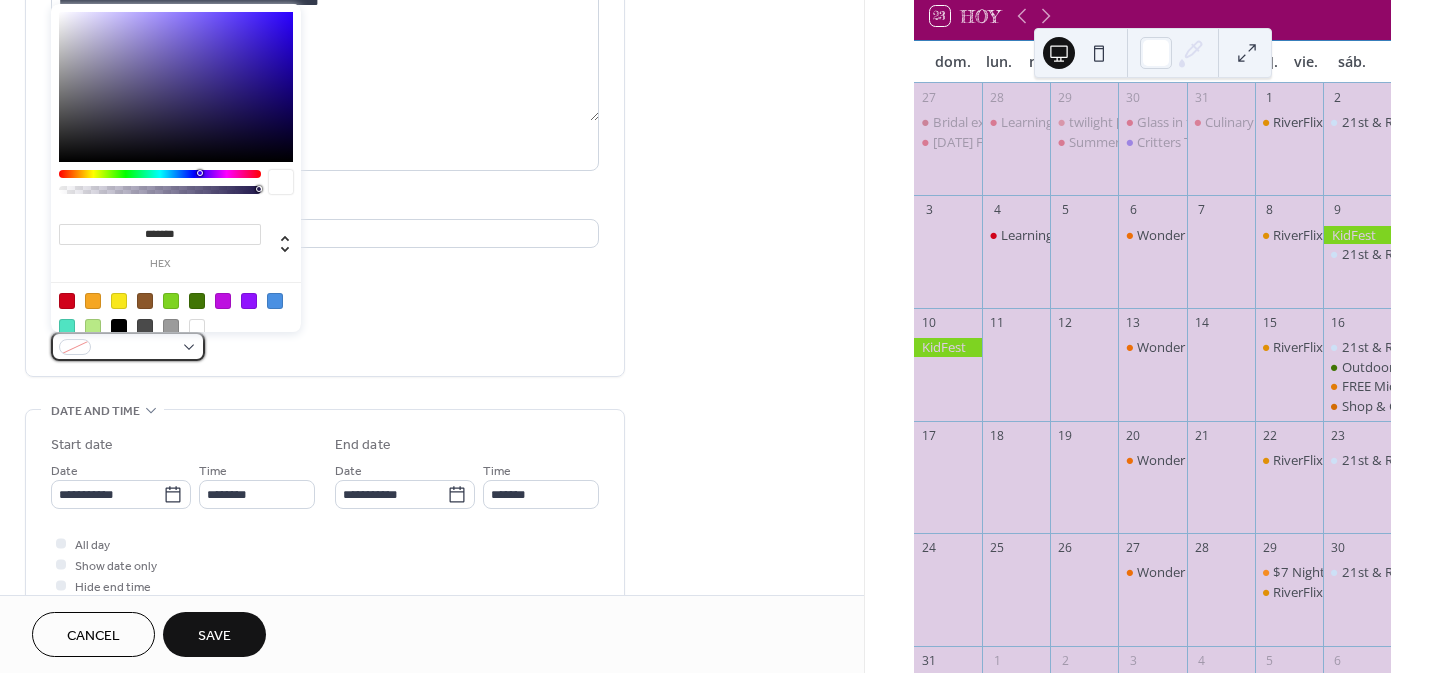 click at bounding box center [128, 346] 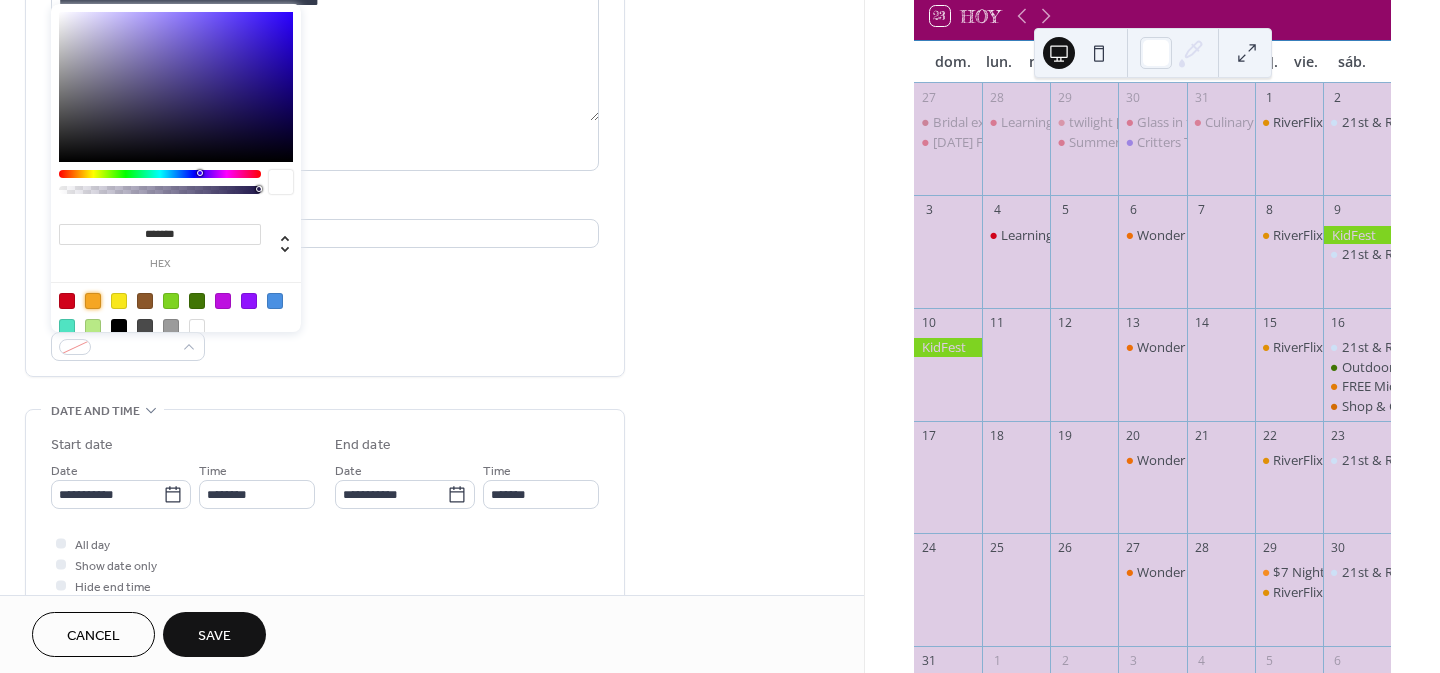 click at bounding box center [93, 301] 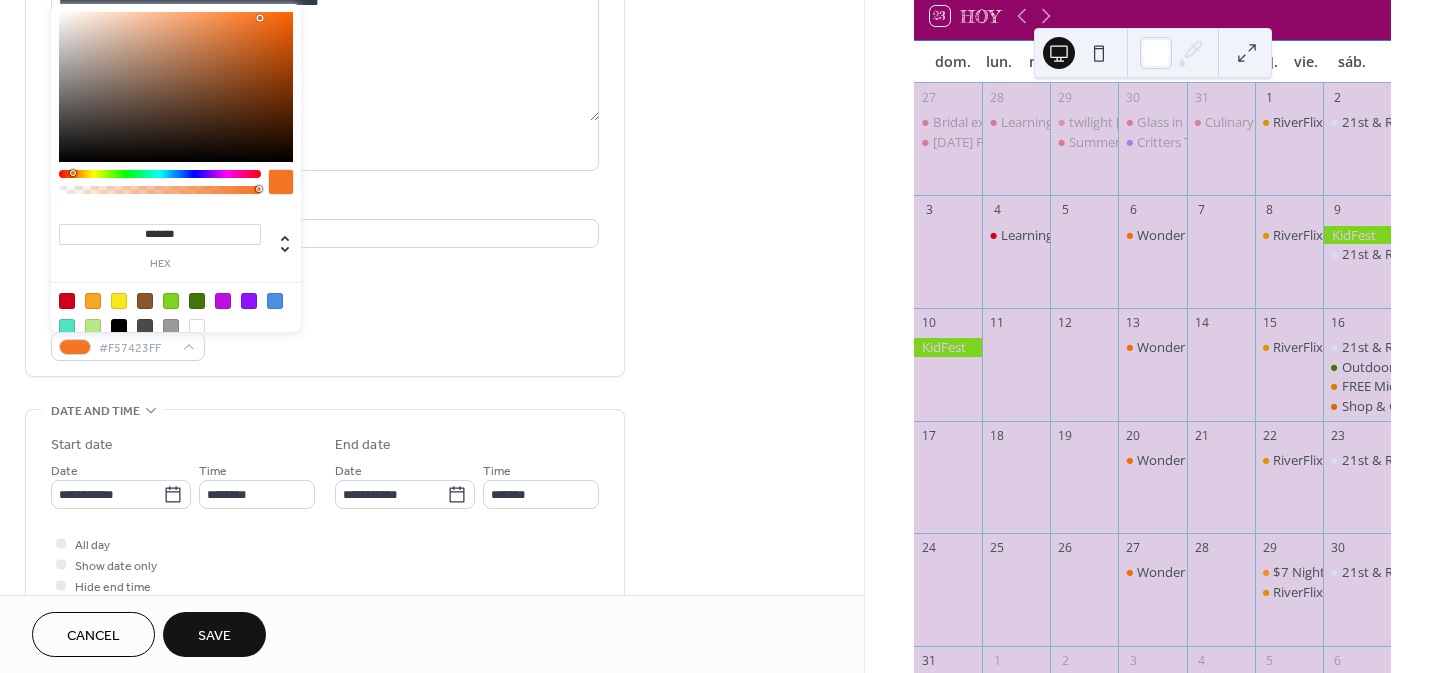 click at bounding box center (160, 174) 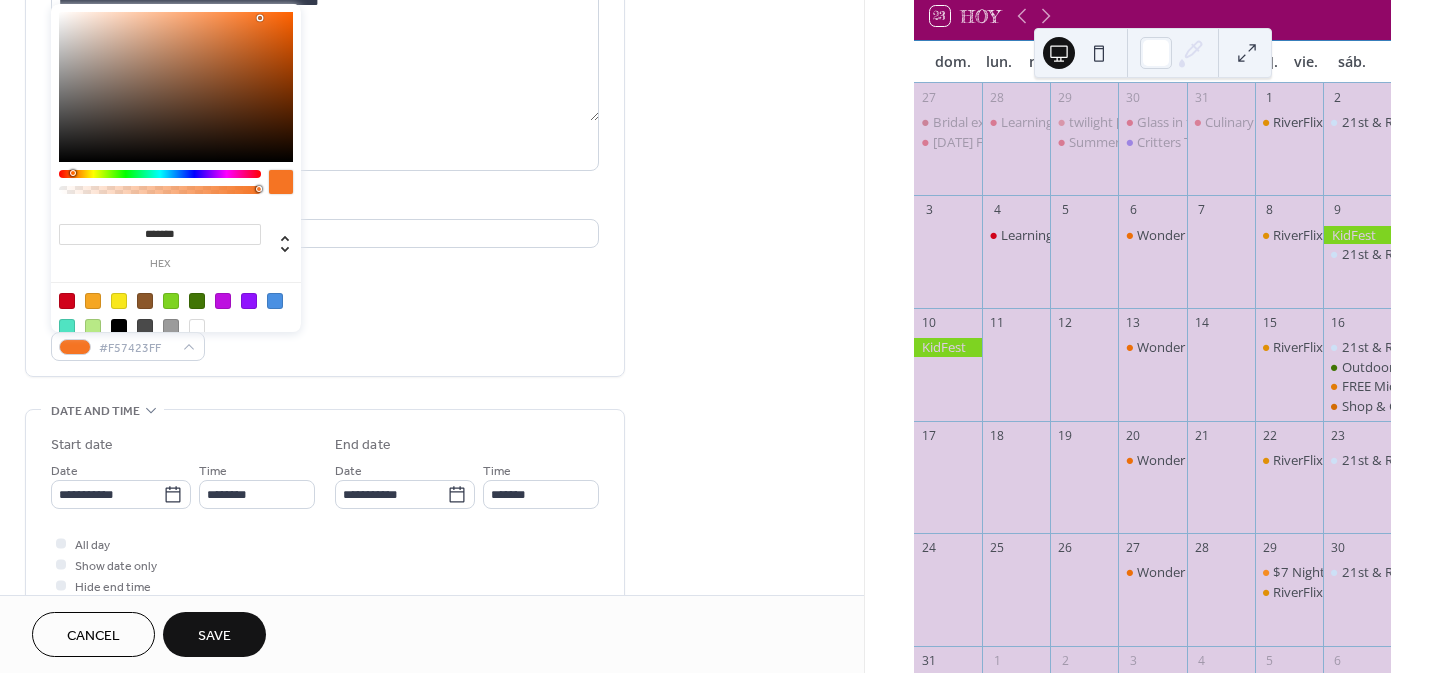 click at bounding box center (75, 173) 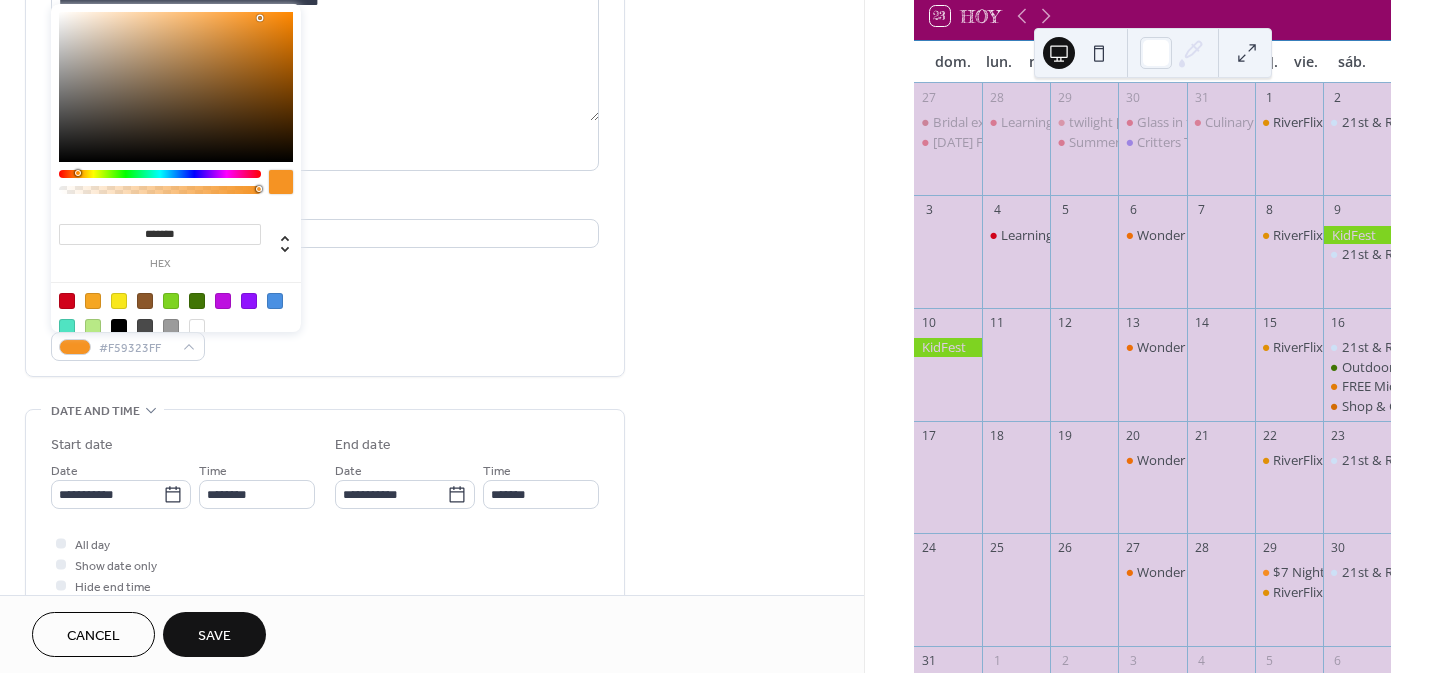 type on "*******" 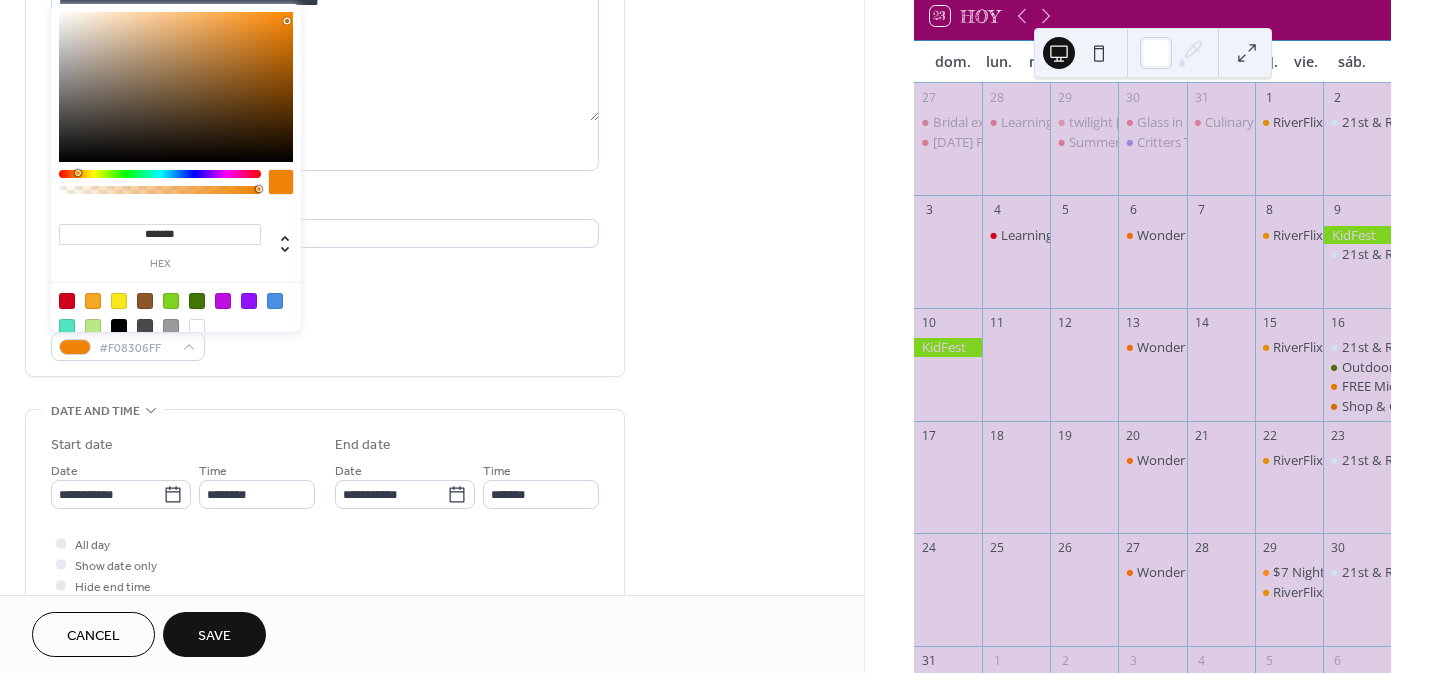 click at bounding box center [176, 87] 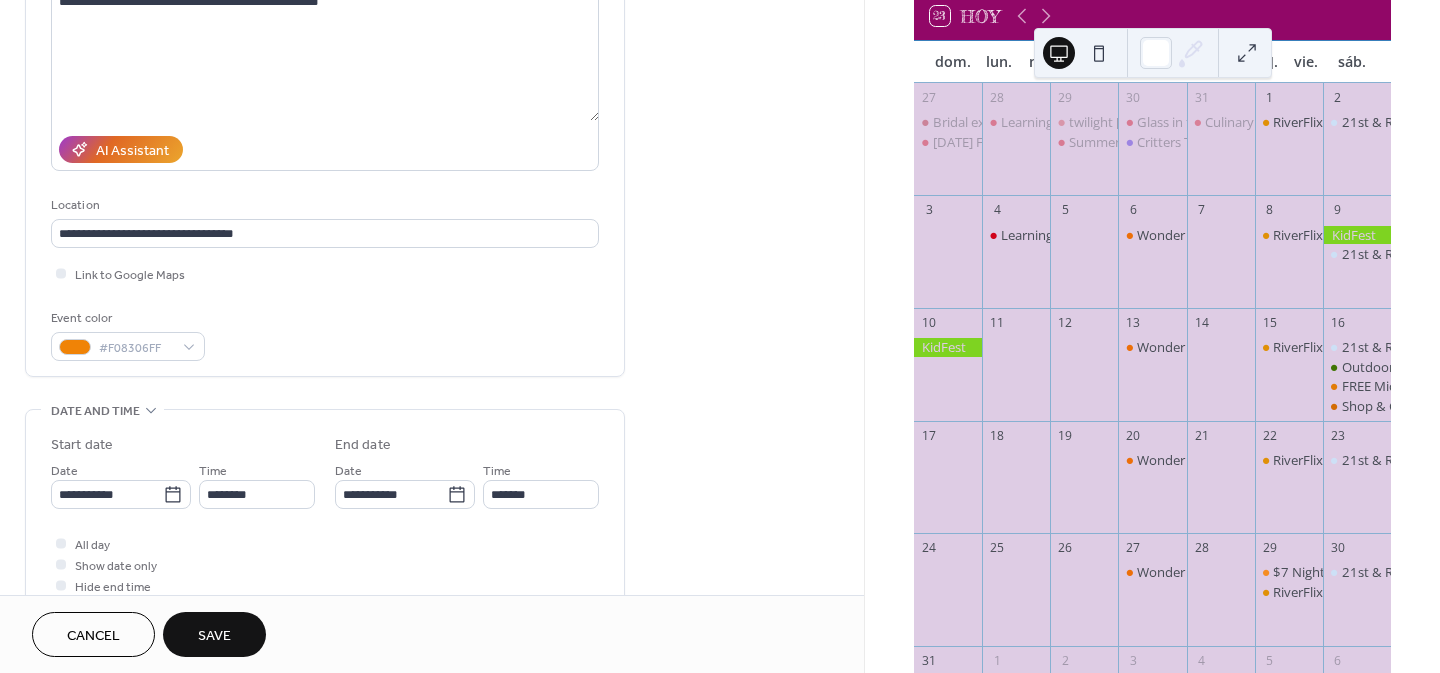 click on "Location" at bounding box center (323, 205) 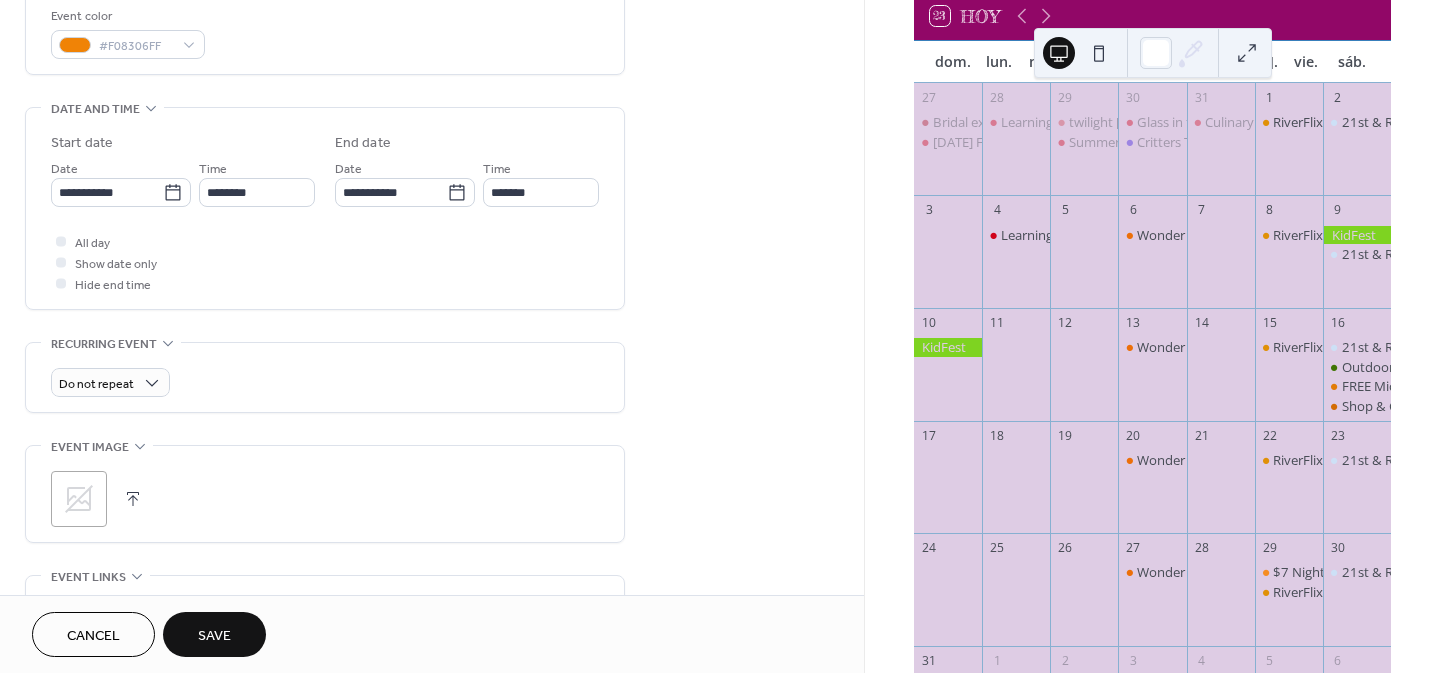 scroll, scrollTop: 555, scrollLeft: 0, axis: vertical 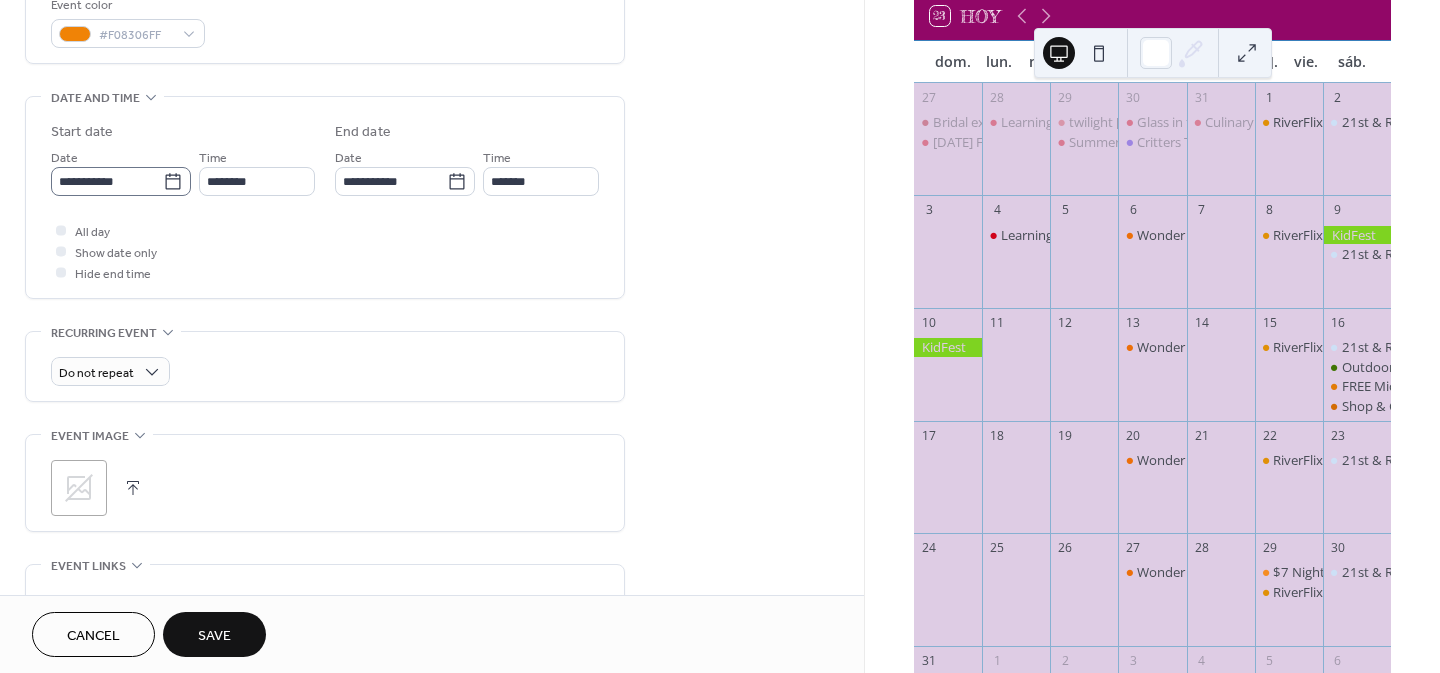 type 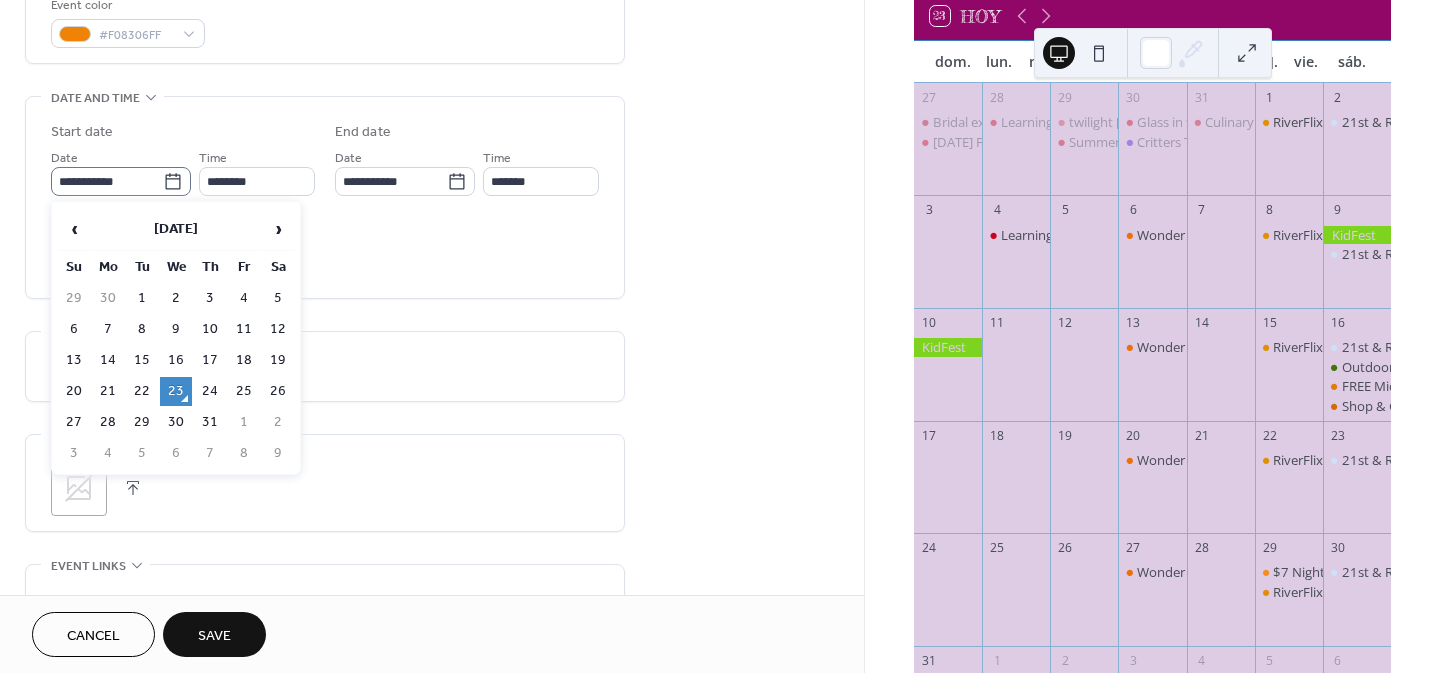 click 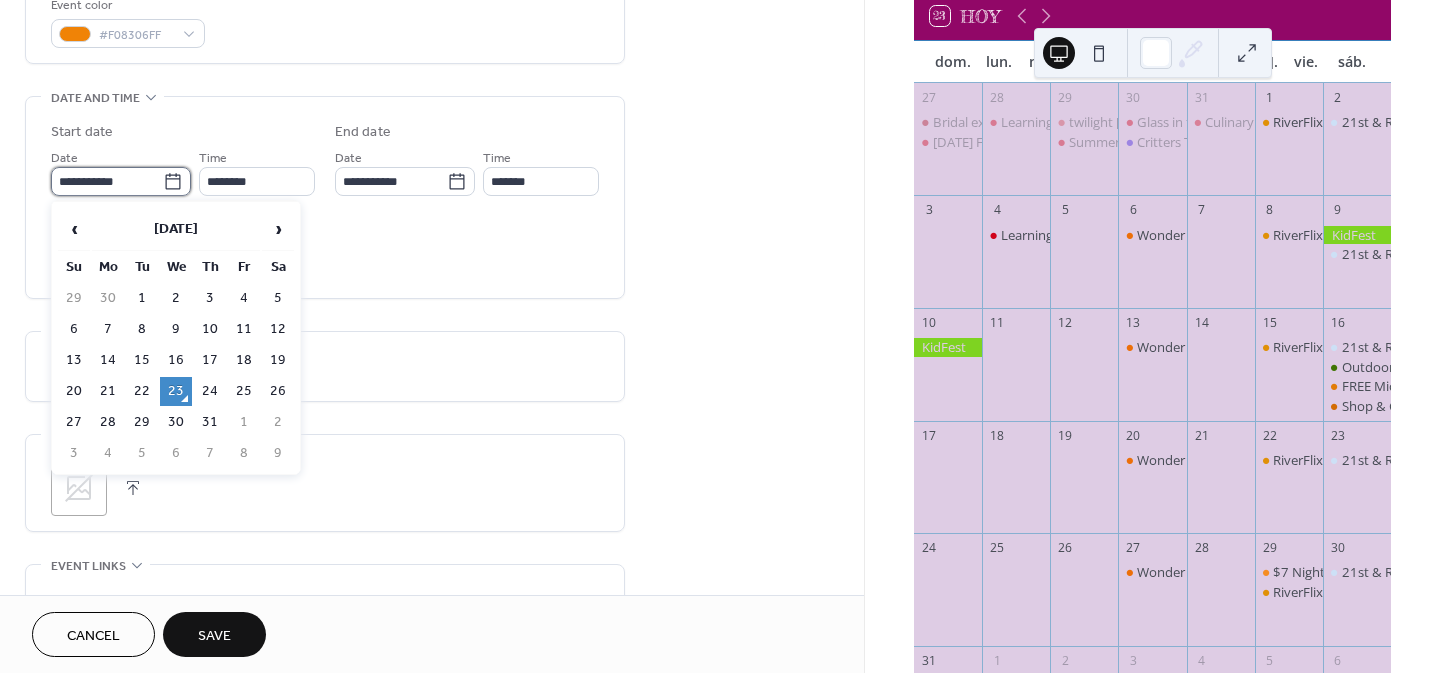 click on "**********" at bounding box center (107, 181) 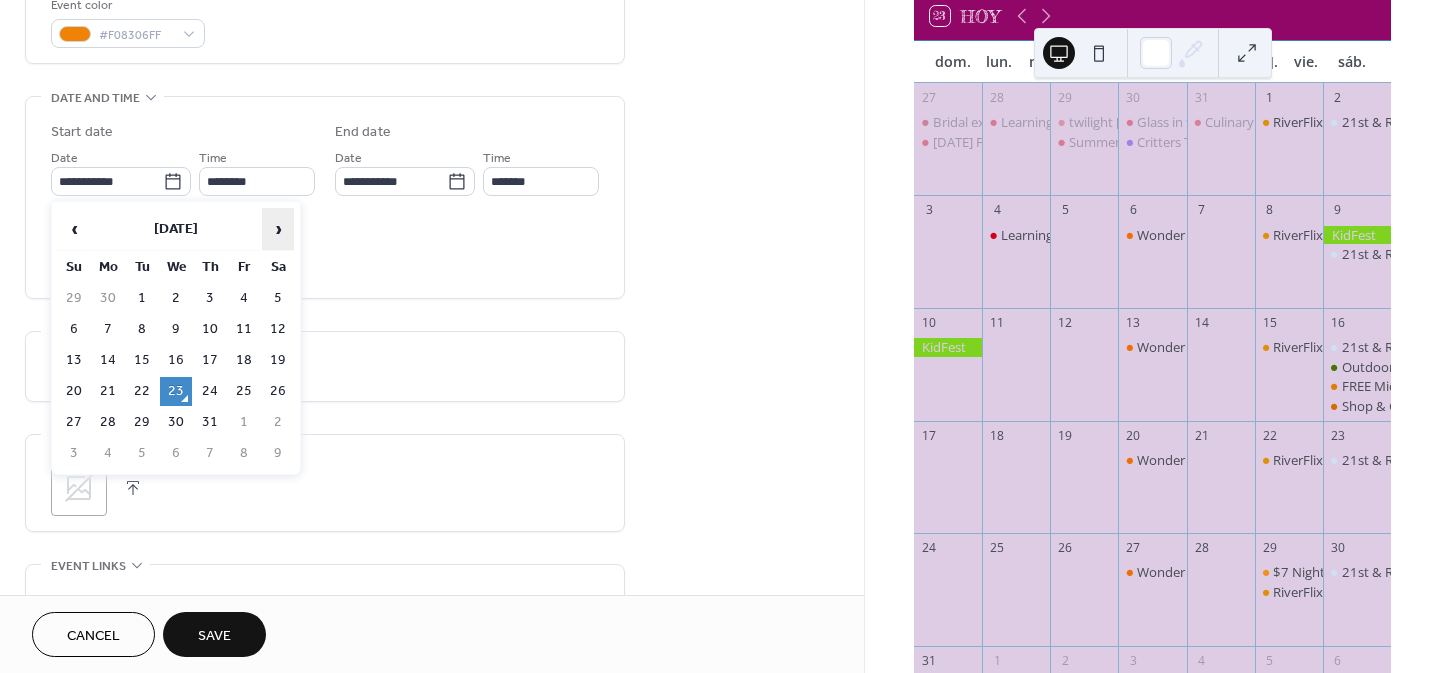 click on "›" at bounding box center [278, 229] 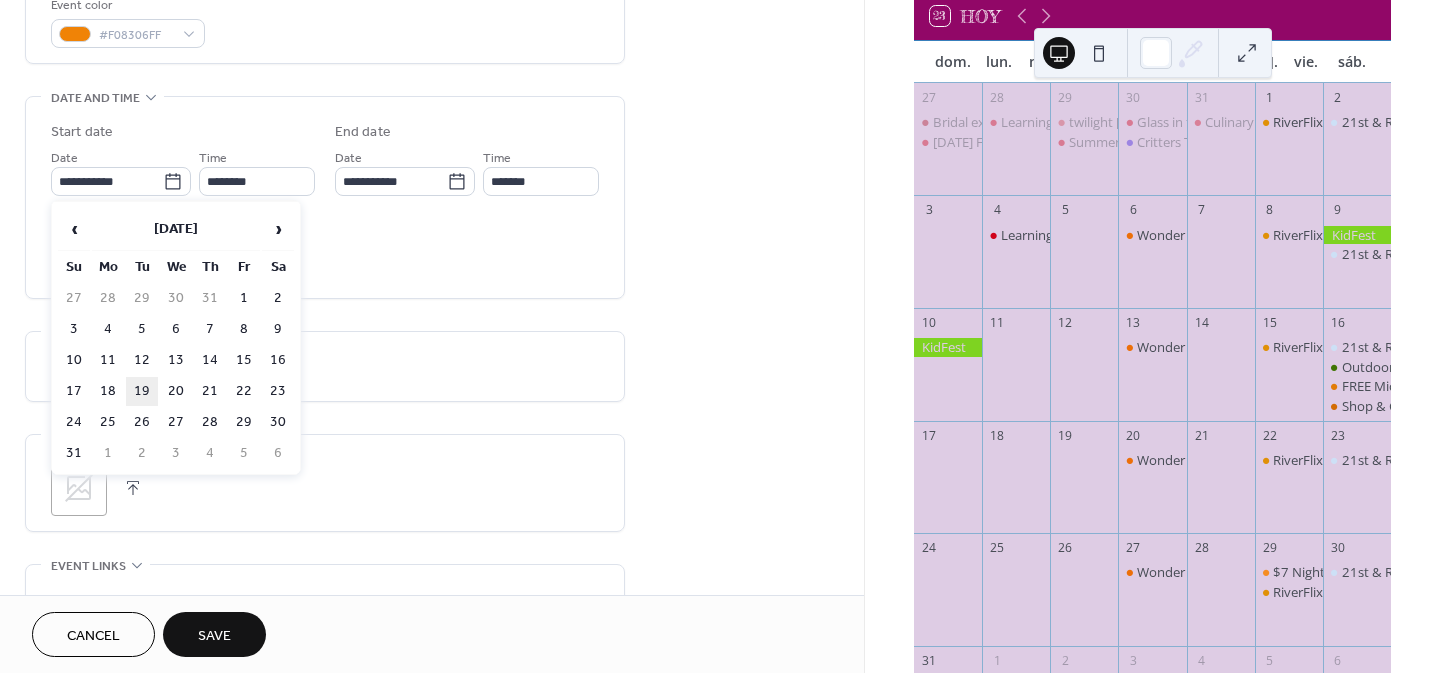 click on "19" at bounding box center [142, 391] 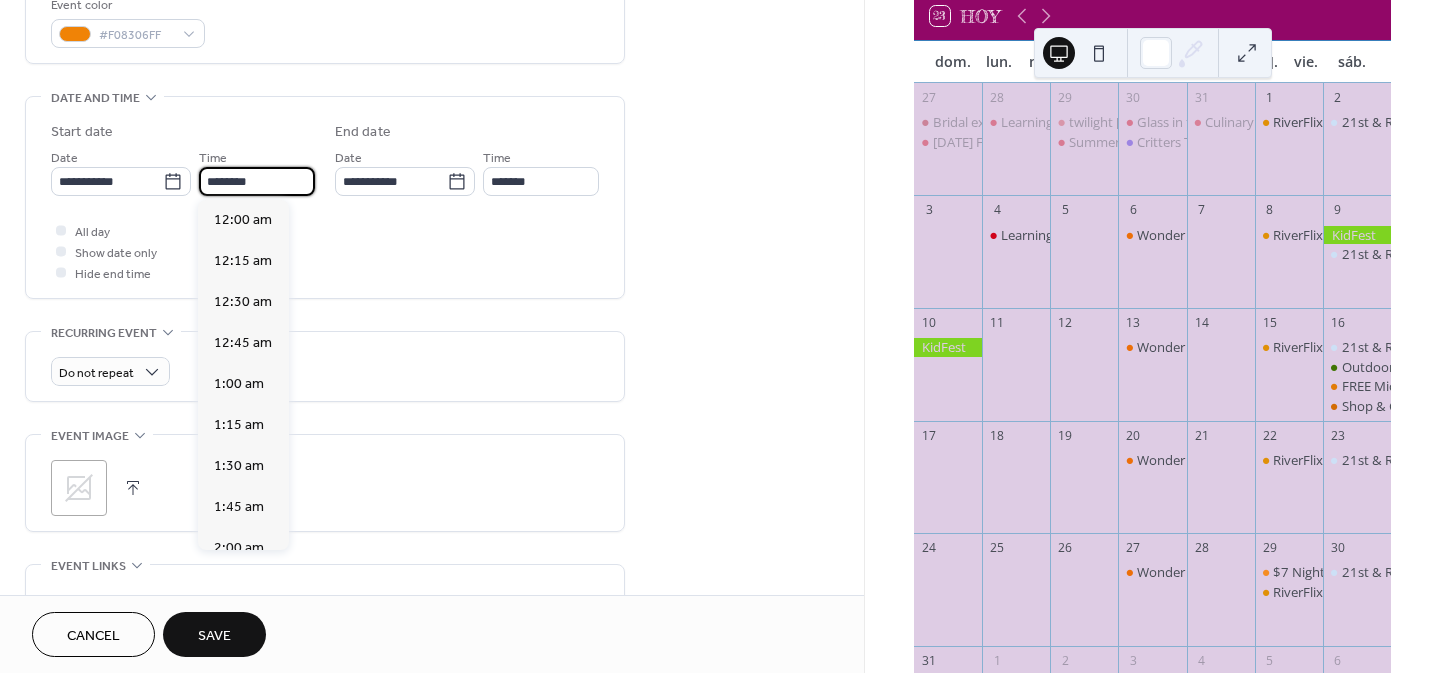 click on "********" at bounding box center (257, 181) 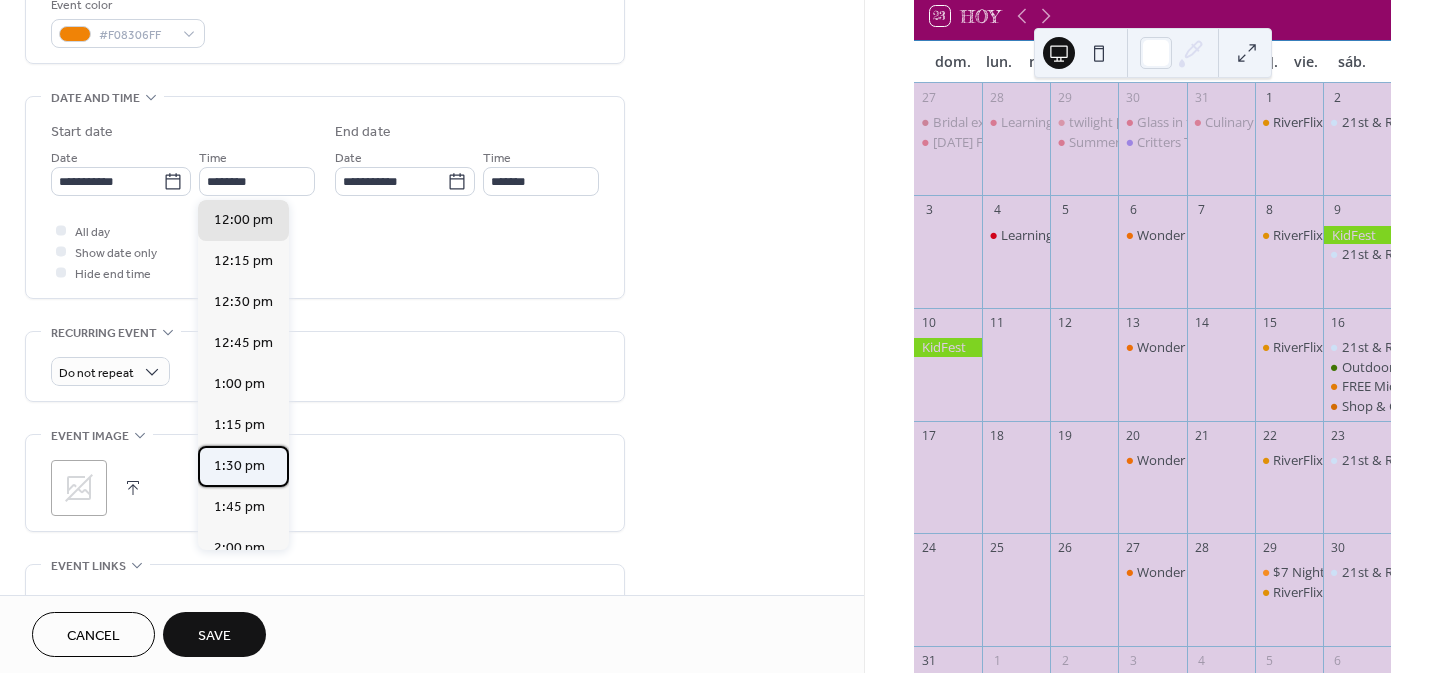 click on "1:30 pm" at bounding box center (243, 466) 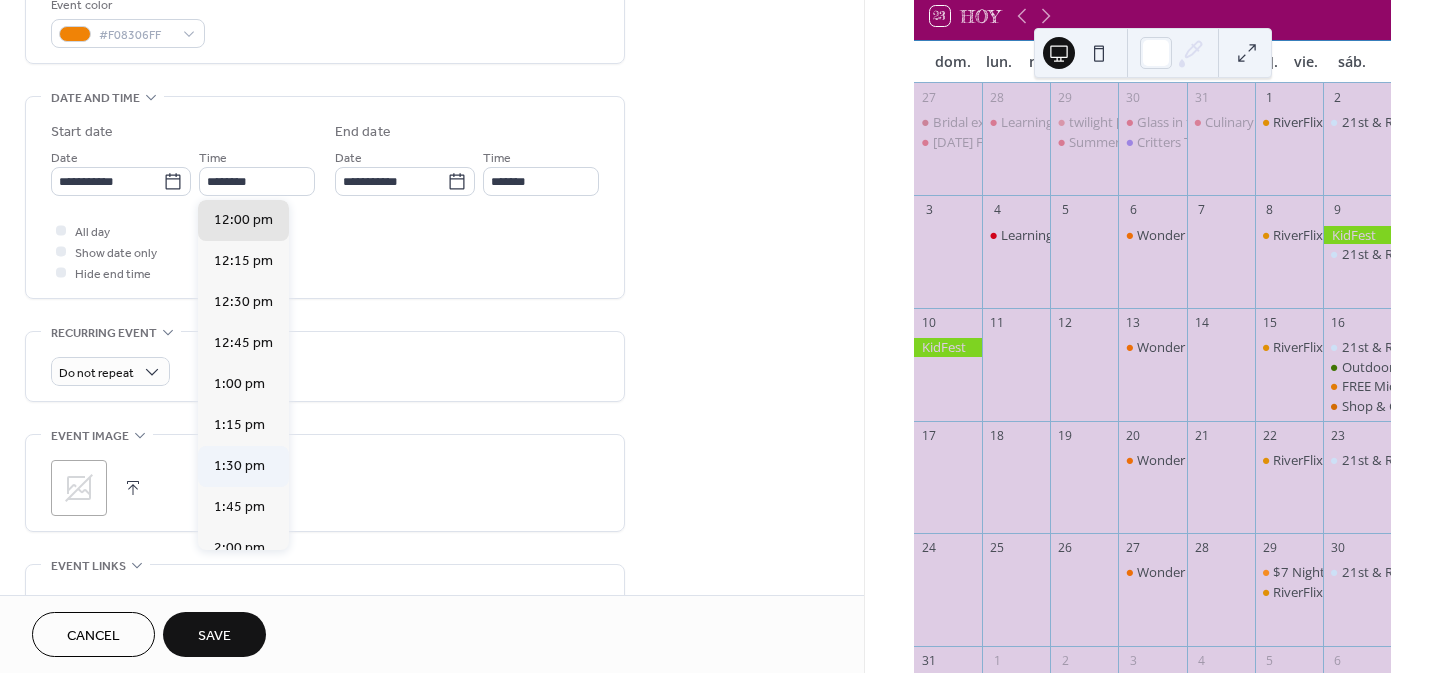 type on "*******" 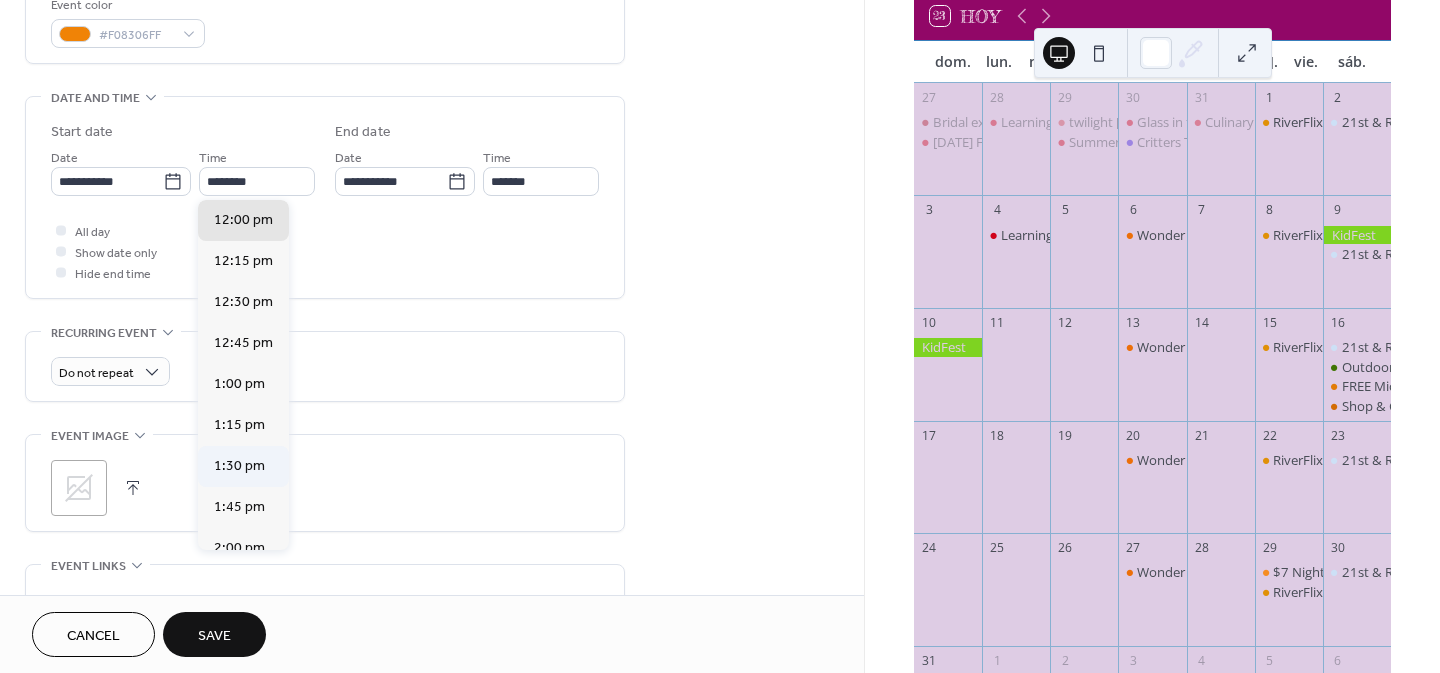 type on "*******" 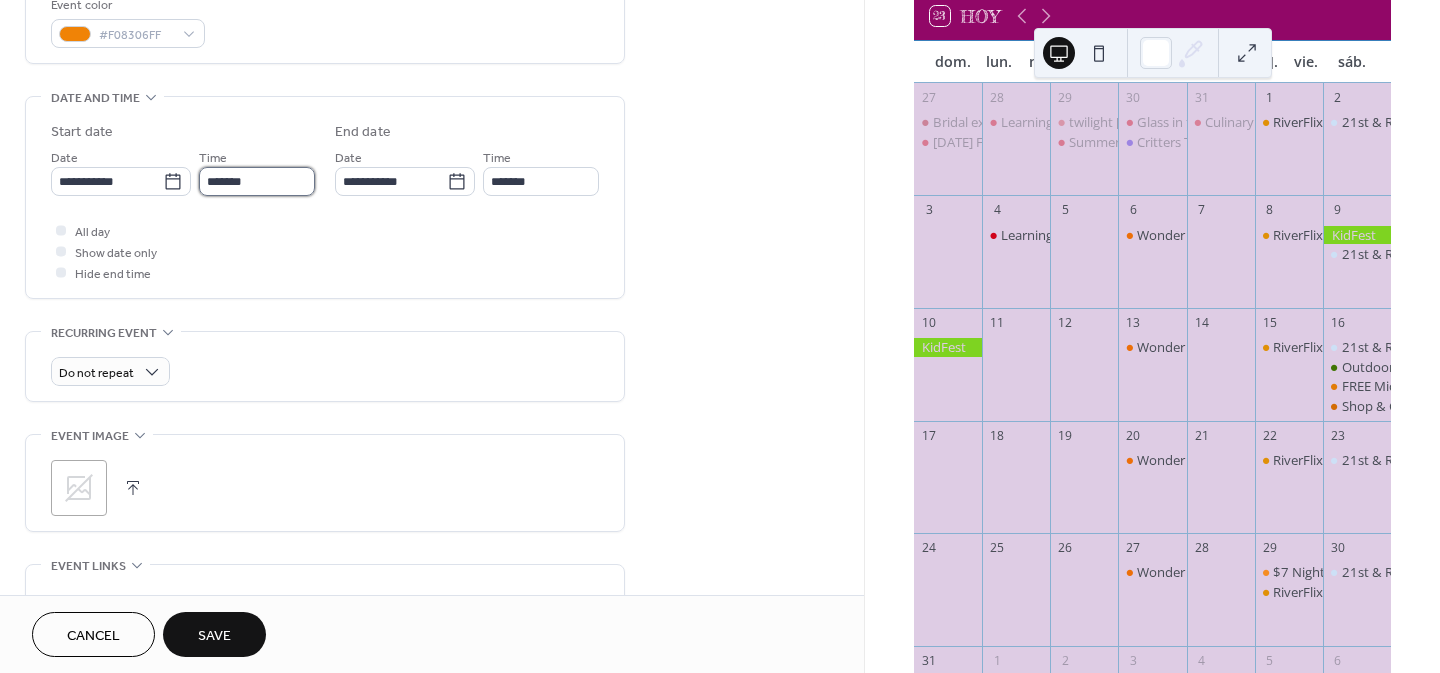 click on "*******" at bounding box center (257, 181) 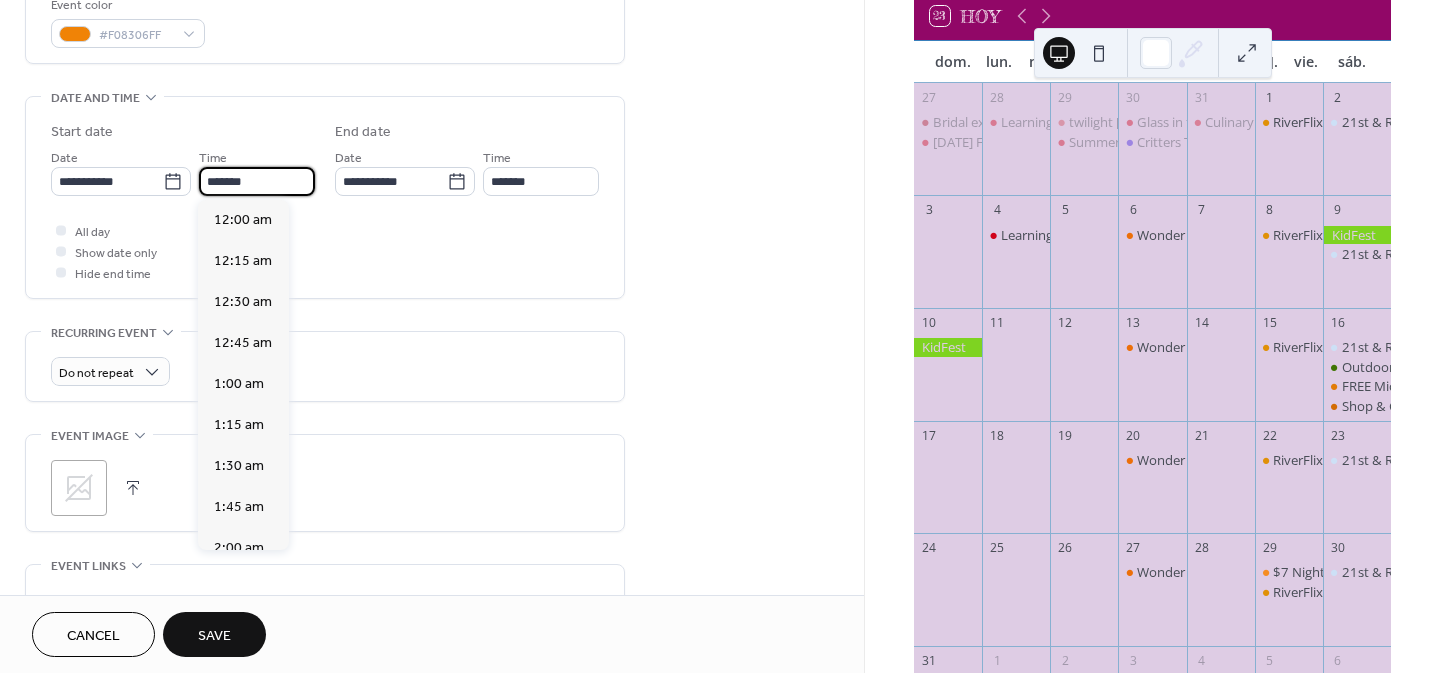 scroll, scrollTop: 2214, scrollLeft: 0, axis: vertical 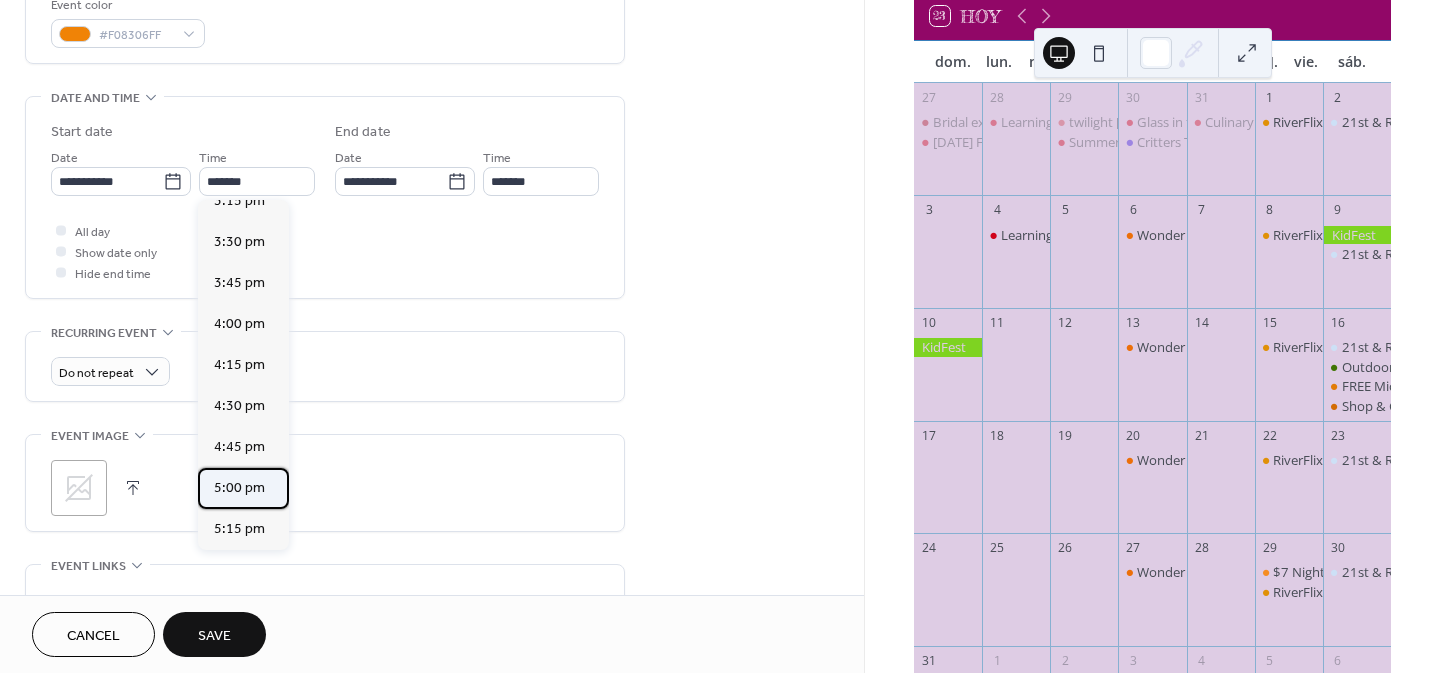 click on "5:00 pm" at bounding box center [239, 488] 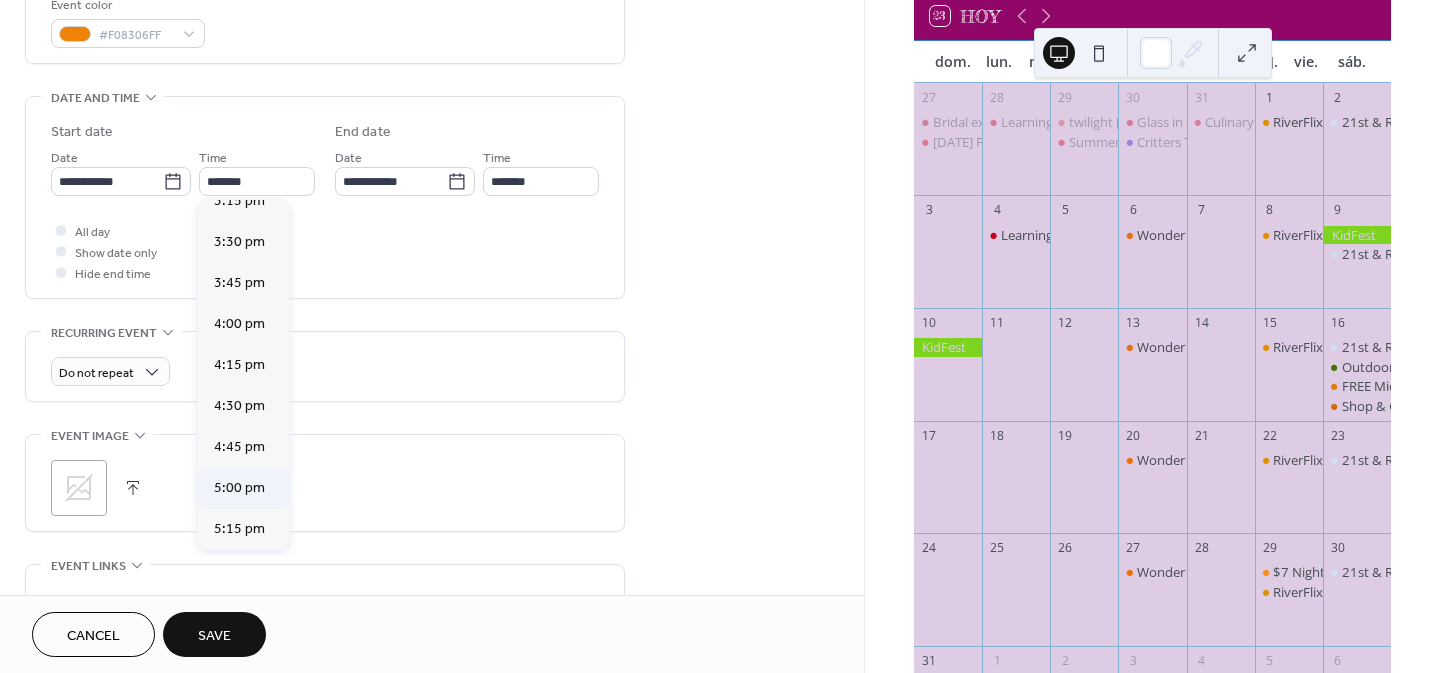 type on "*******" 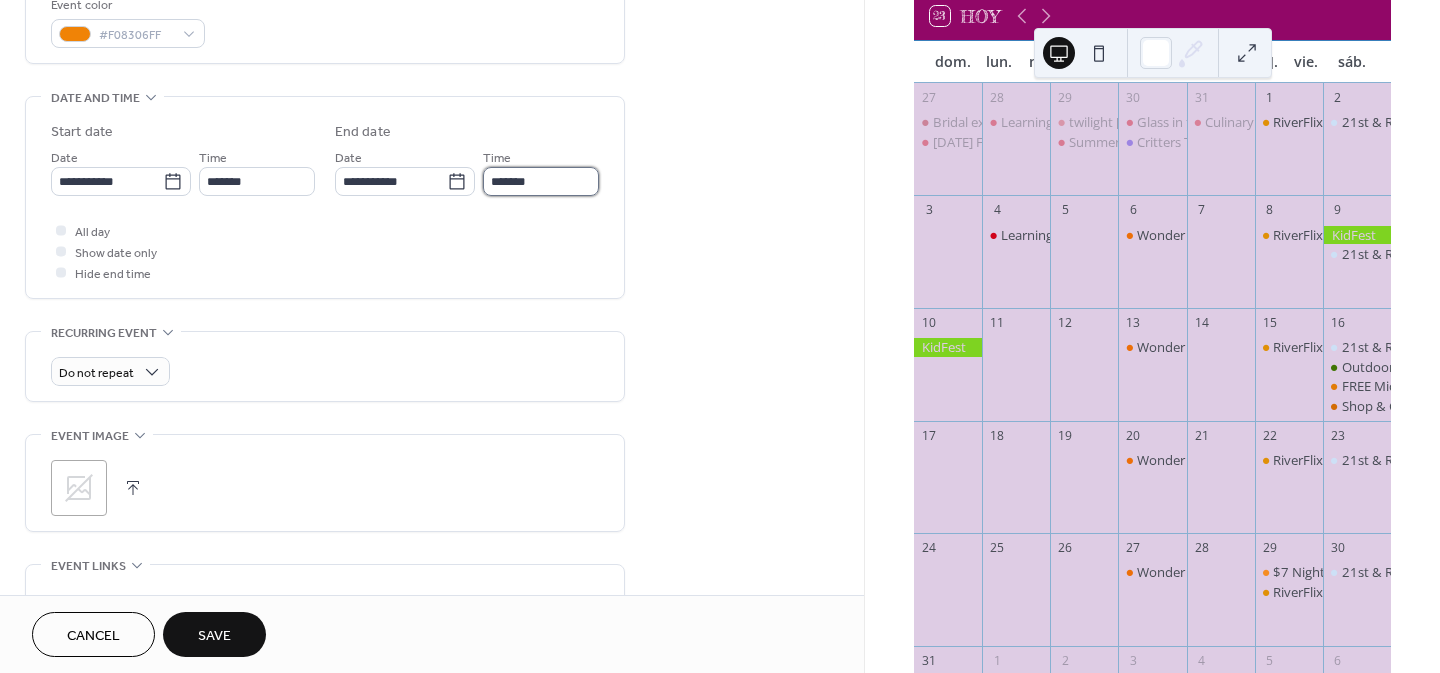 click on "*******" at bounding box center (541, 181) 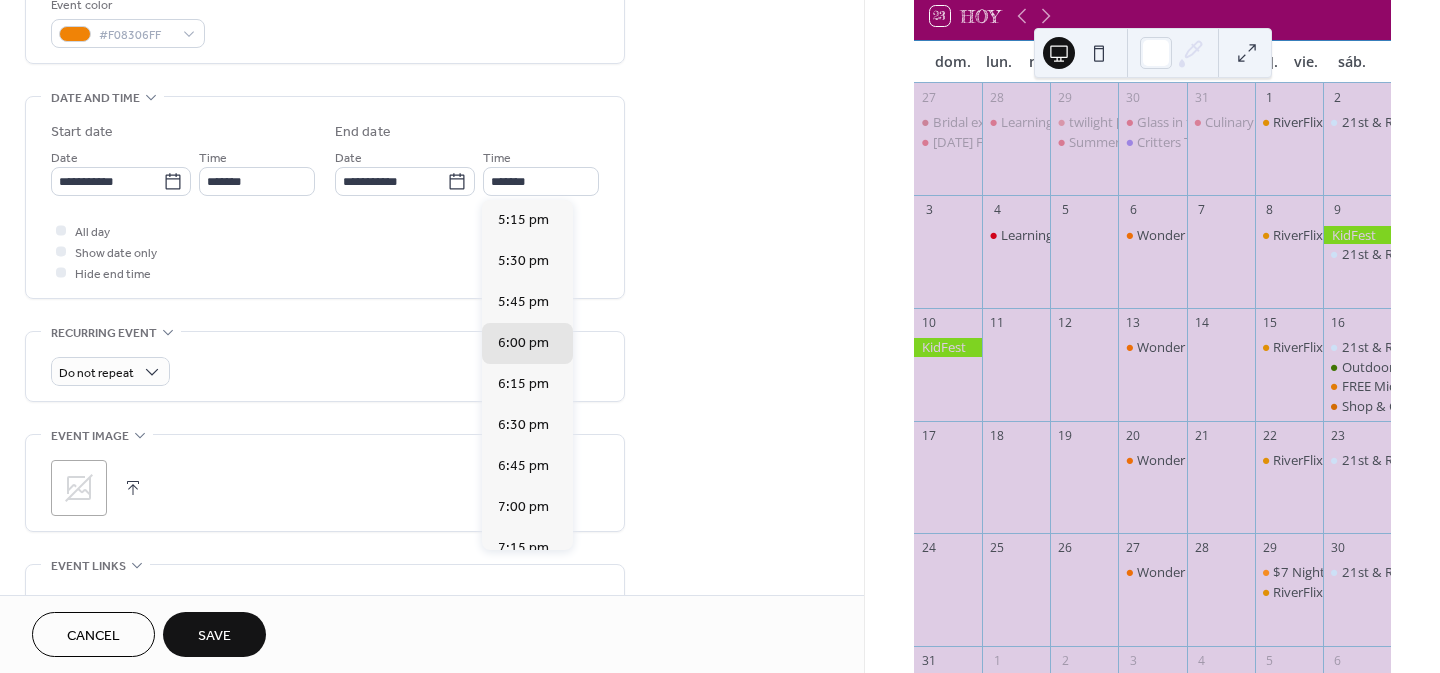 scroll, scrollTop: 306, scrollLeft: 0, axis: vertical 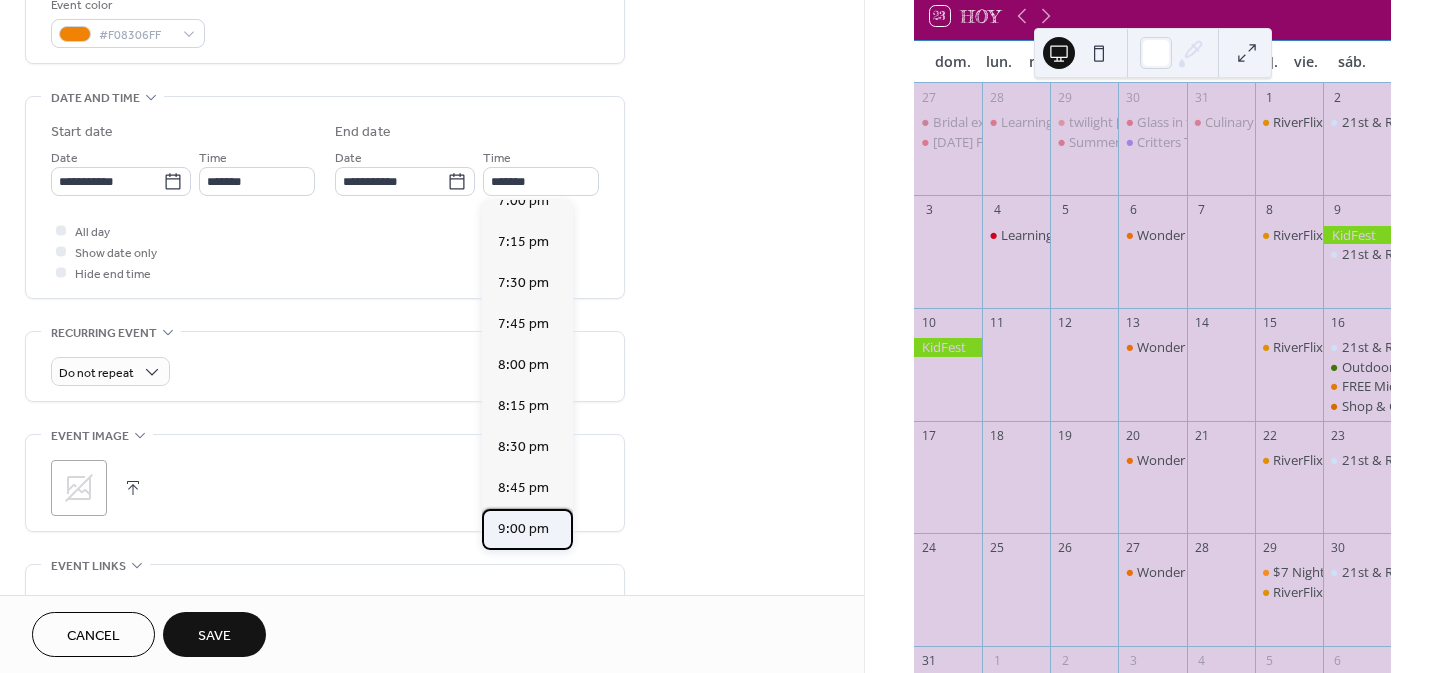 click on "9:00 pm" at bounding box center [523, 529] 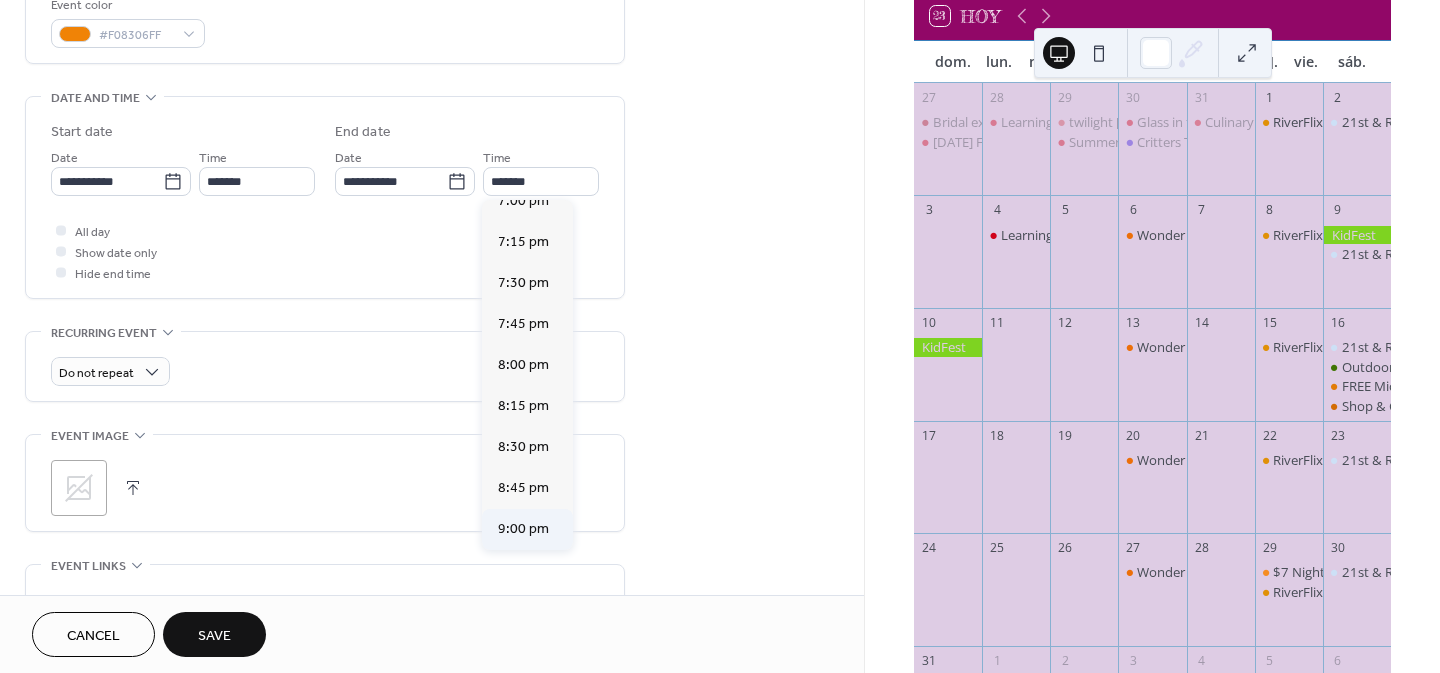 type on "*******" 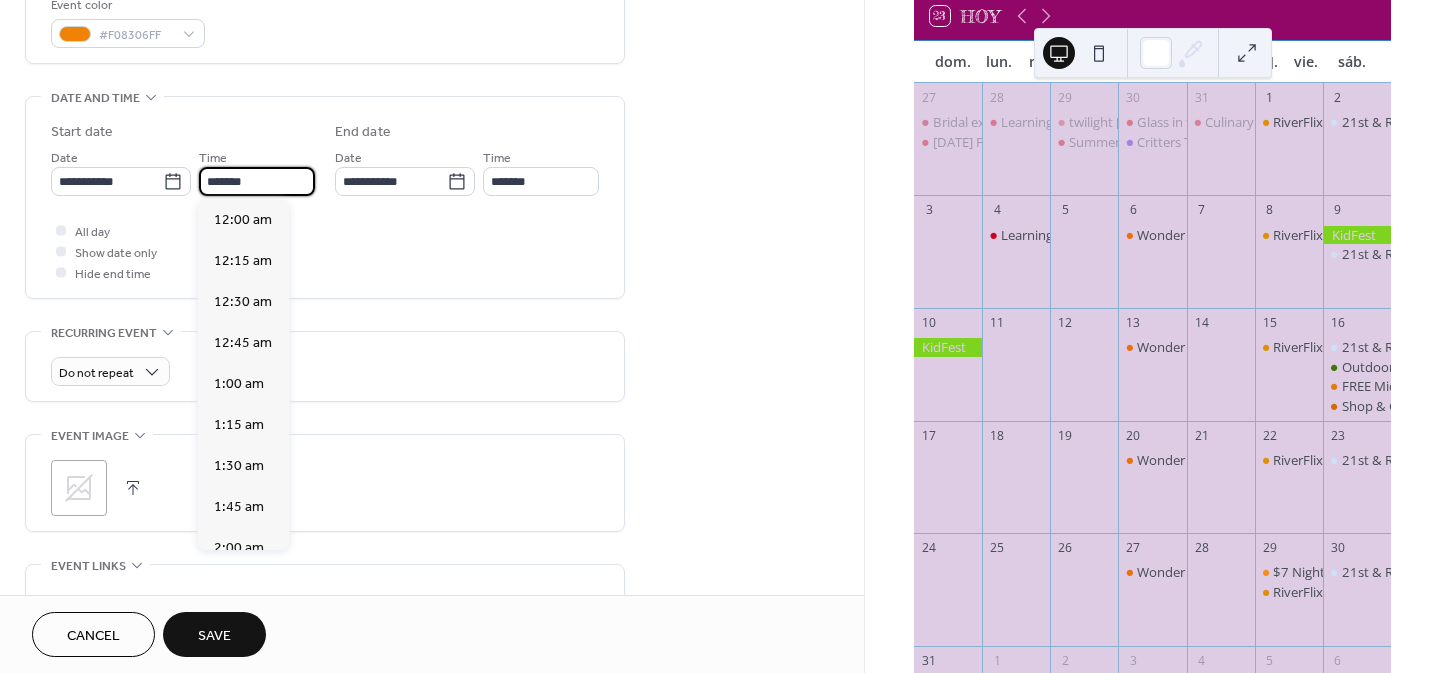 scroll, scrollTop: 2788, scrollLeft: 0, axis: vertical 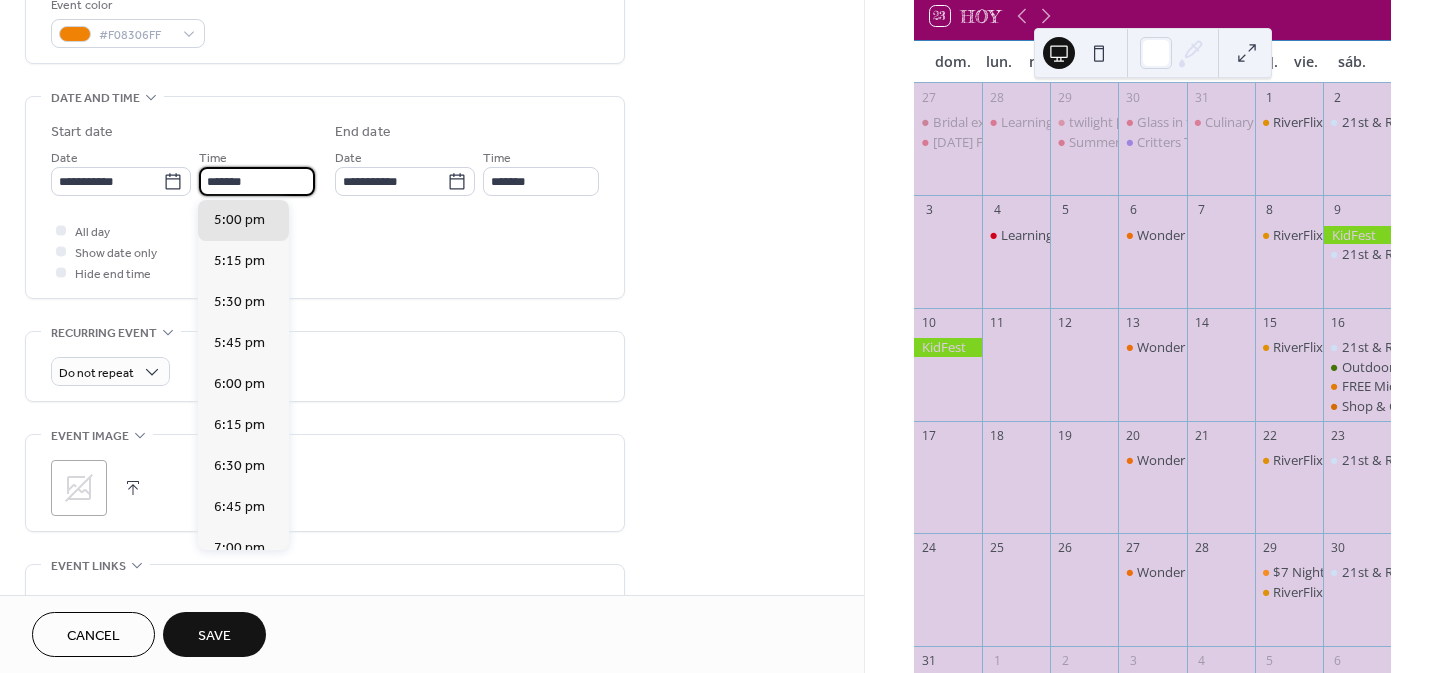 click on "*******" at bounding box center [257, 181] 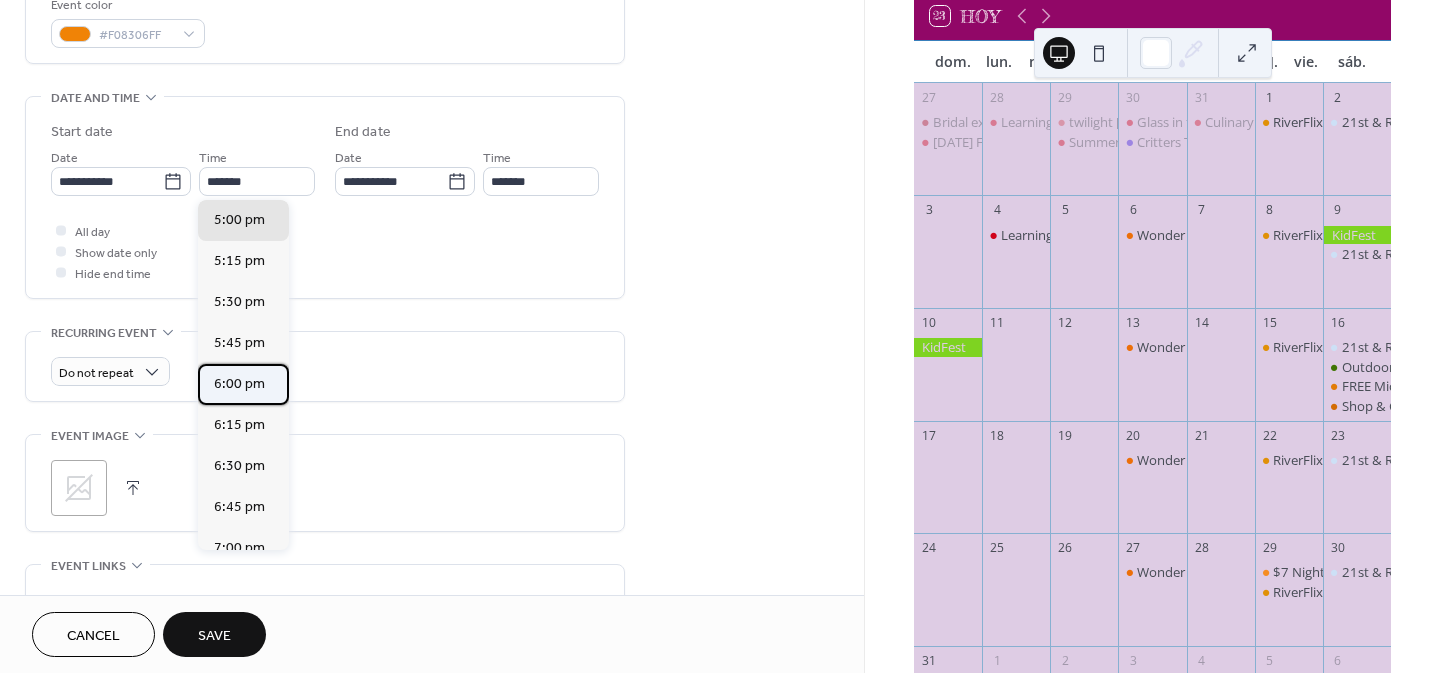 click on "6:00 pm" at bounding box center (239, 384) 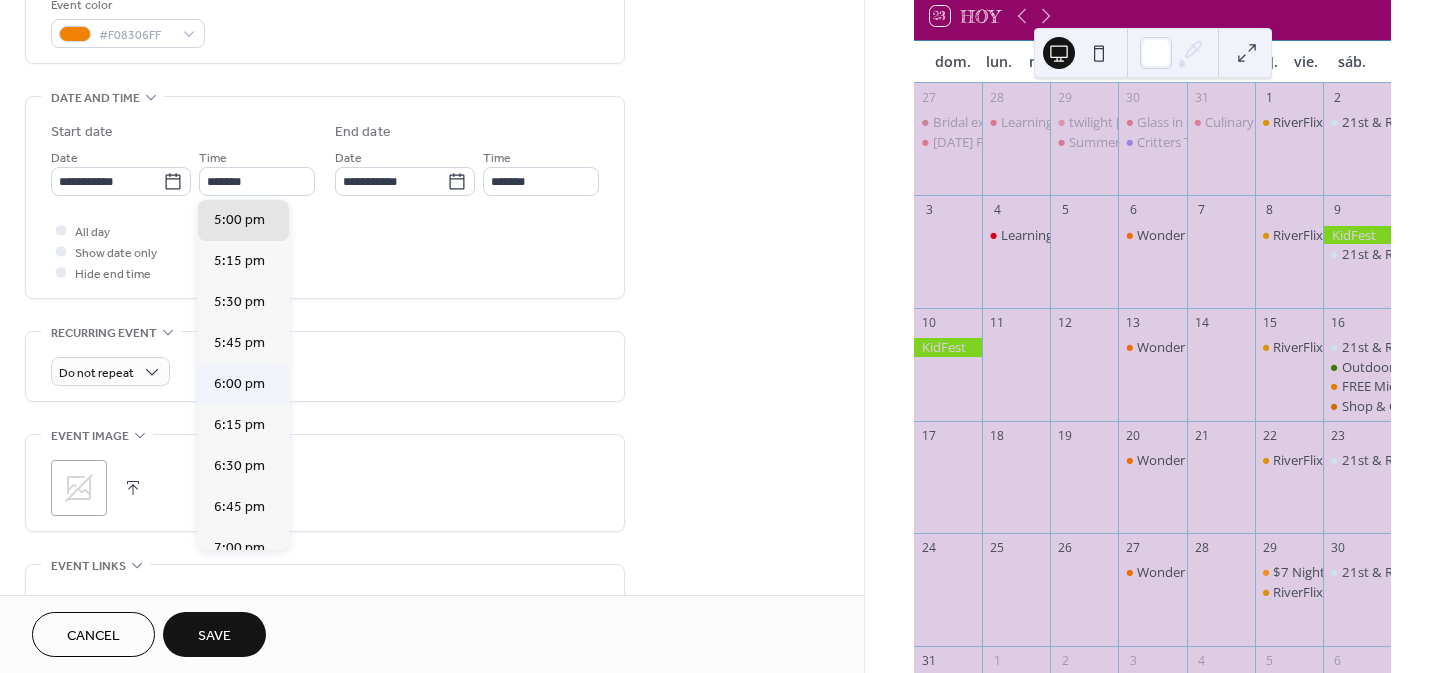type on "*******" 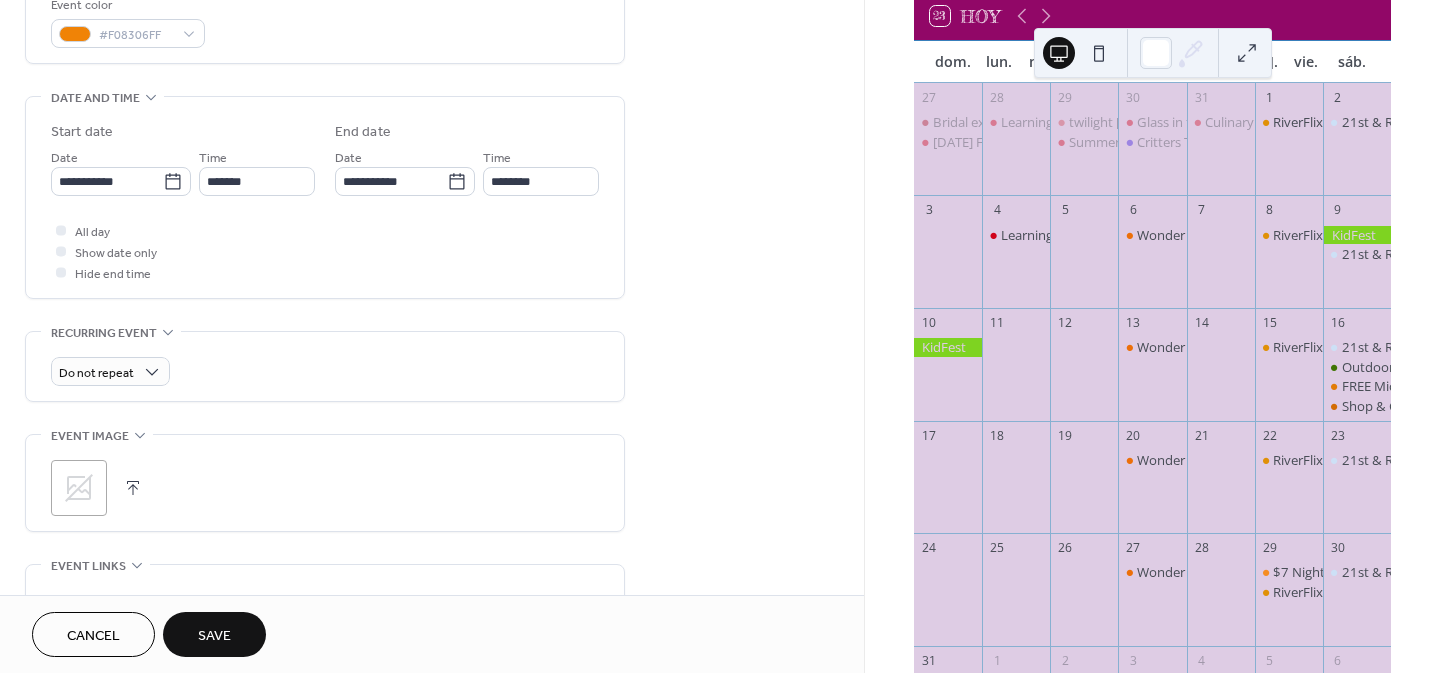 click at bounding box center (133, 488) 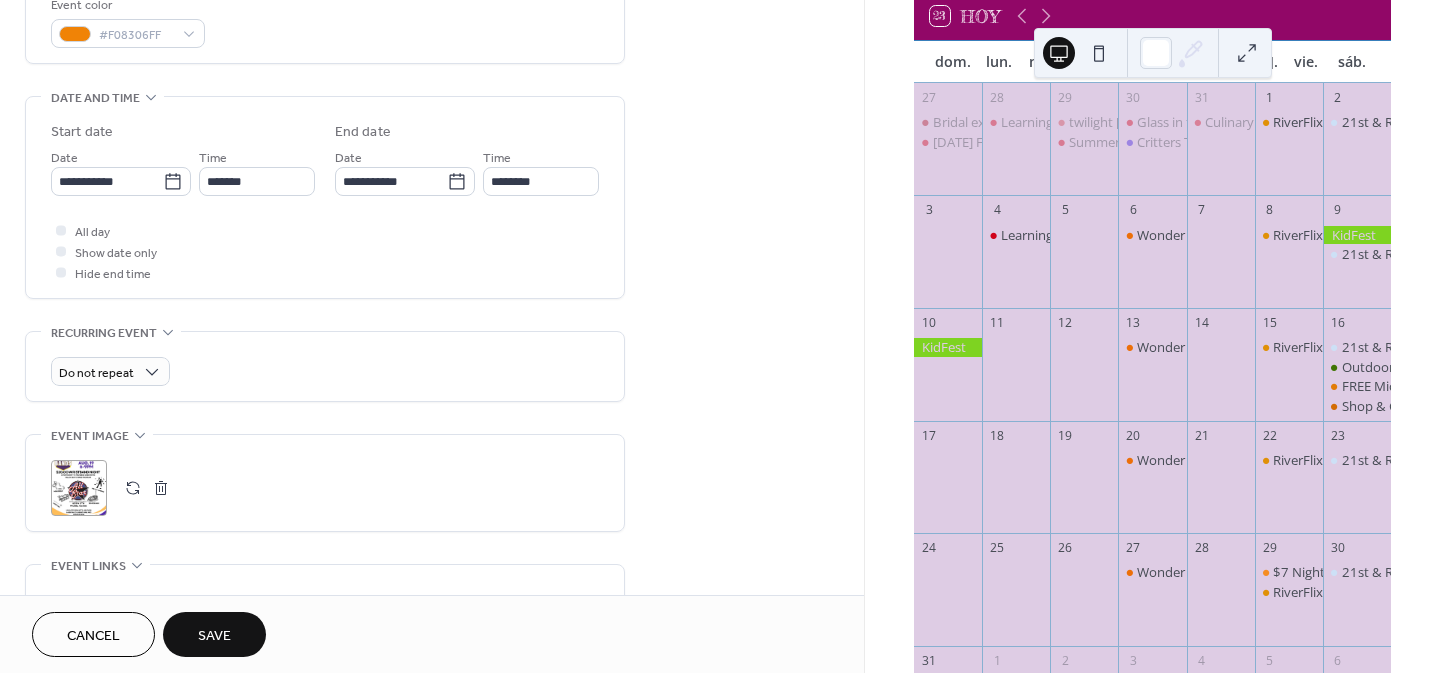 click on "Save" at bounding box center [214, 636] 